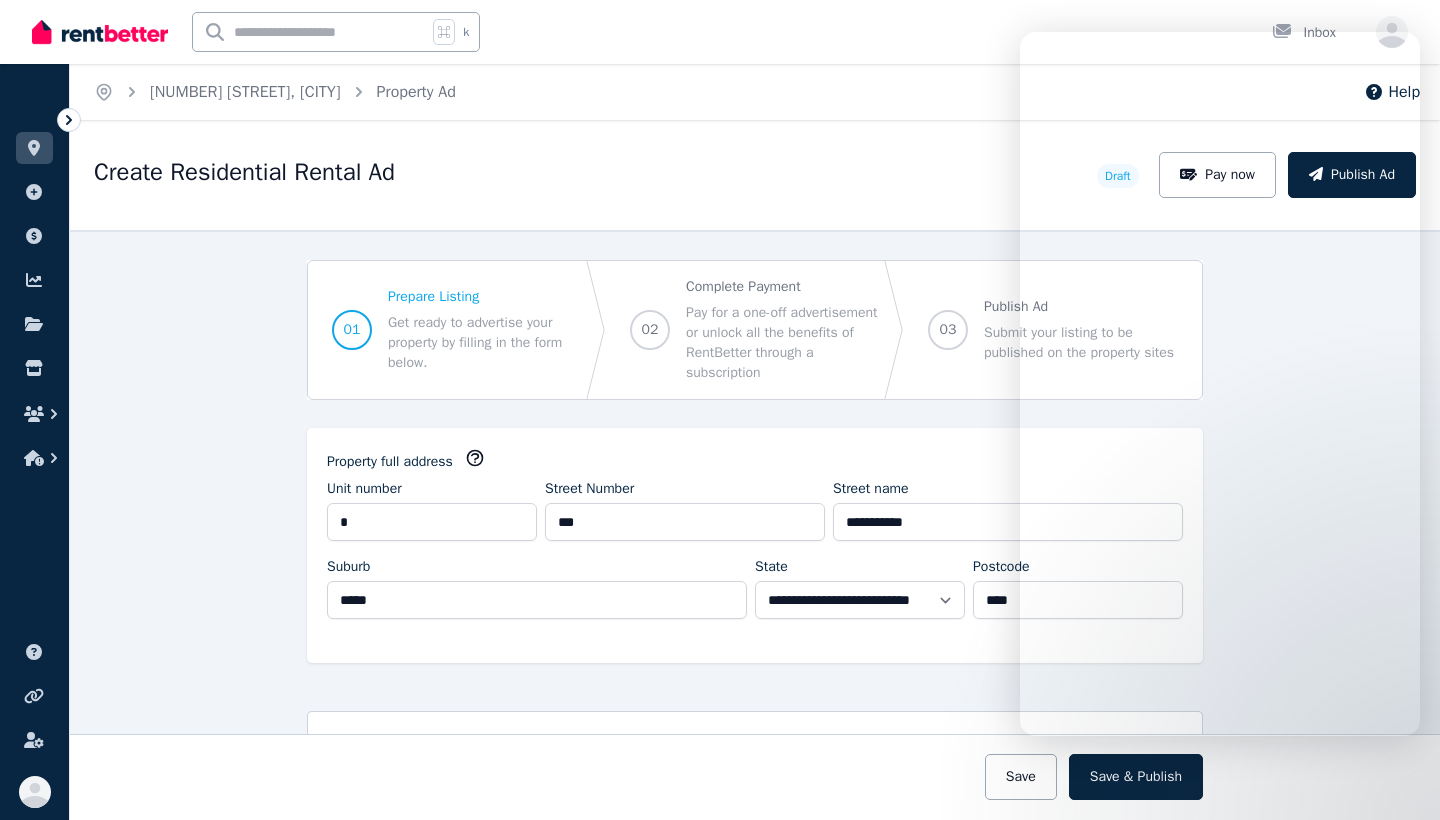 select on "***" 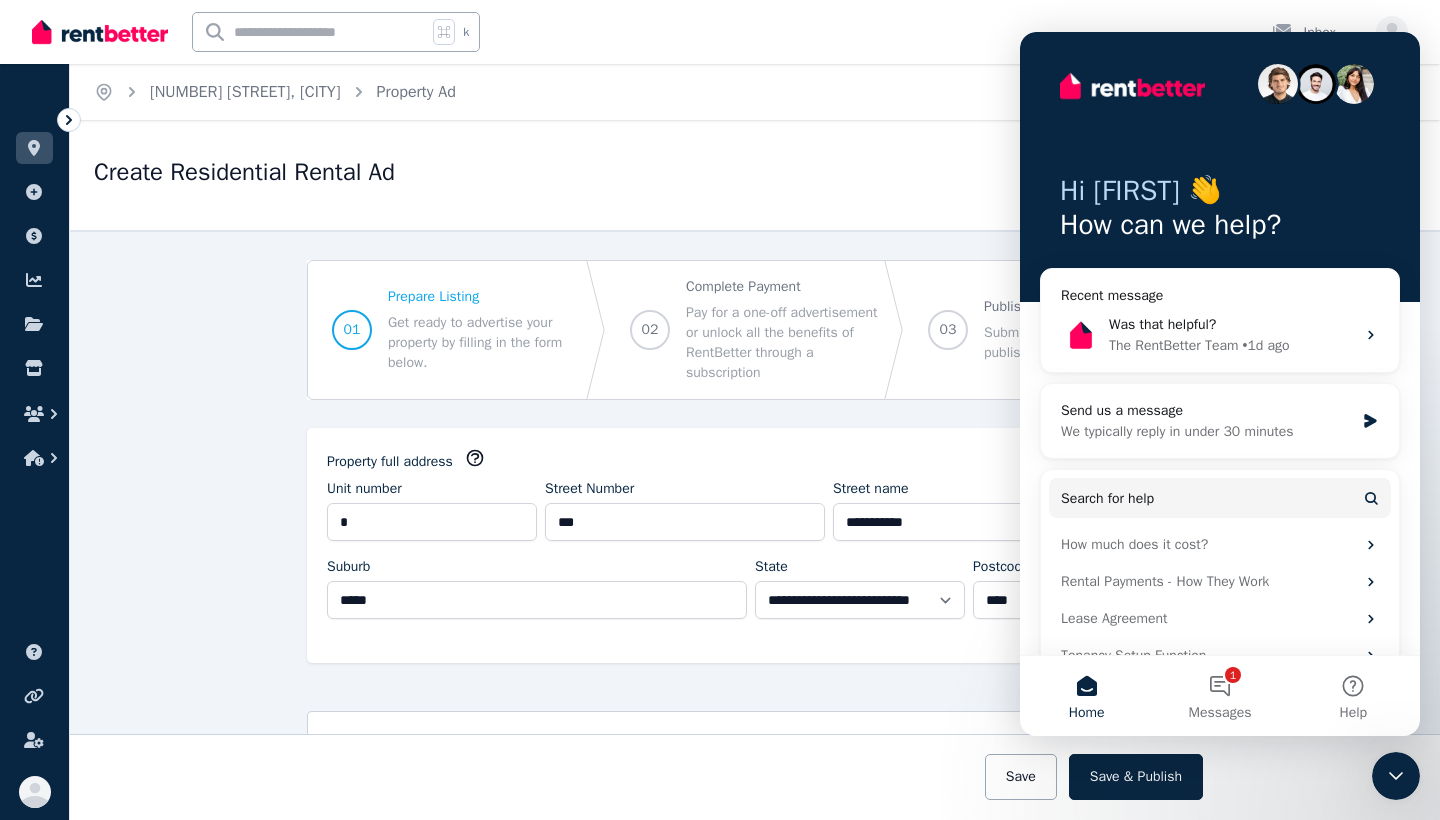 scroll, scrollTop: 0, scrollLeft: 0, axis: both 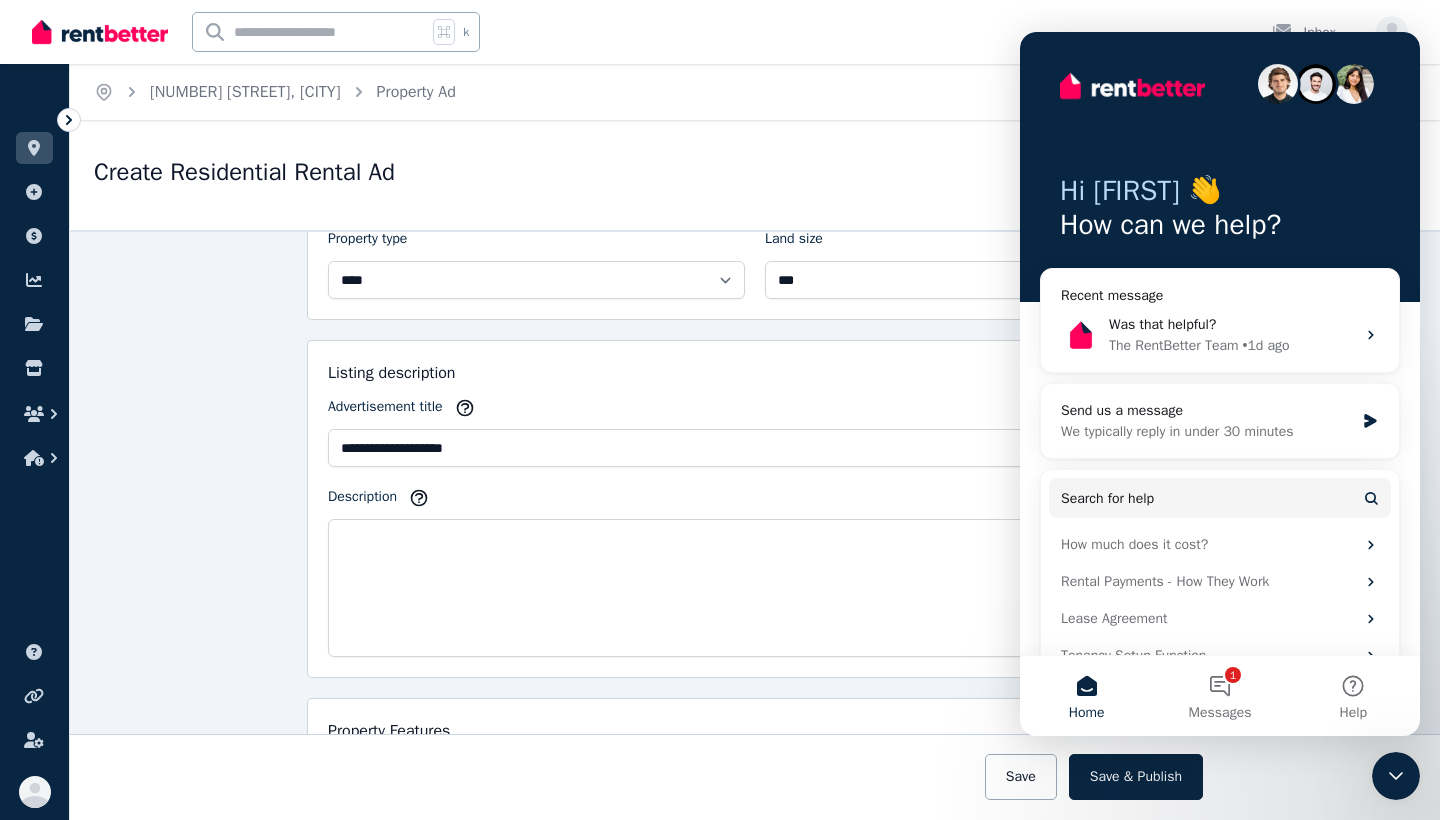click at bounding box center [100, 32] 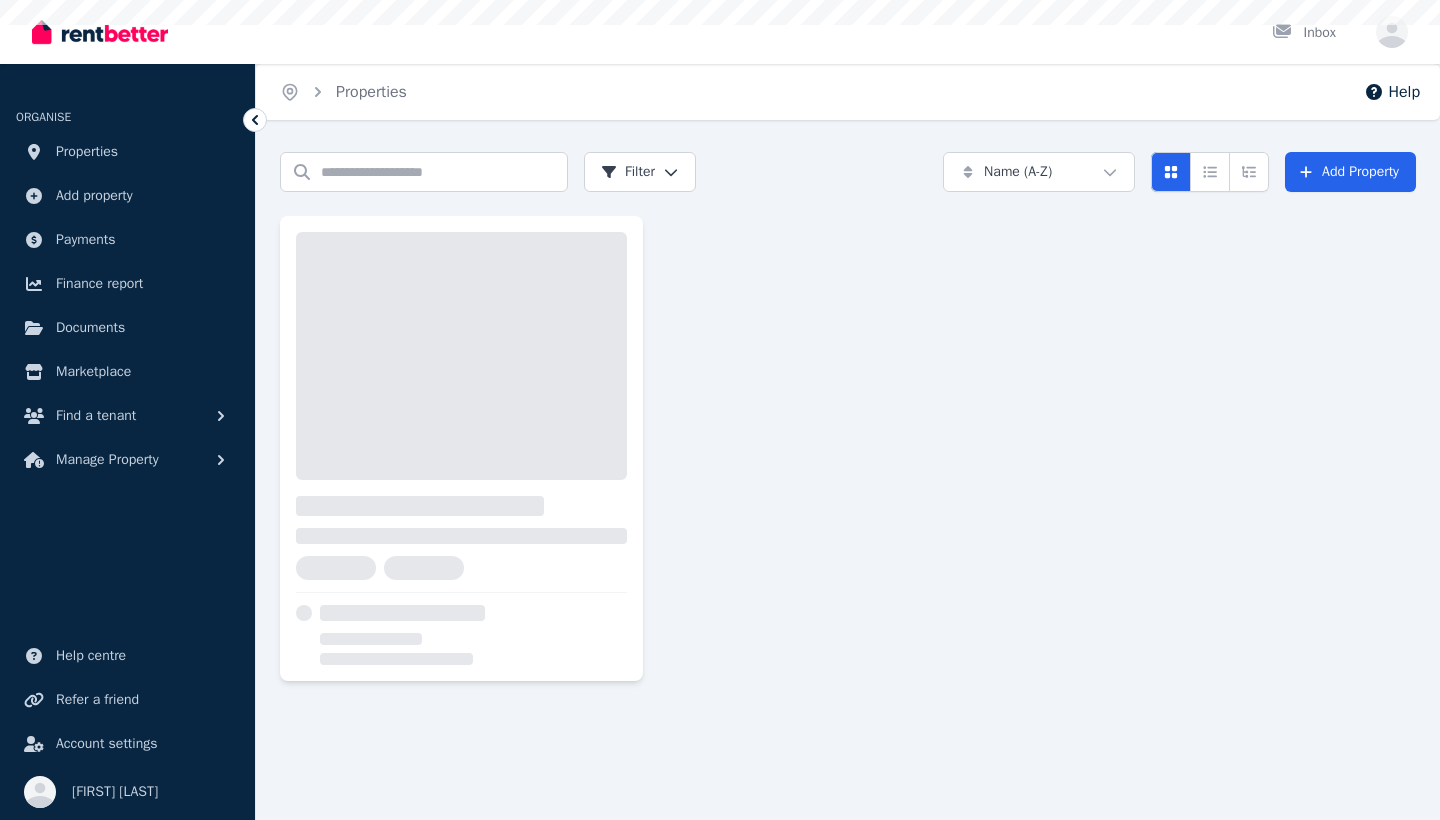 scroll, scrollTop: 0, scrollLeft: 0, axis: both 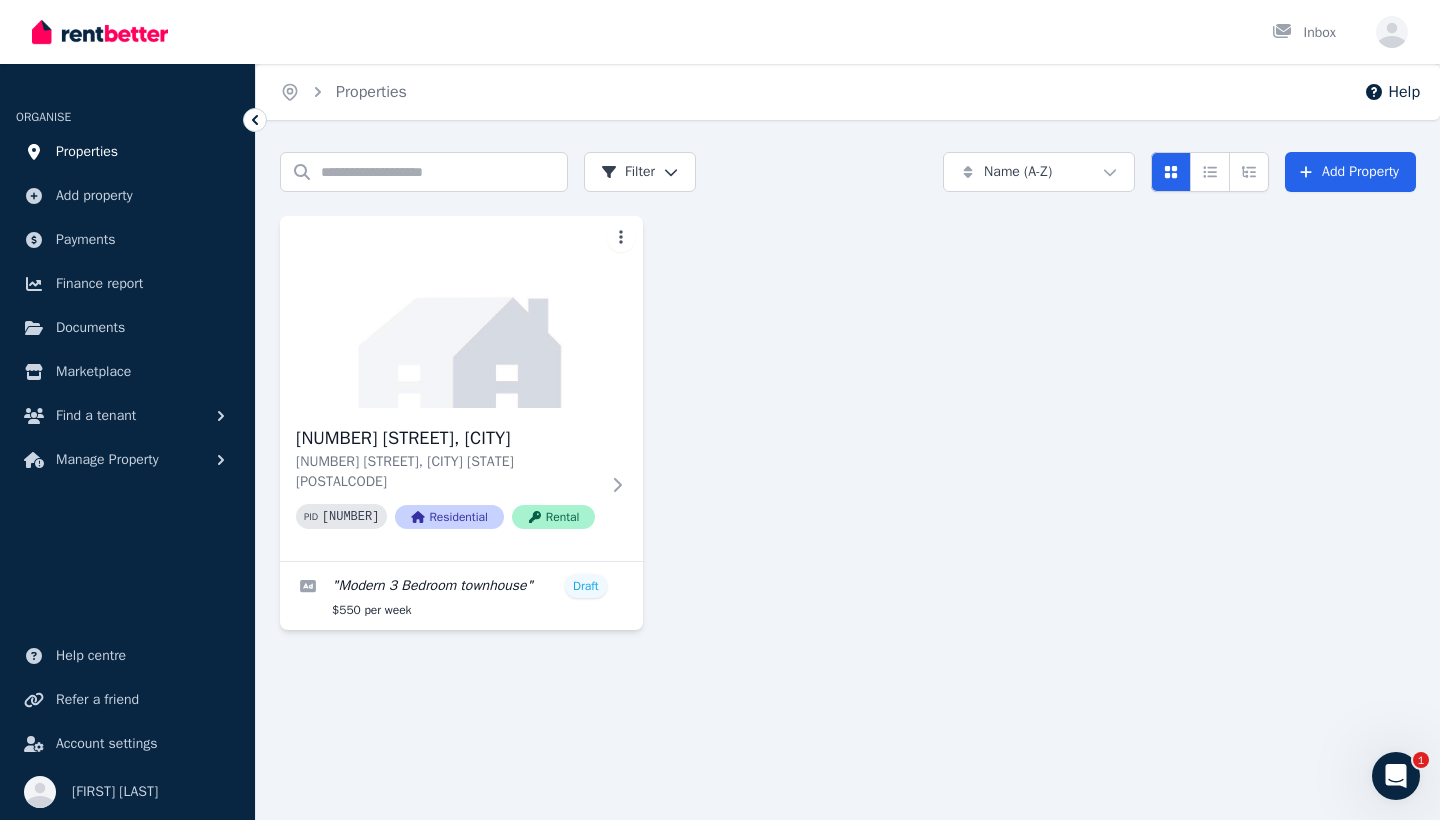 click on "Properties" at bounding box center (87, 152) 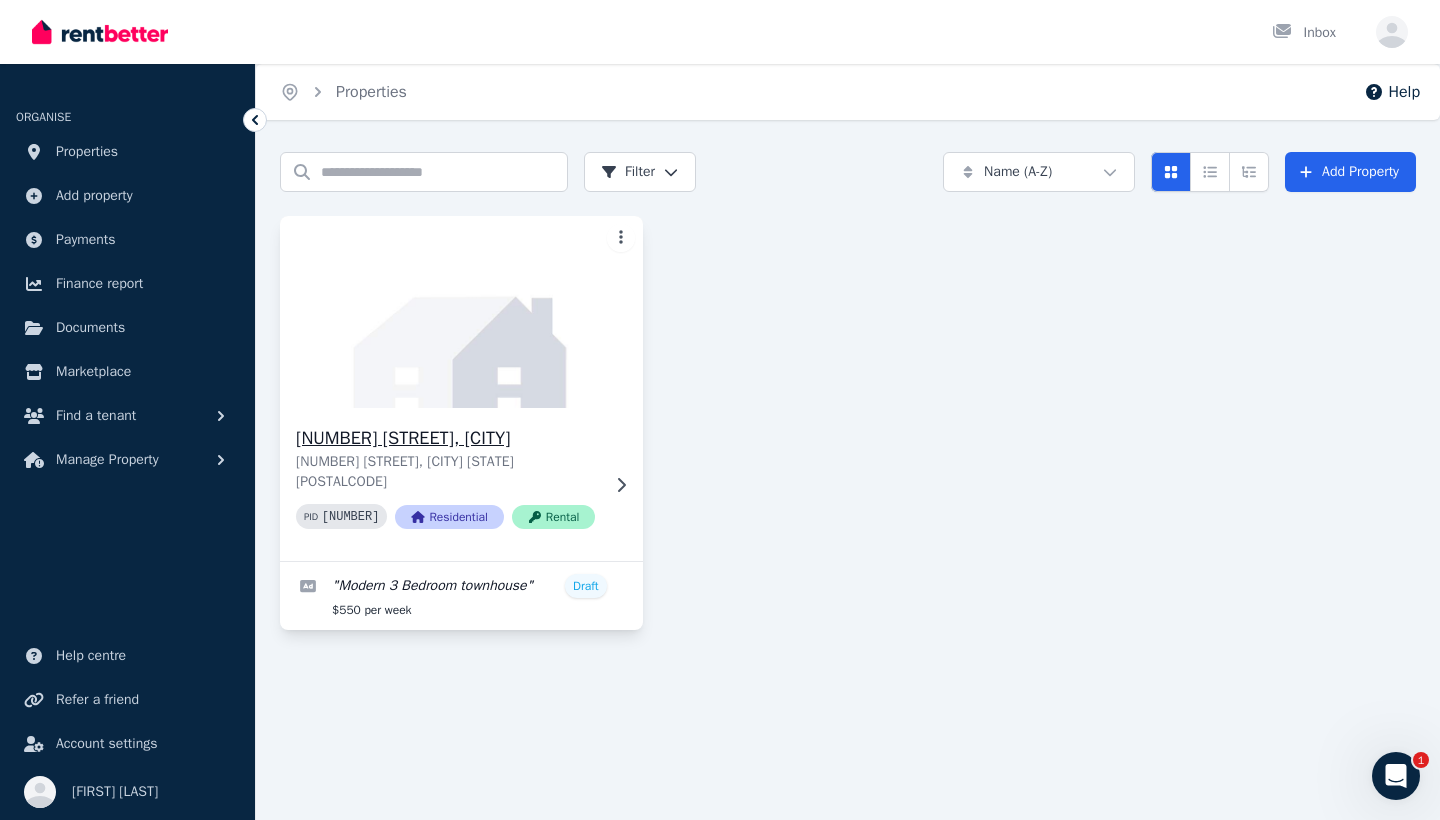 click at bounding box center [461, 312] 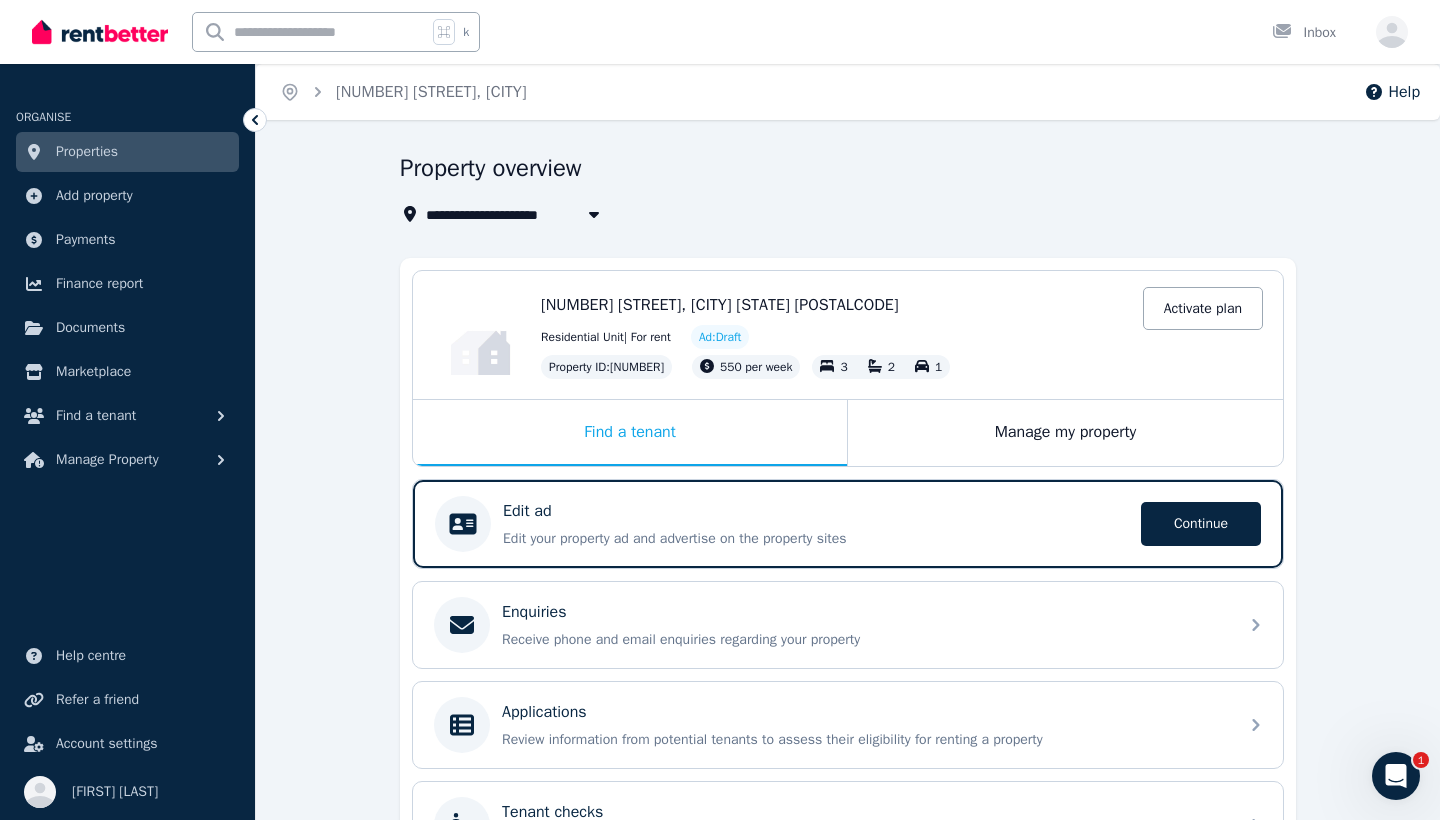 scroll, scrollTop: 84, scrollLeft: 0, axis: vertical 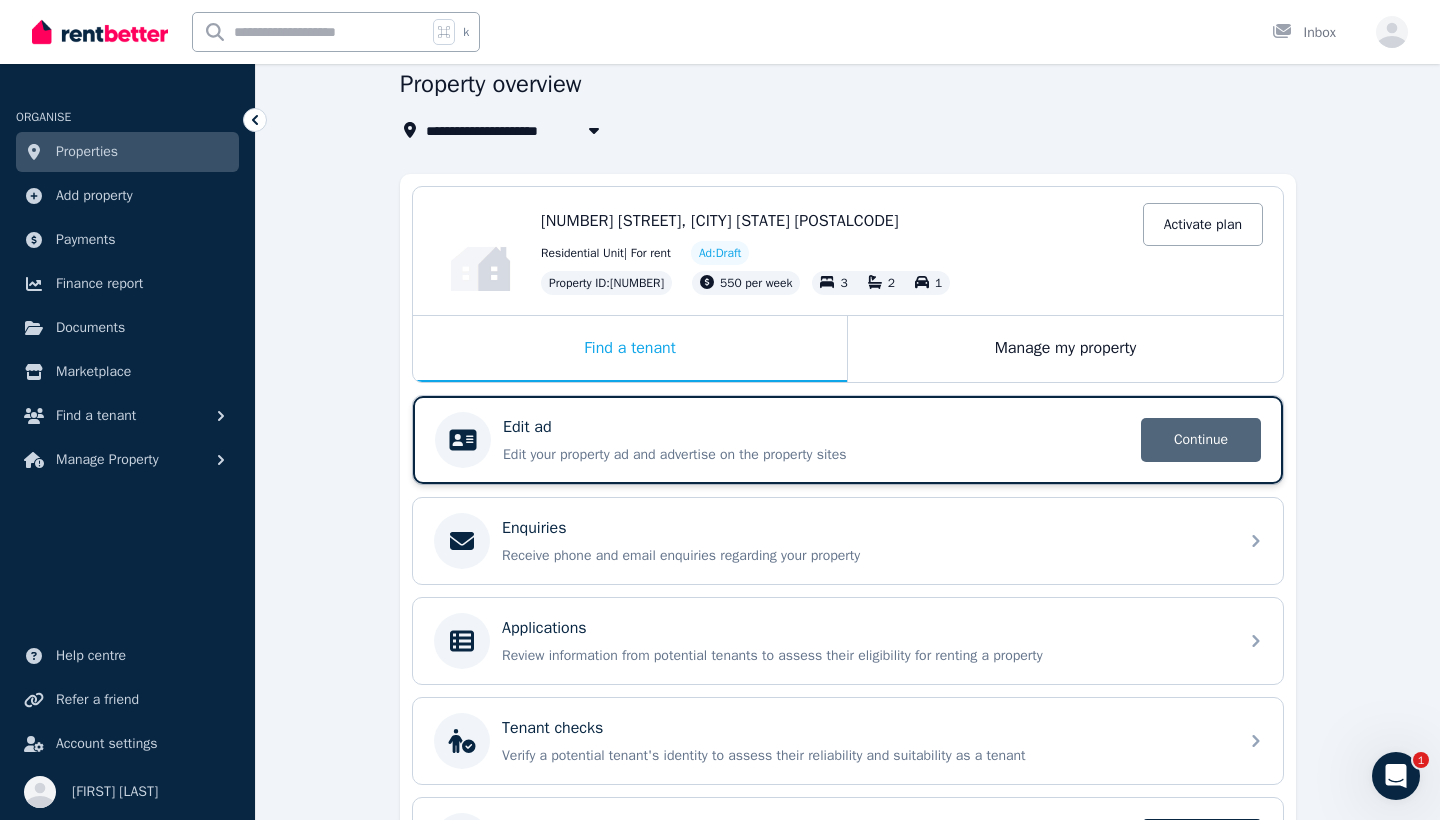 click on "Continue" at bounding box center [1201, 440] 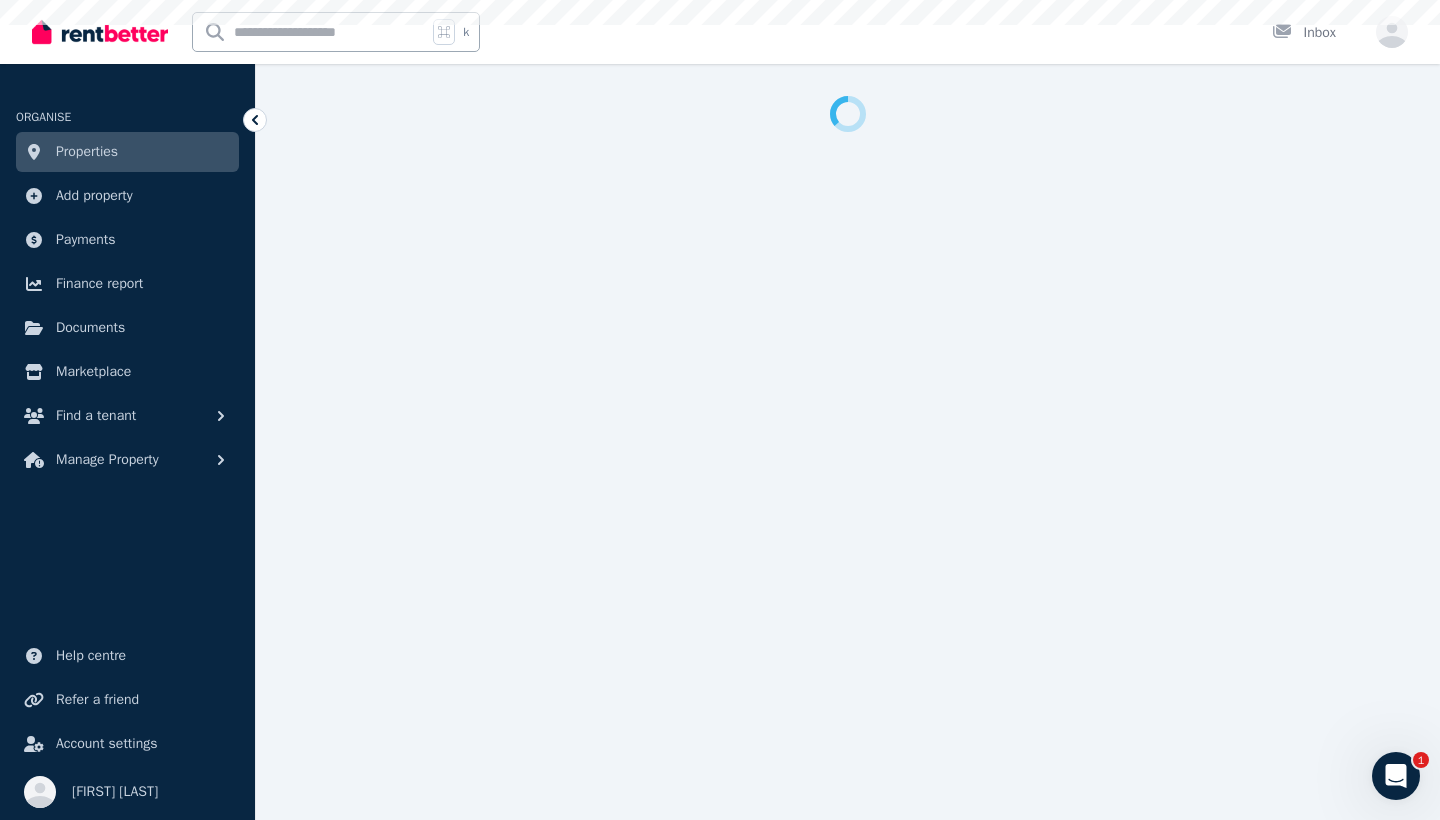 scroll, scrollTop: 0, scrollLeft: 0, axis: both 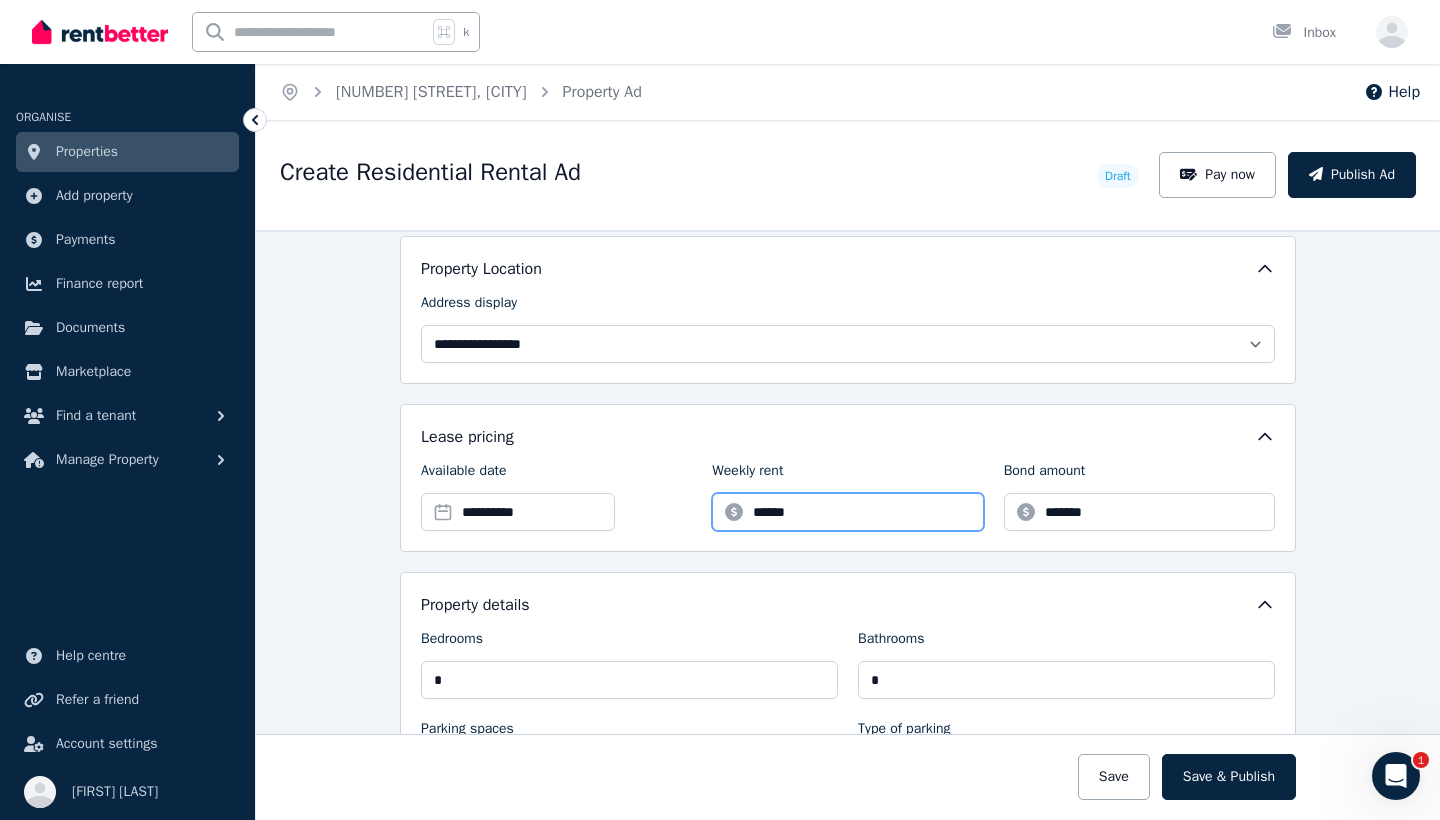 click on "******" at bounding box center [847, 512] 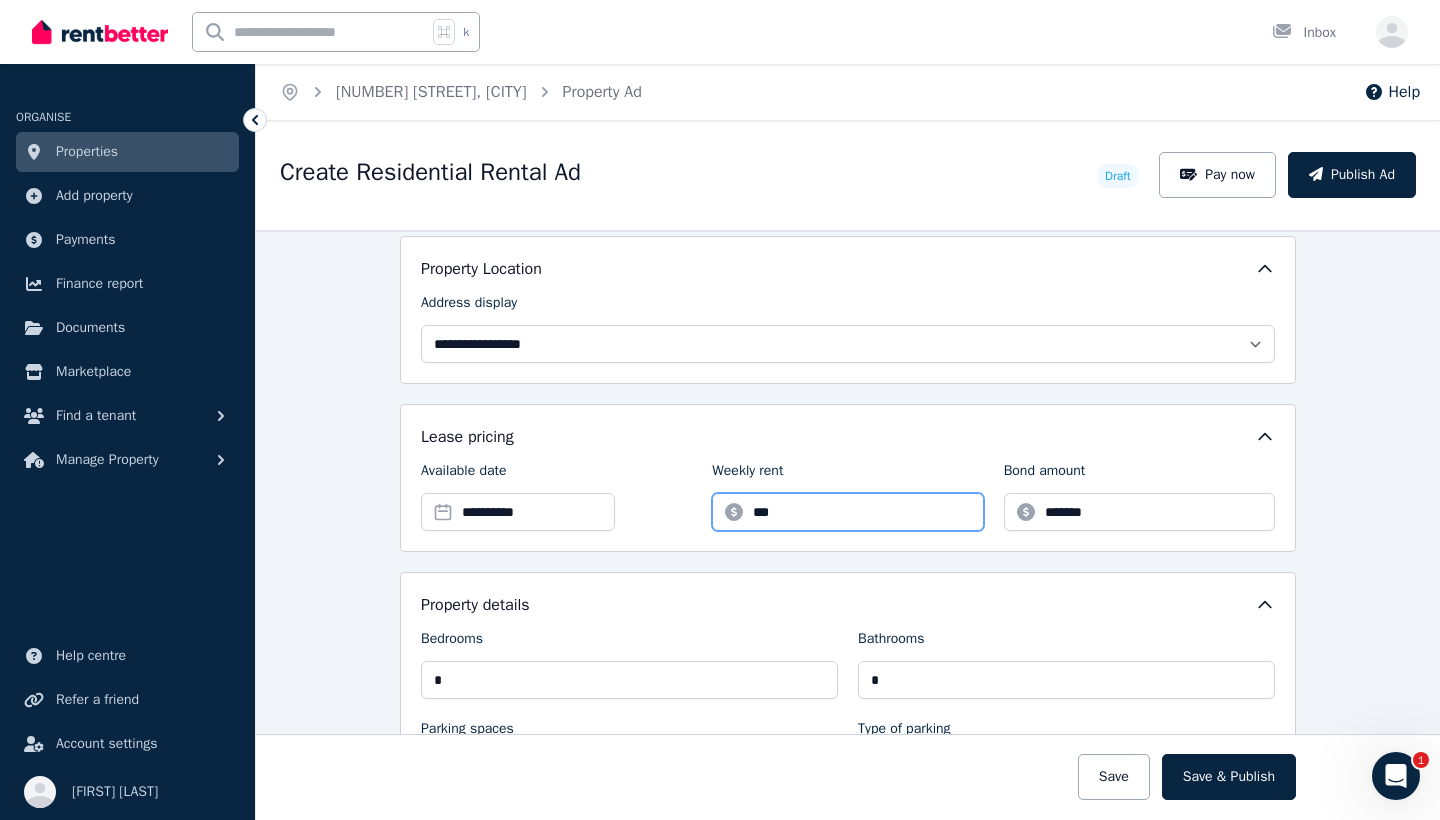 type on "***" 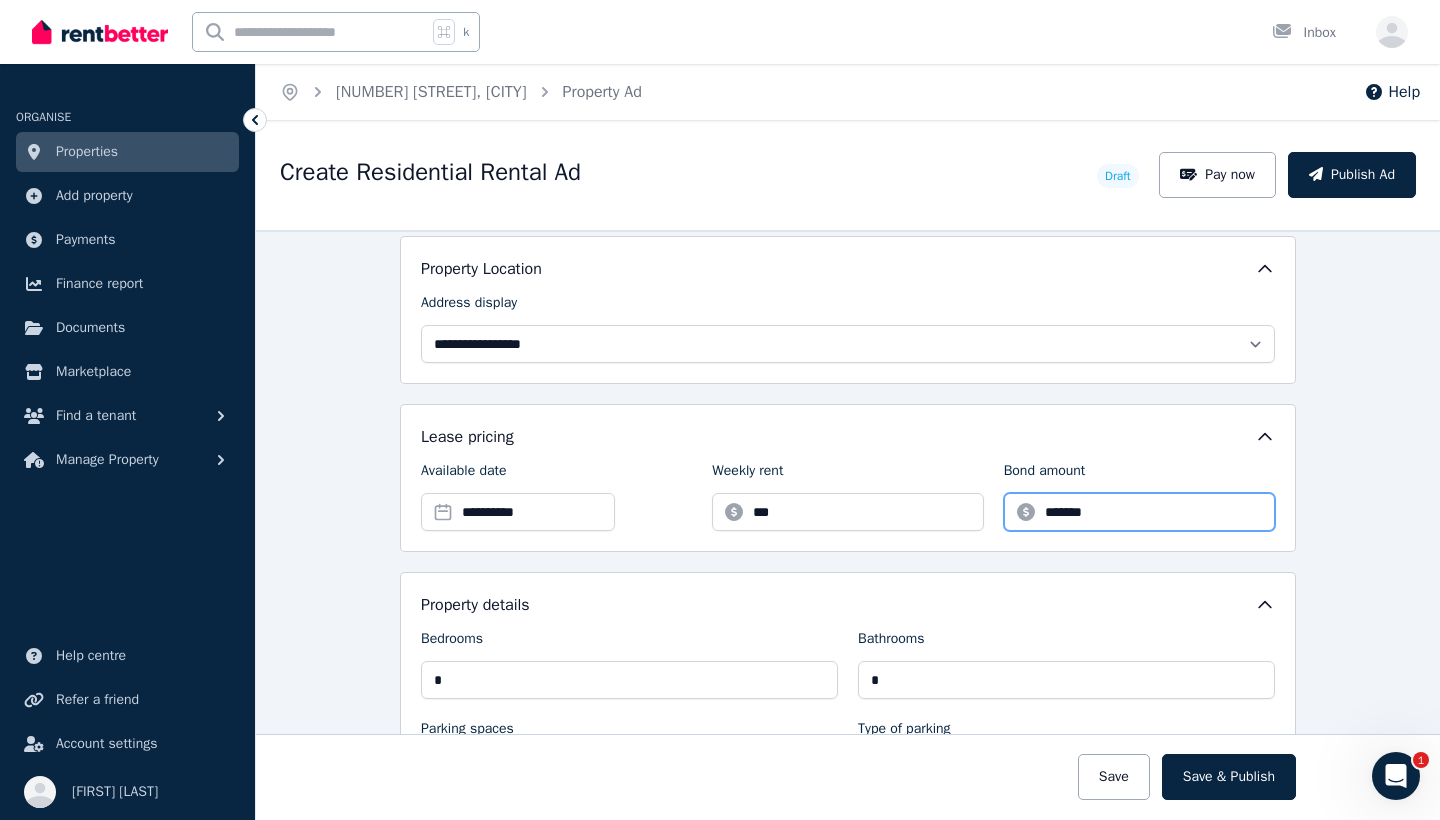 click on "*******" at bounding box center [1139, 512] 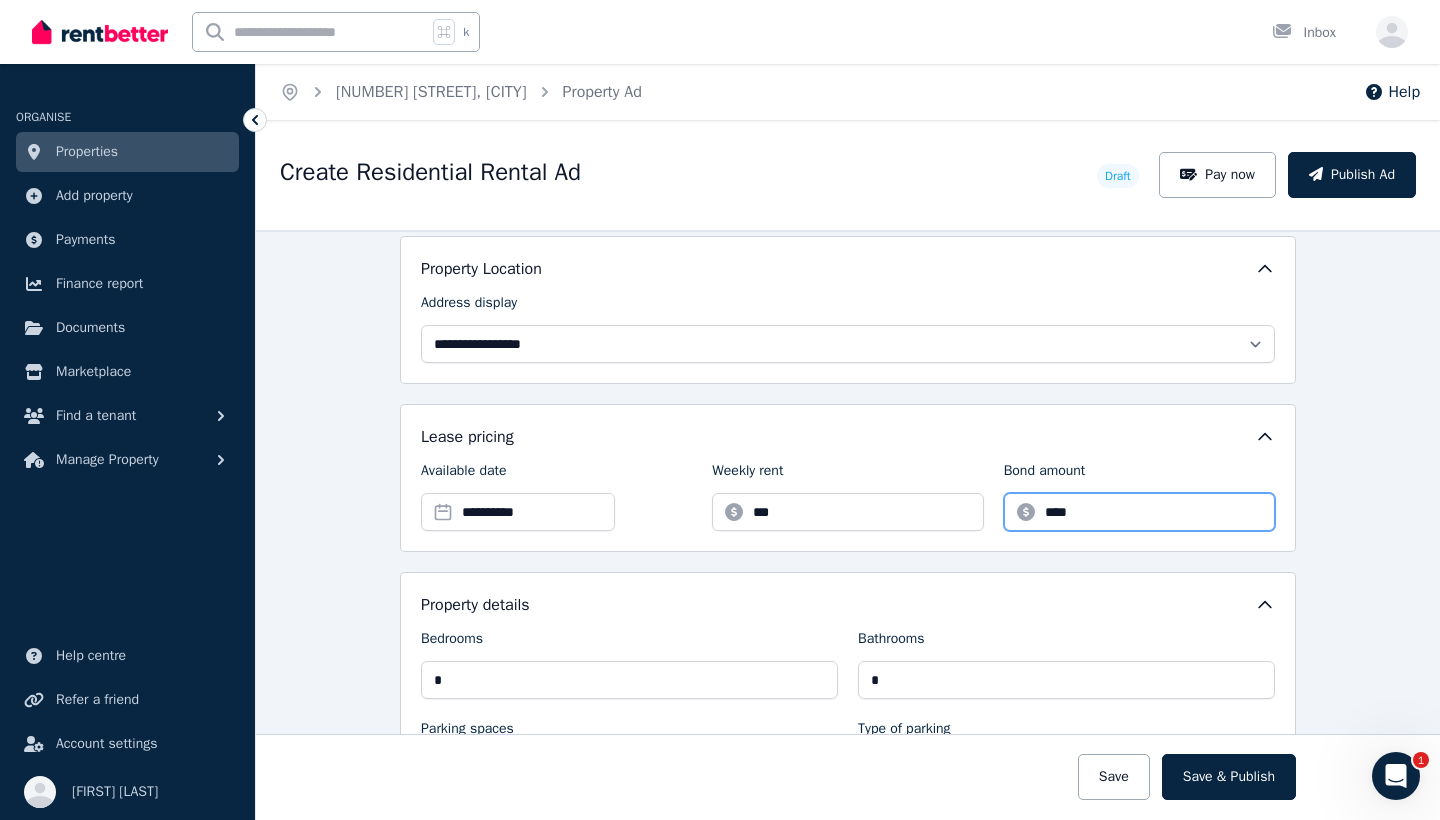 type on "****" 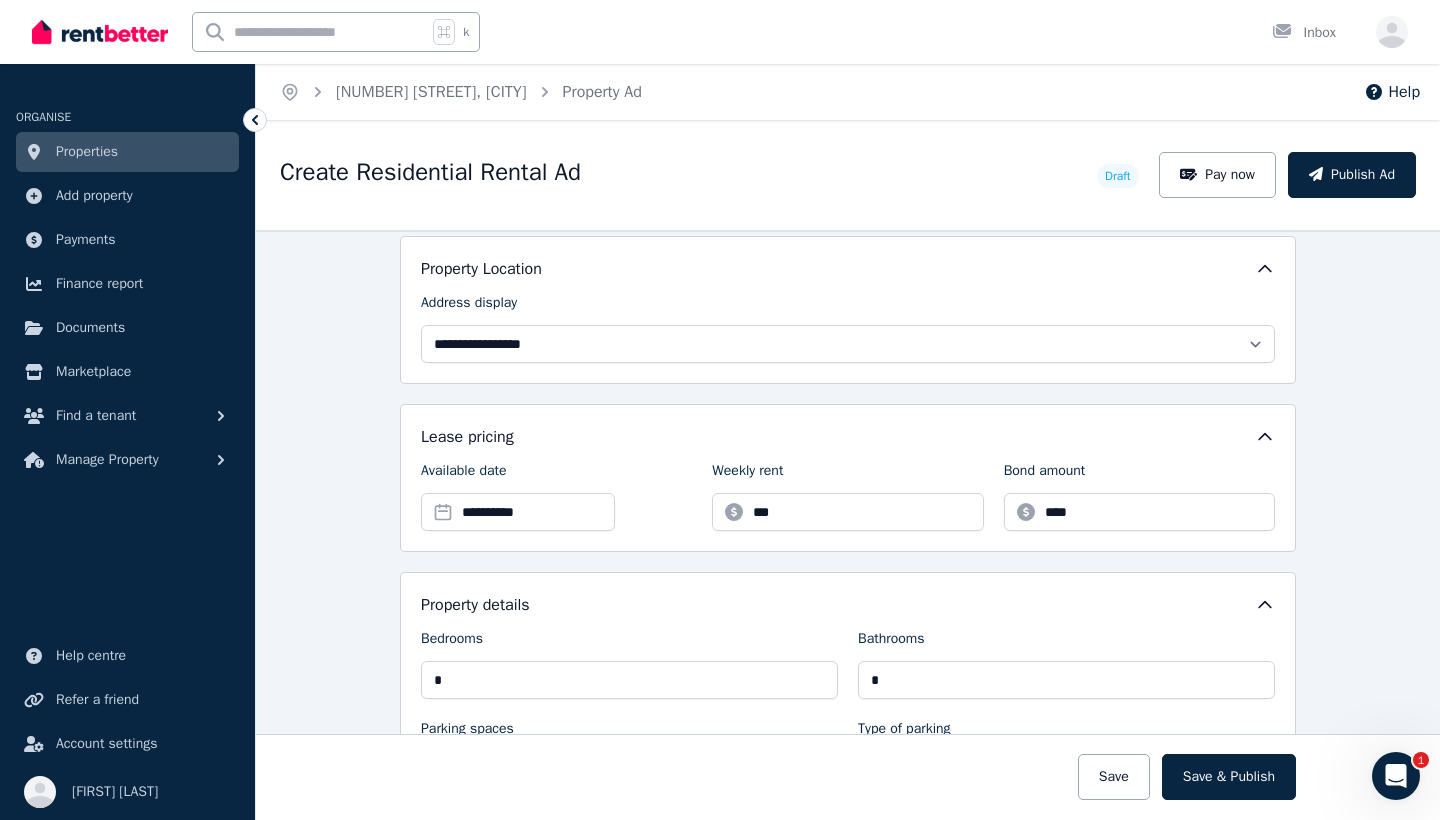 click on "**********" at bounding box center [848, 1495] 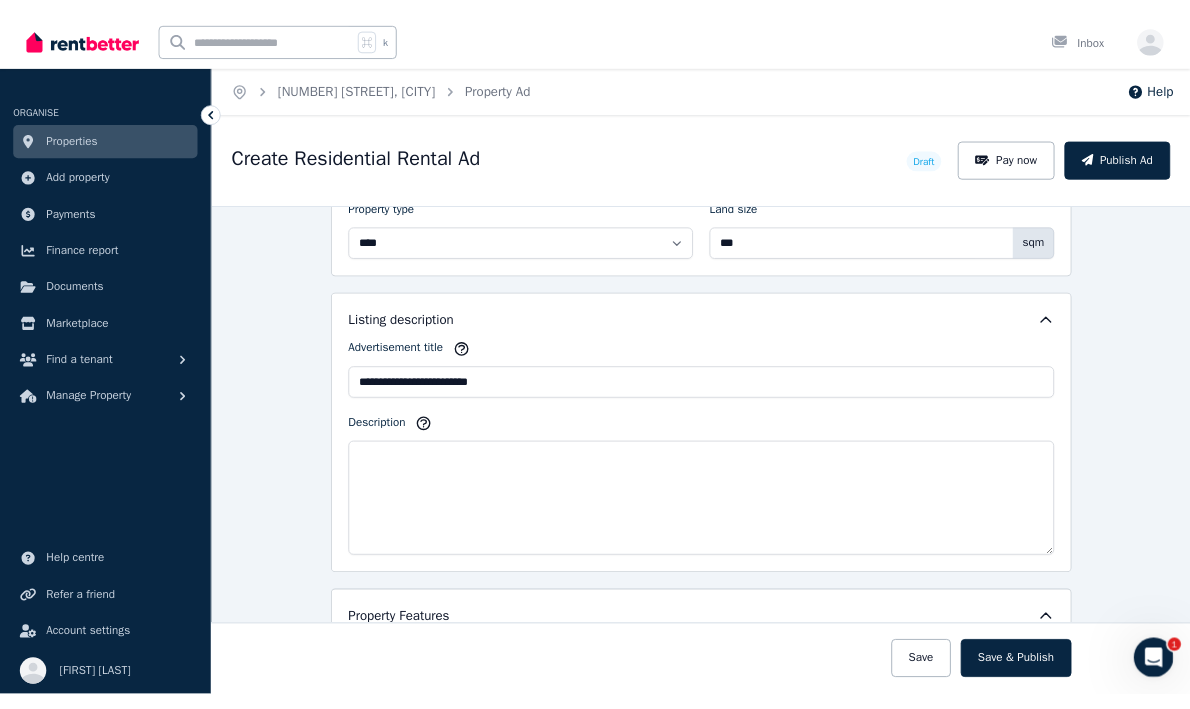 scroll, scrollTop: 1064, scrollLeft: 0, axis: vertical 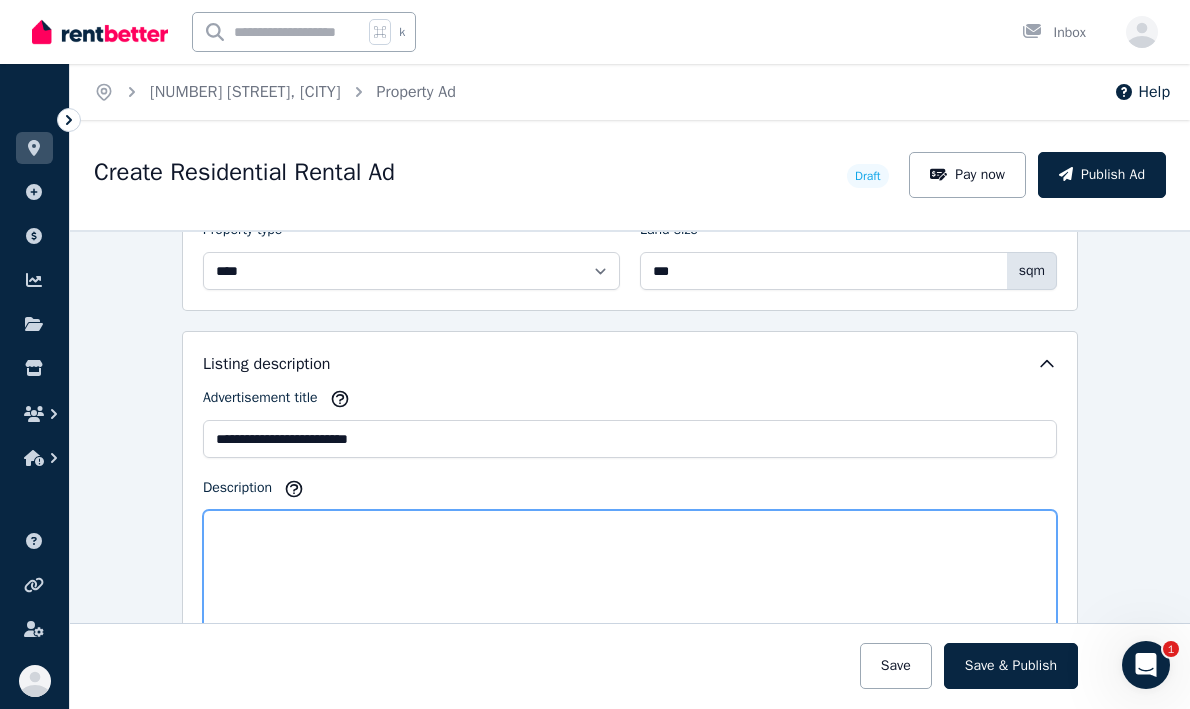 click on "Description" at bounding box center [630, 579] 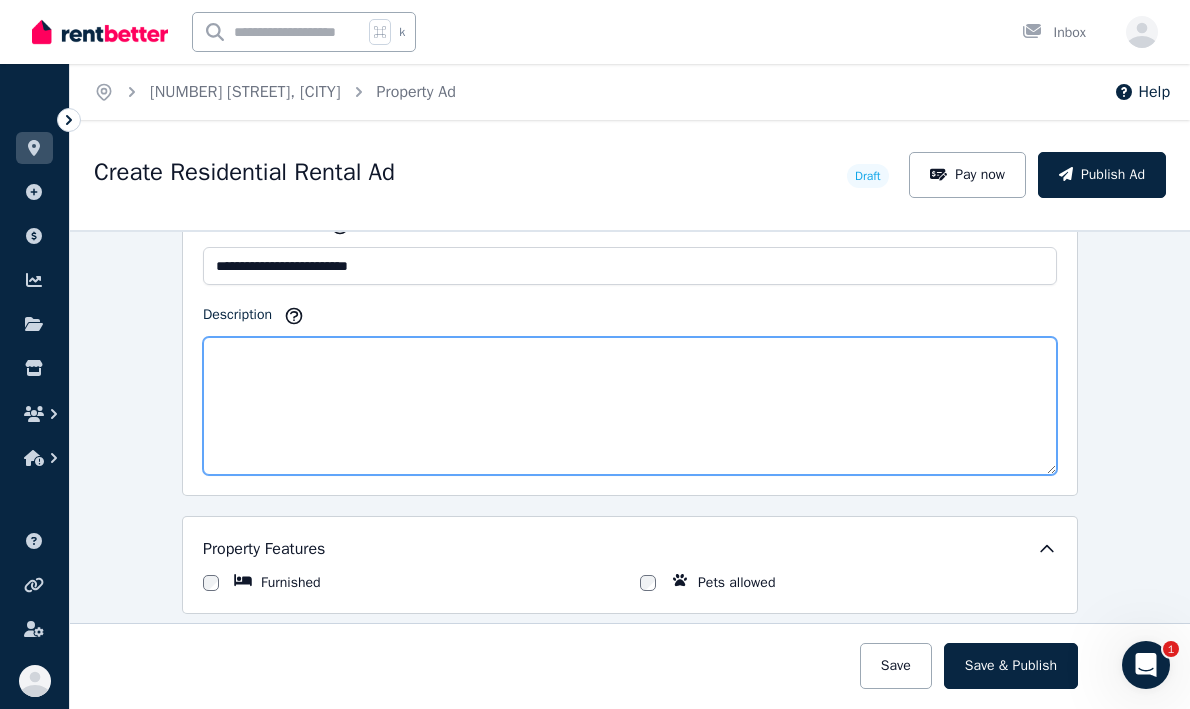 paste on "**********" 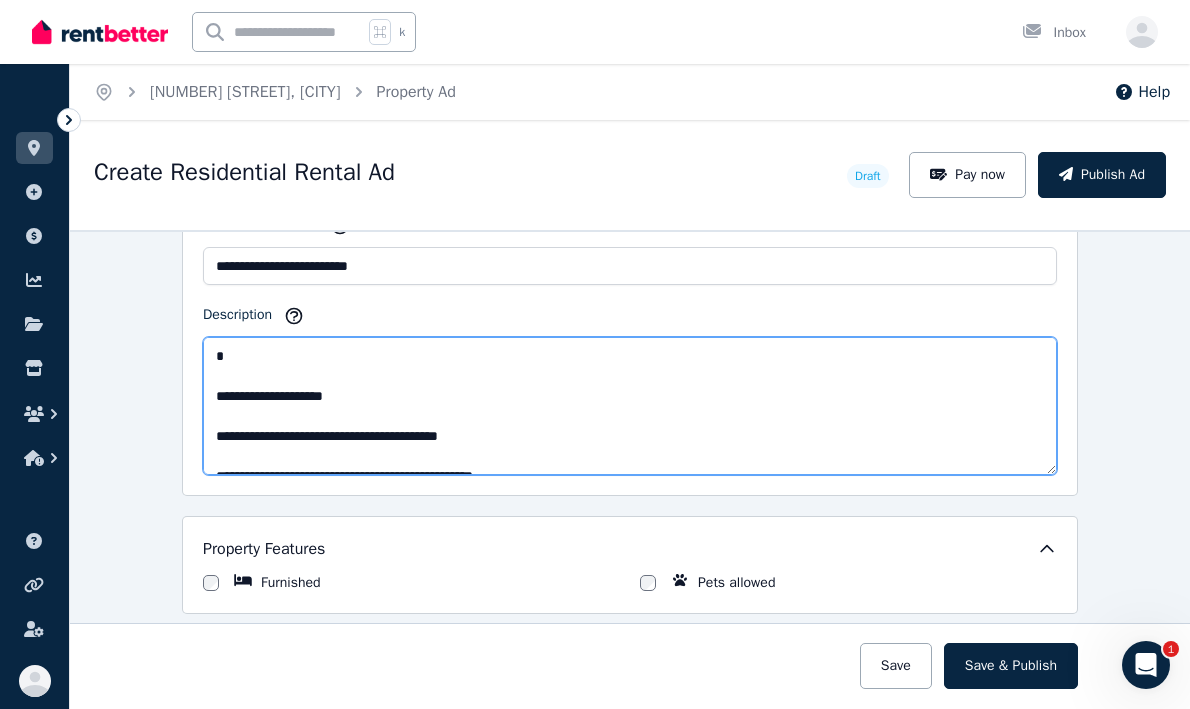 scroll, scrollTop: 143, scrollLeft: 0, axis: vertical 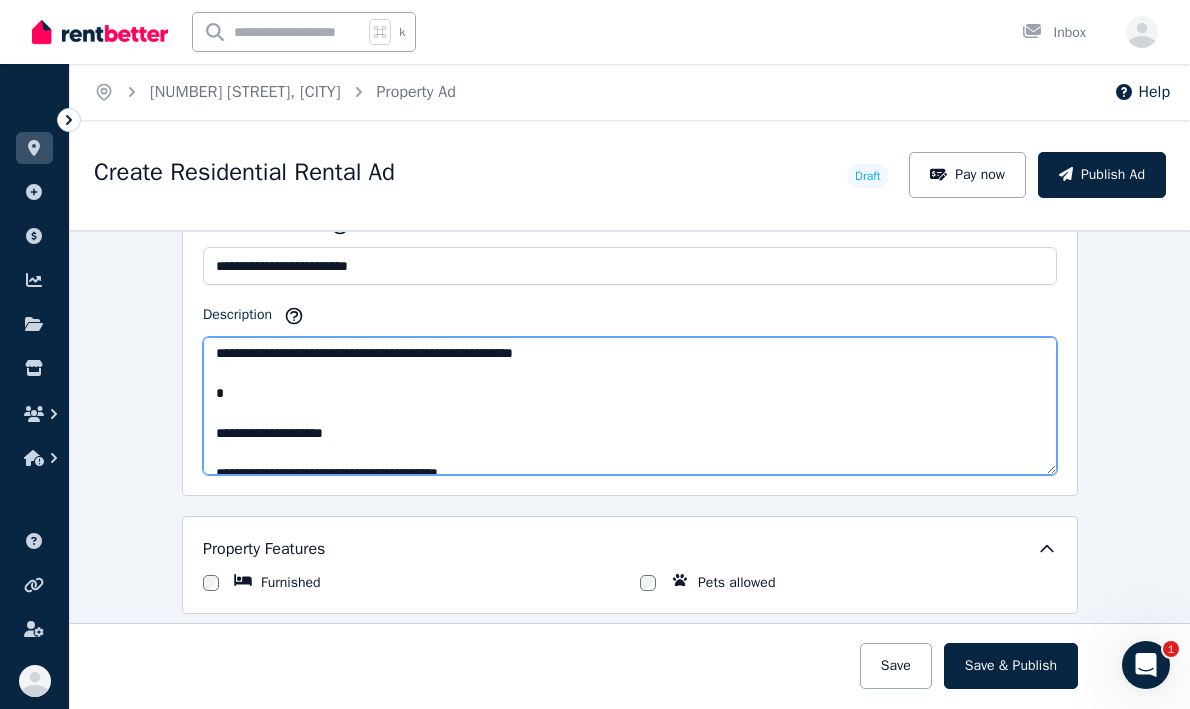 click on "Description" at bounding box center (630, 406) 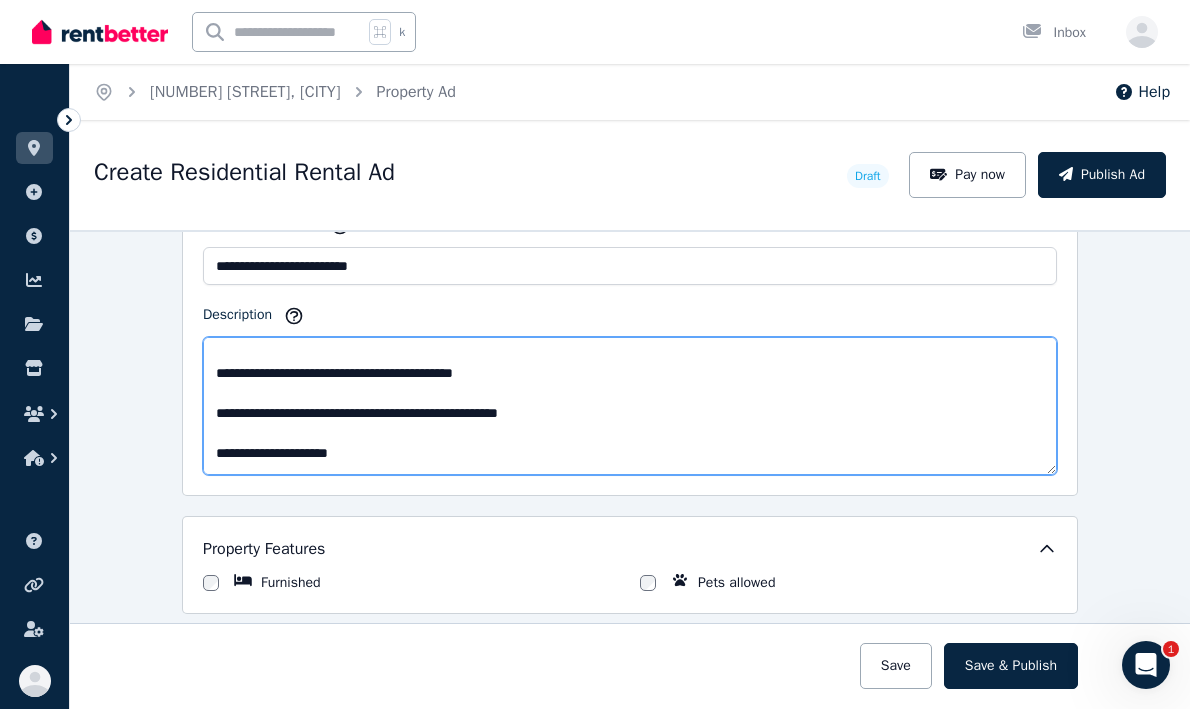 scroll, scrollTop: 393, scrollLeft: 0, axis: vertical 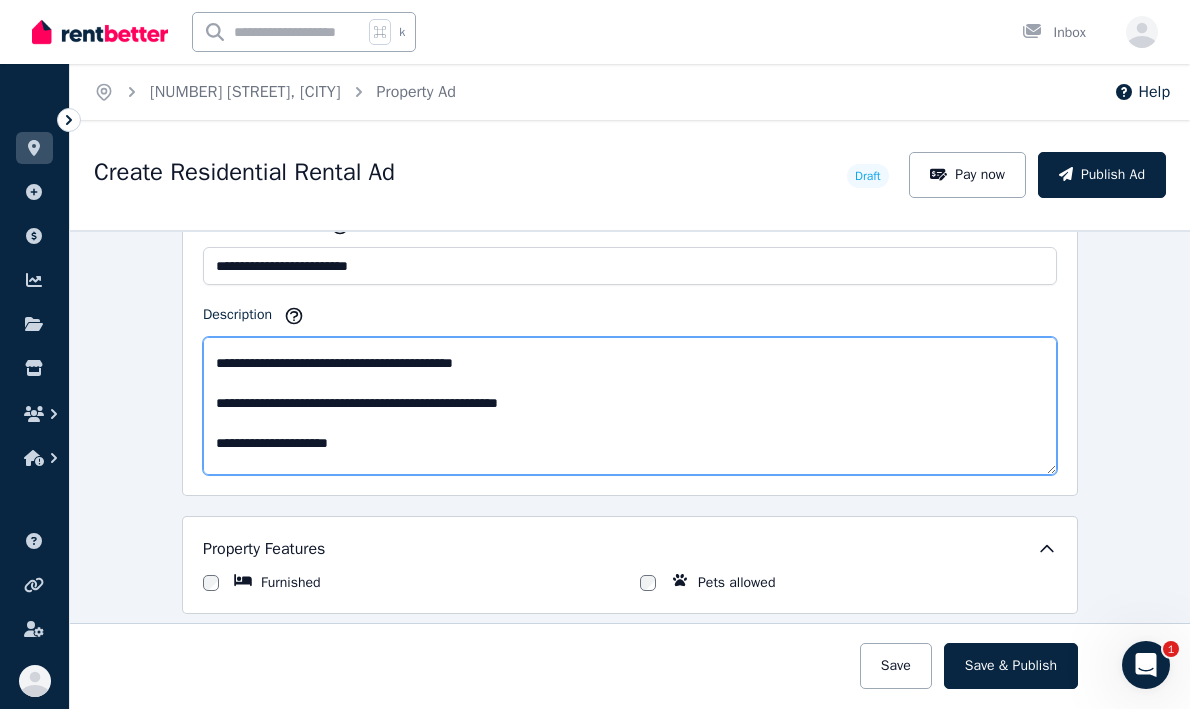 click on "Description" at bounding box center [630, 406] 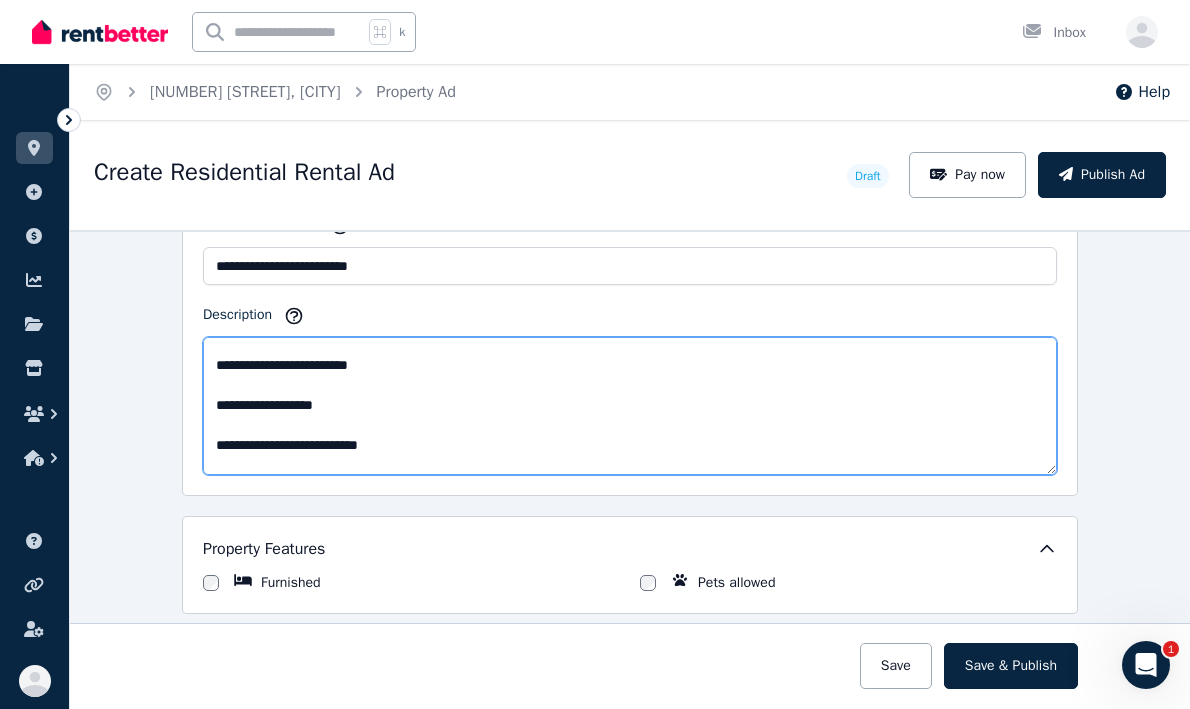 scroll, scrollTop: 688, scrollLeft: 0, axis: vertical 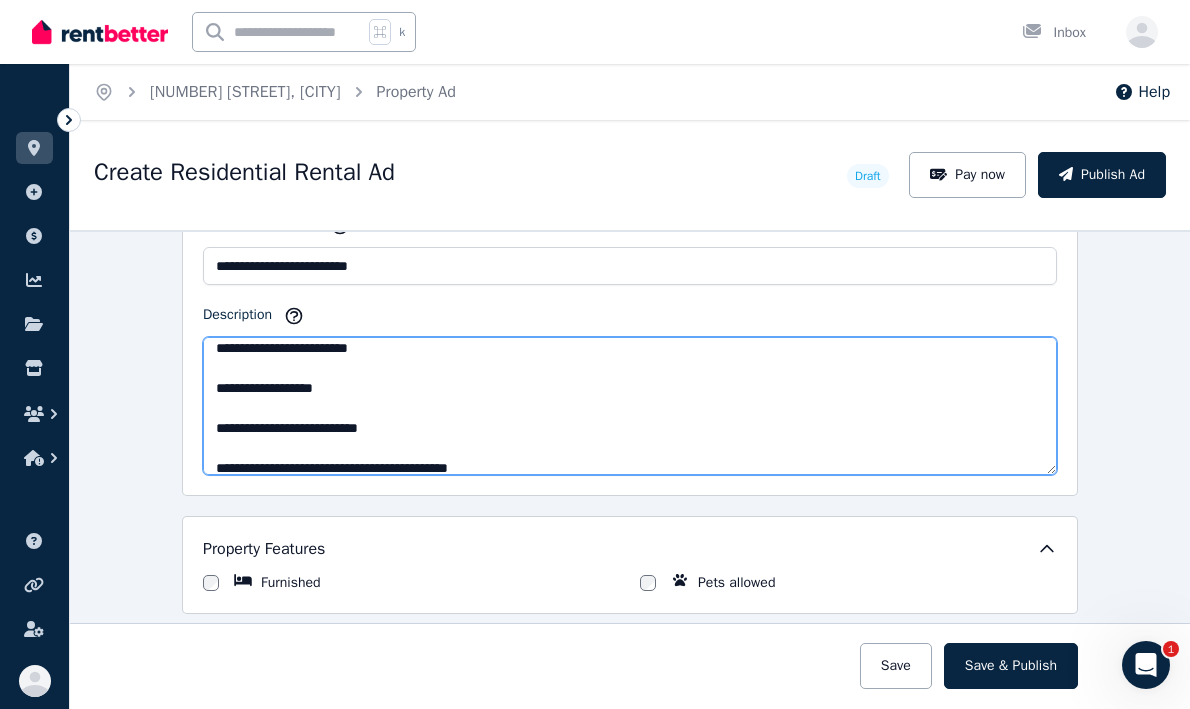 click on "Description" at bounding box center (630, 406) 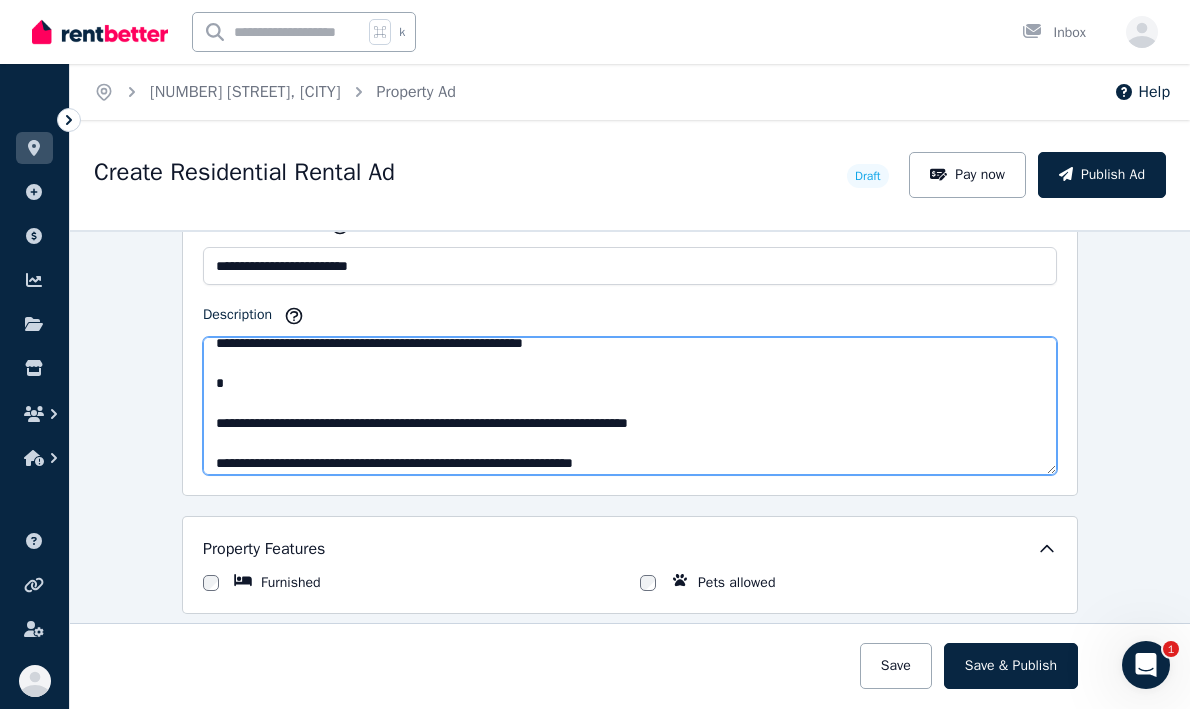 scroll, scrollTop: 876, scrollLeft: 0, axis: vertical 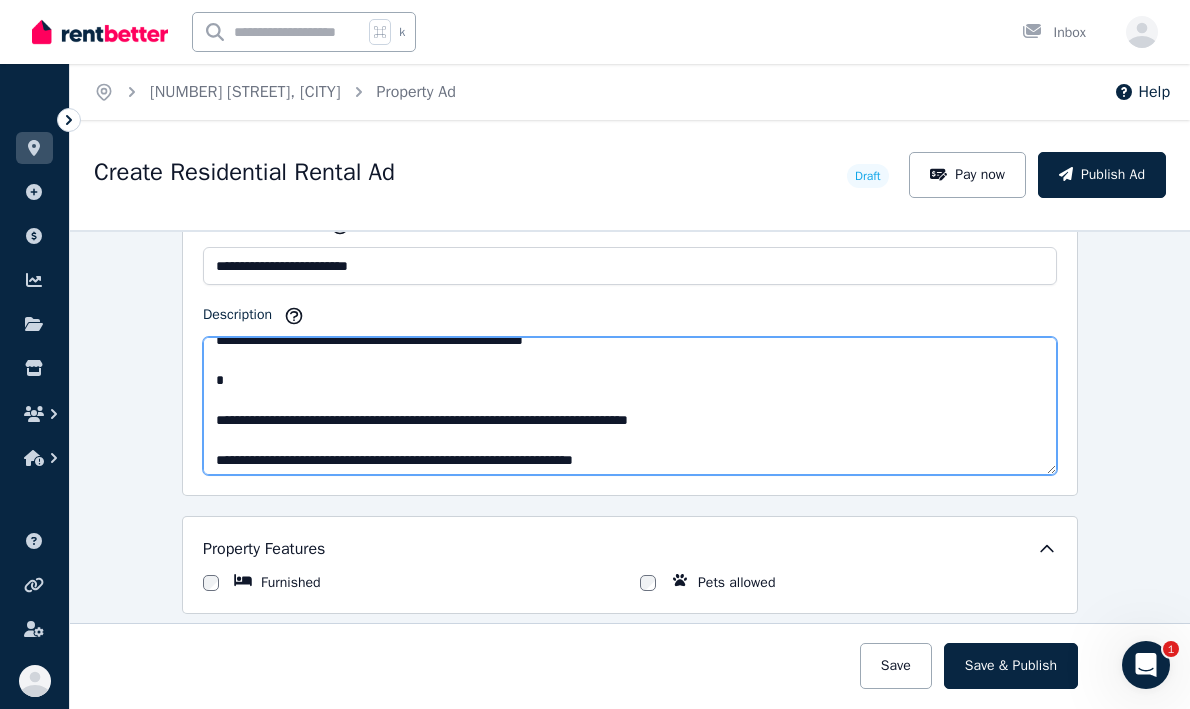 click on "Description" at bounding box center [630, 406] 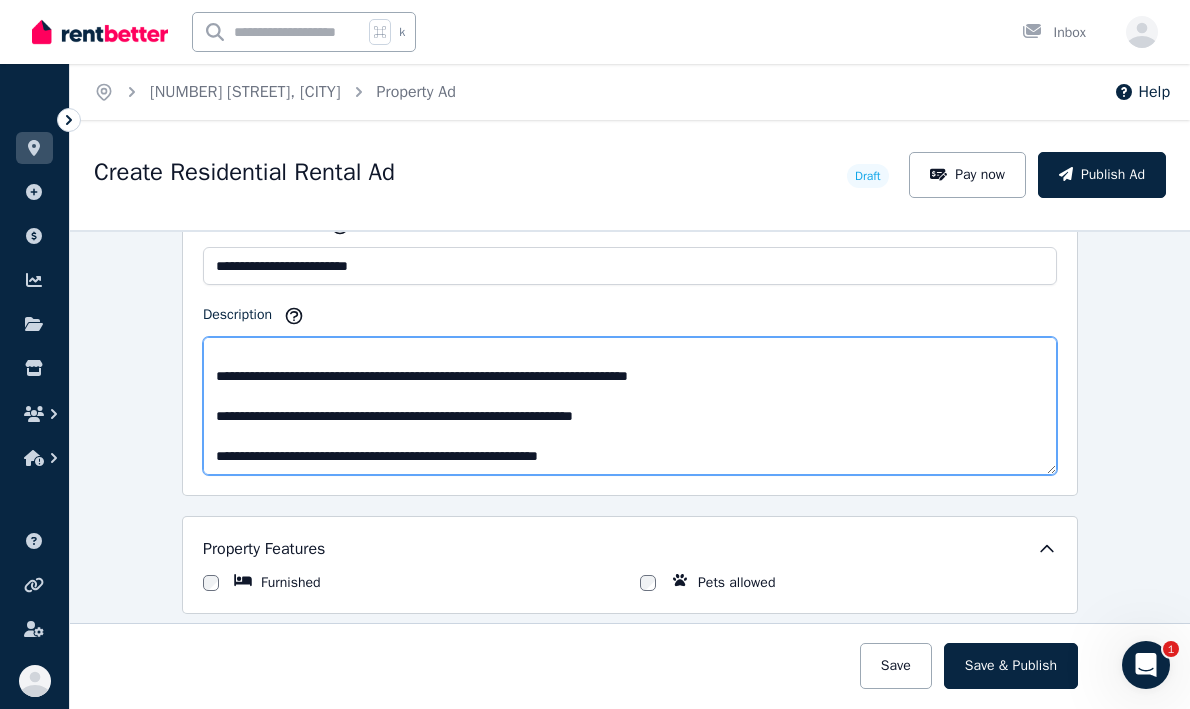 scroll, scrollTop: 920, scrollLeft: 0, axis: vertical 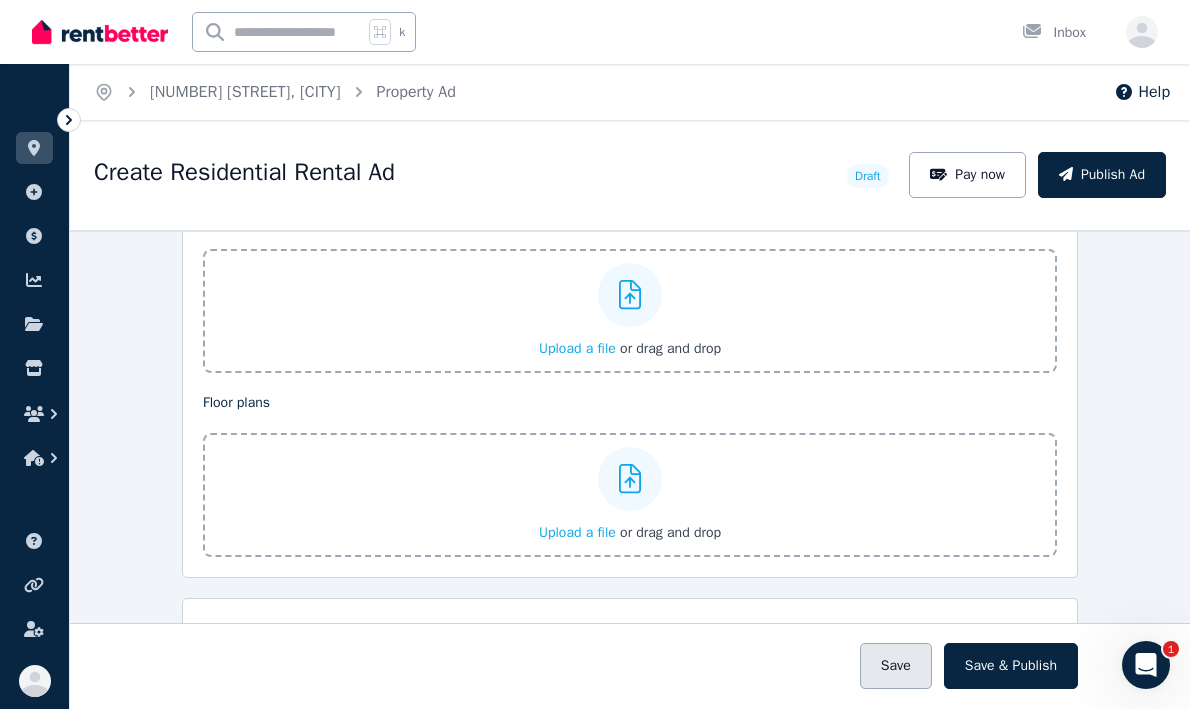 type on "**********" 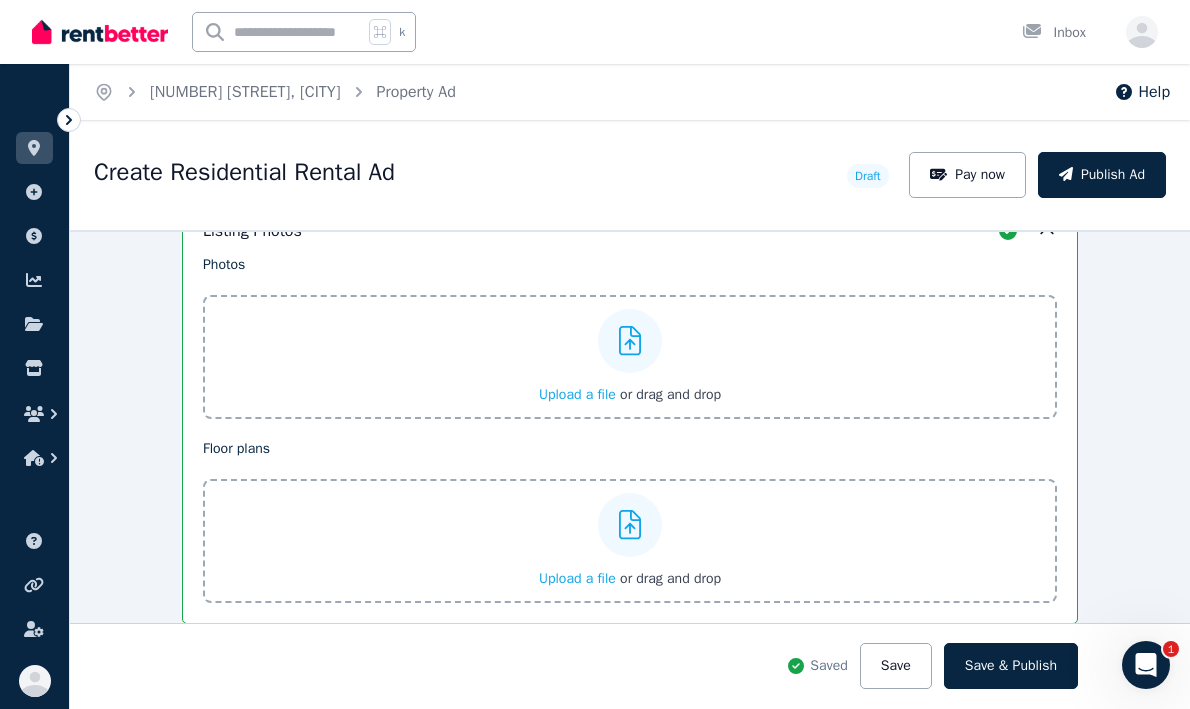 scroll, scrollTop: 2600, scrollLeft: 0, axis: vertical 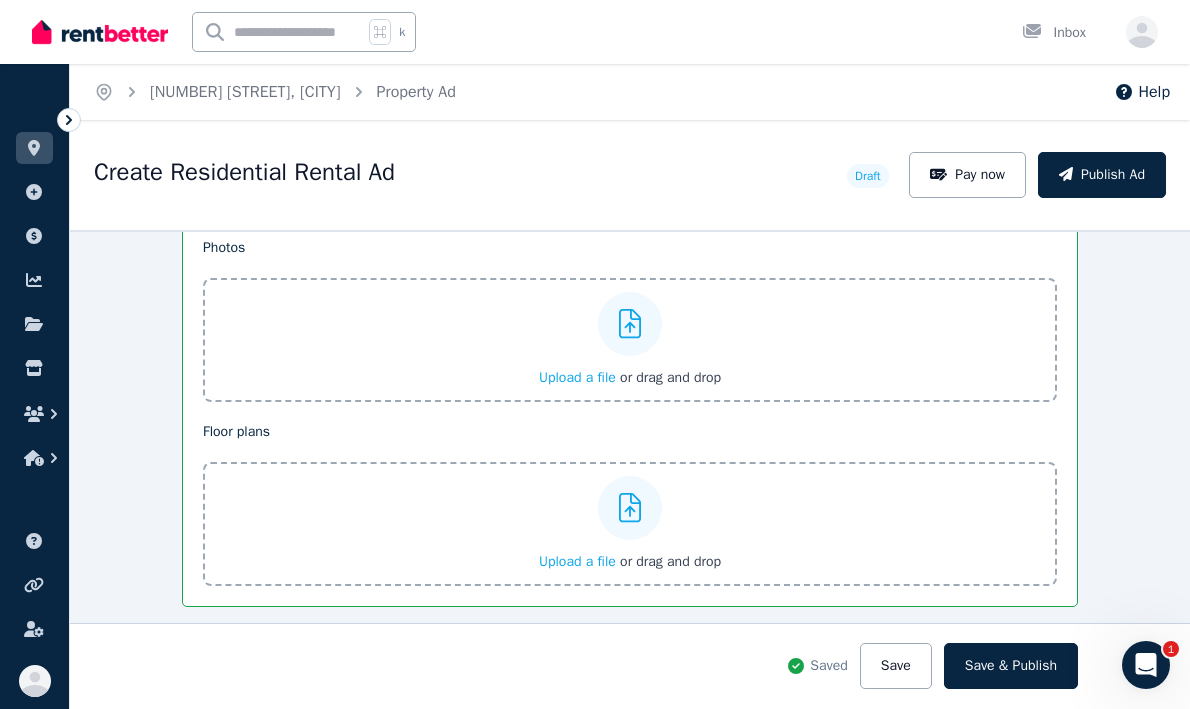 click on "Upload a file" at bounding box center (577, 561) 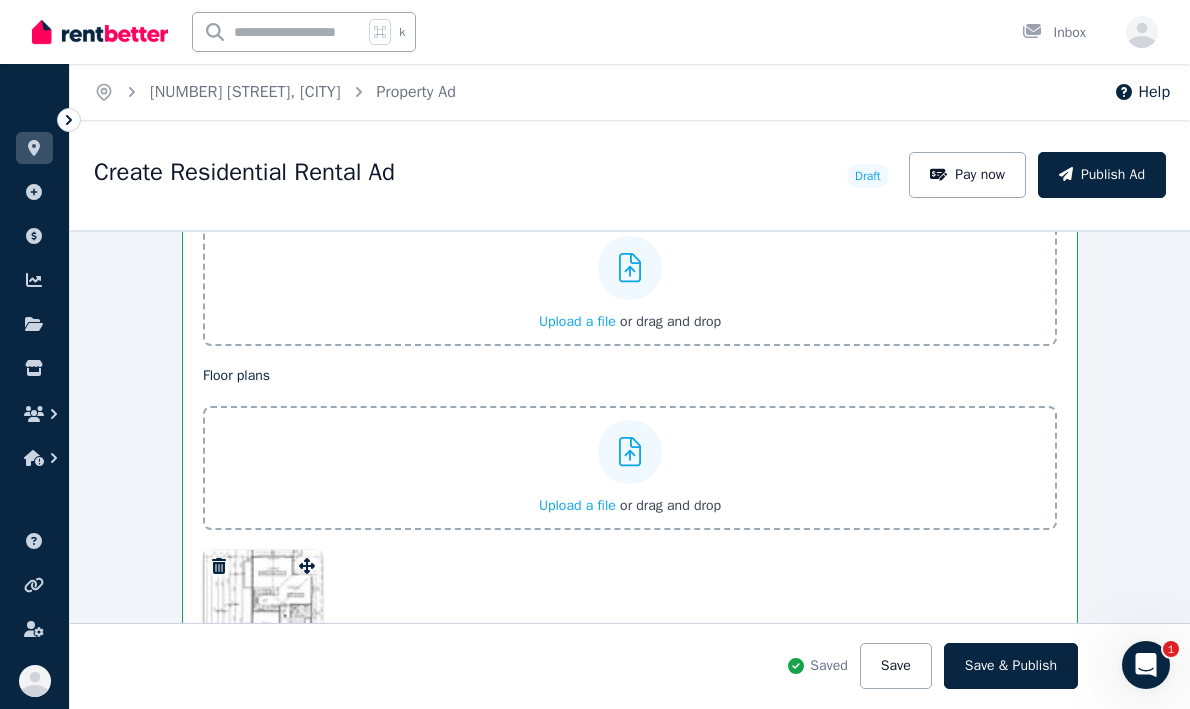 scroll, scrollTop: 2655, scrollLeft: 0, axis: vertical 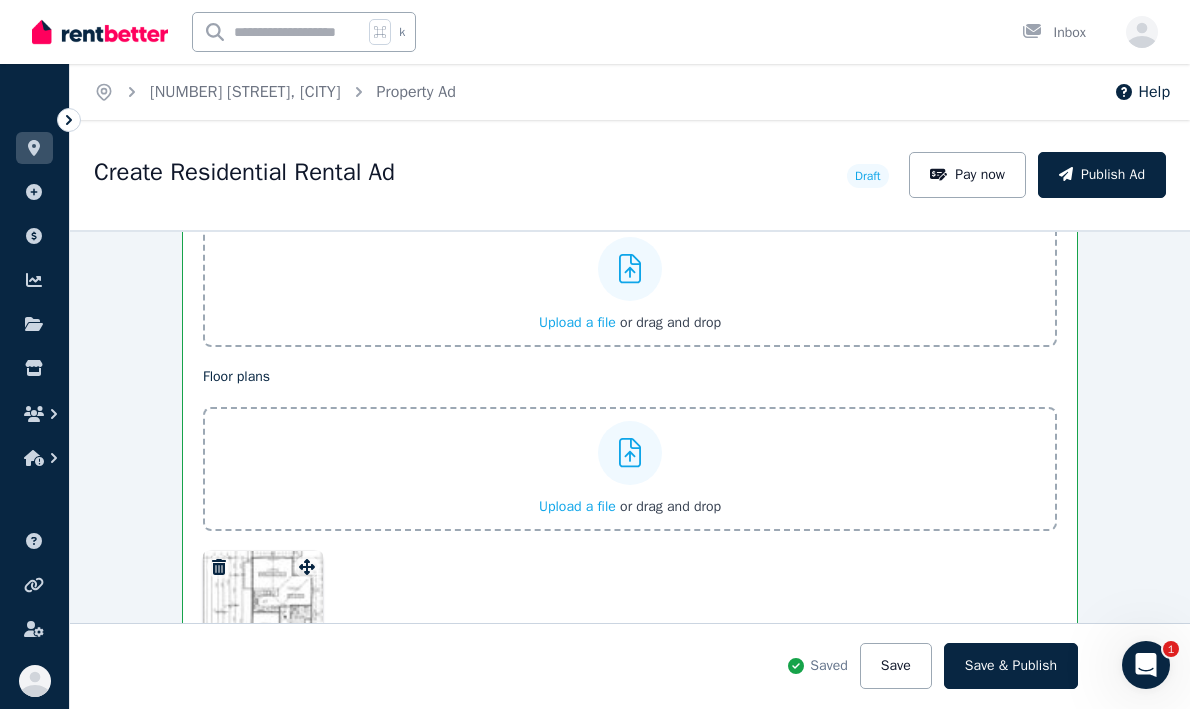 click on "Upload a file" at bounding box center (577, 322) 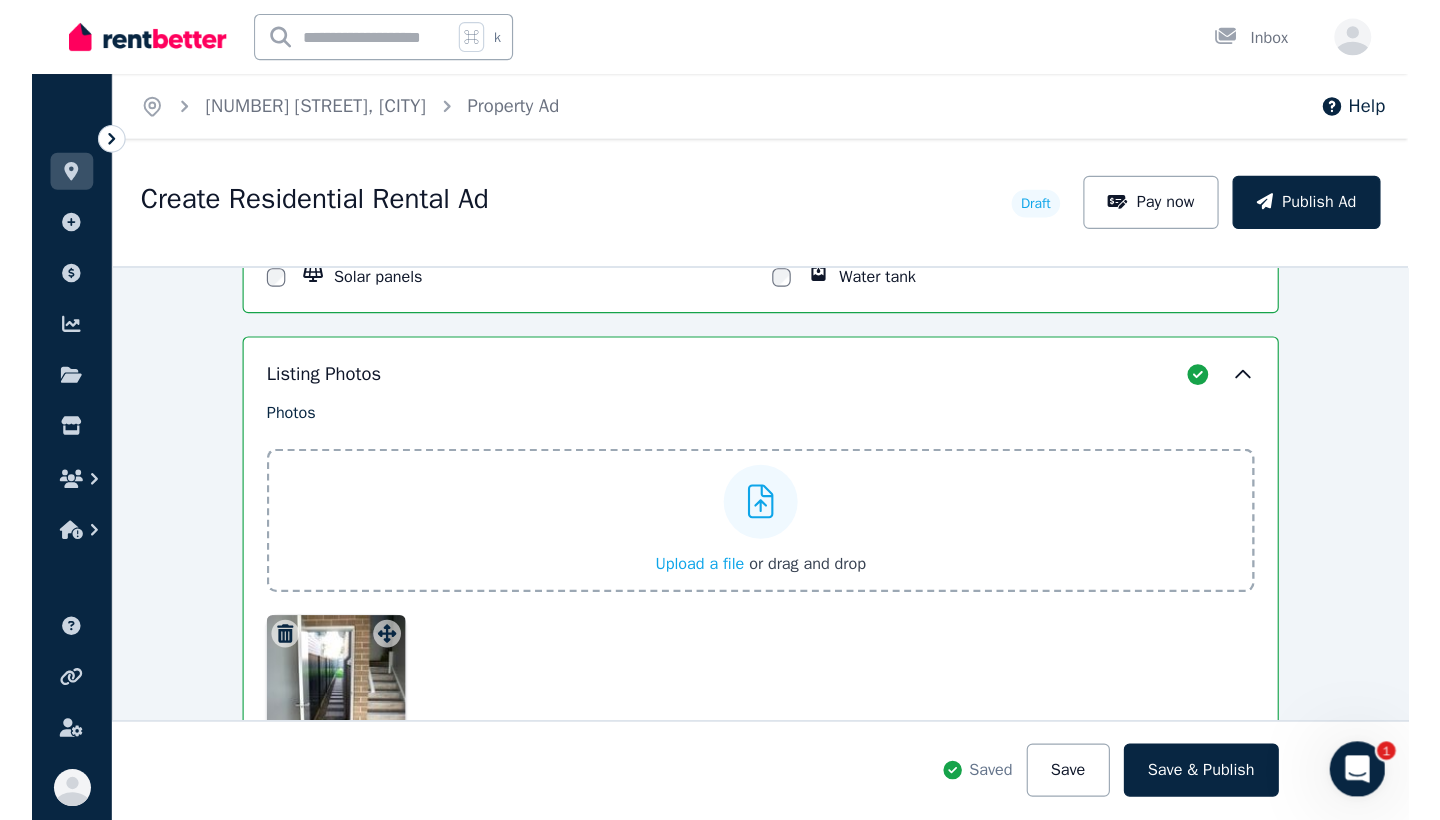 scroll, scrollTop: 2477, scrollLeft: 0, axis: vertical 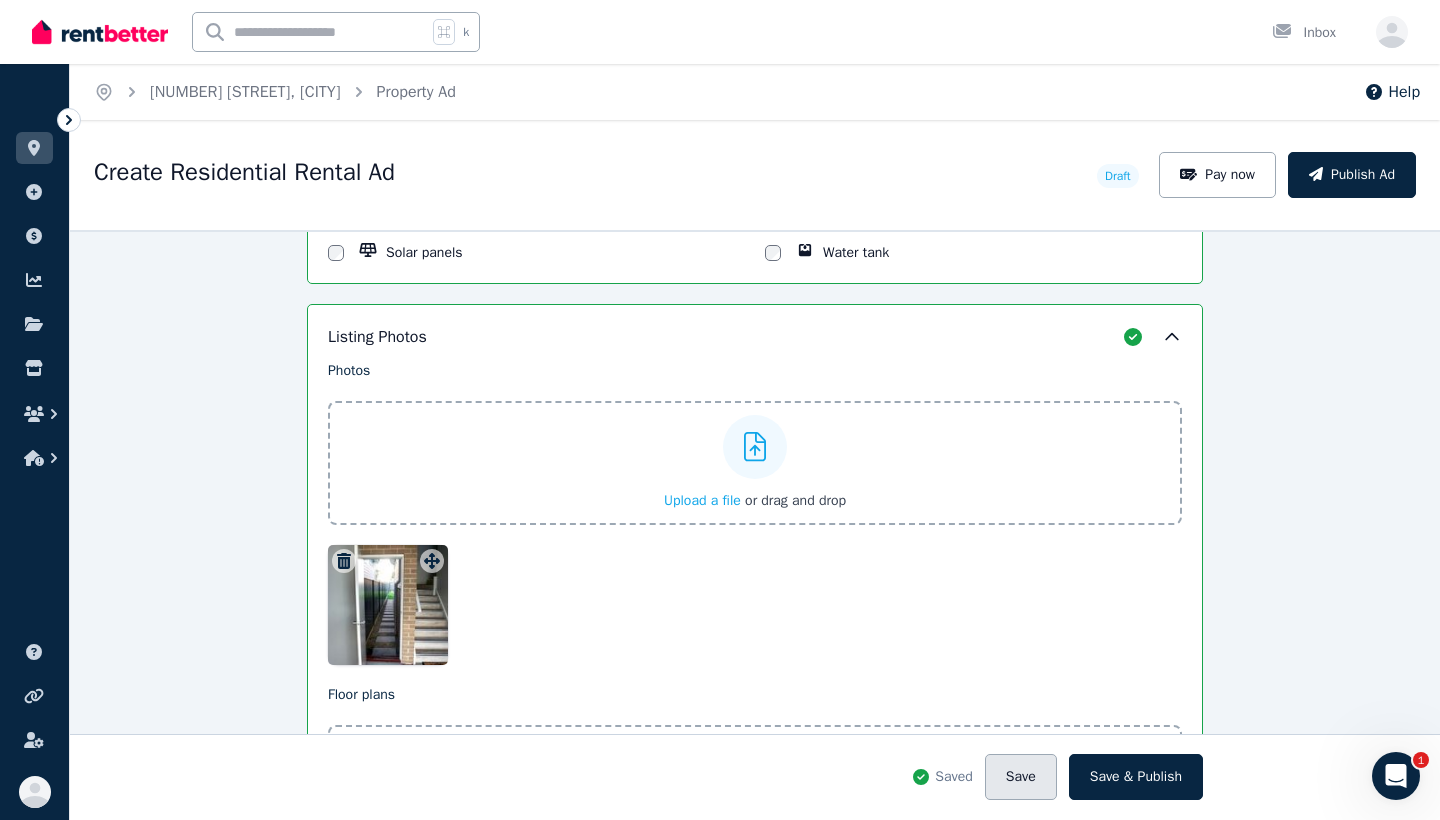click on "Save" at bounding box center [1021, 777] 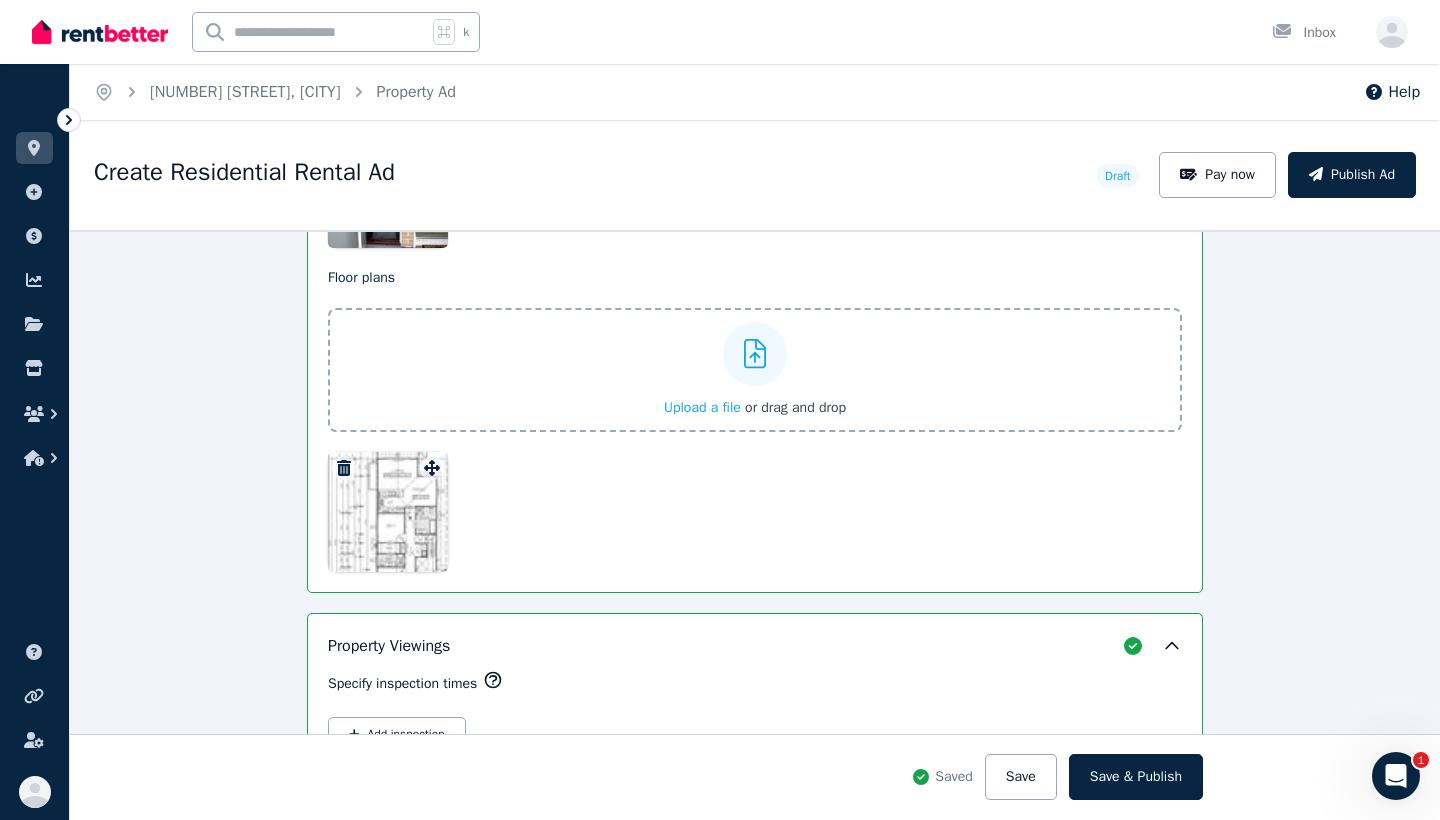 scroll, scrollTop: 2863, scrollLeft: 0, axis: vertical 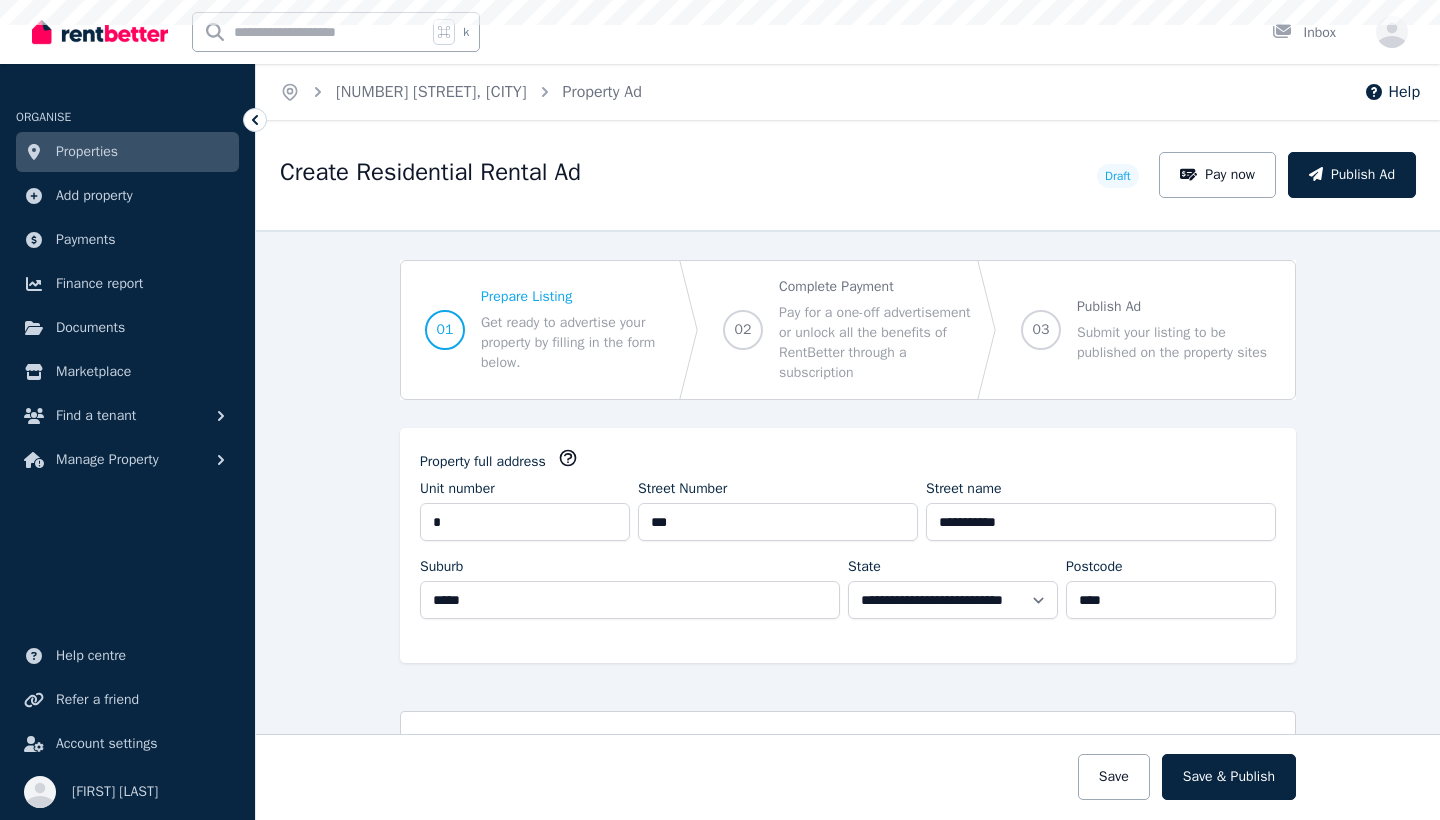 select on "***" 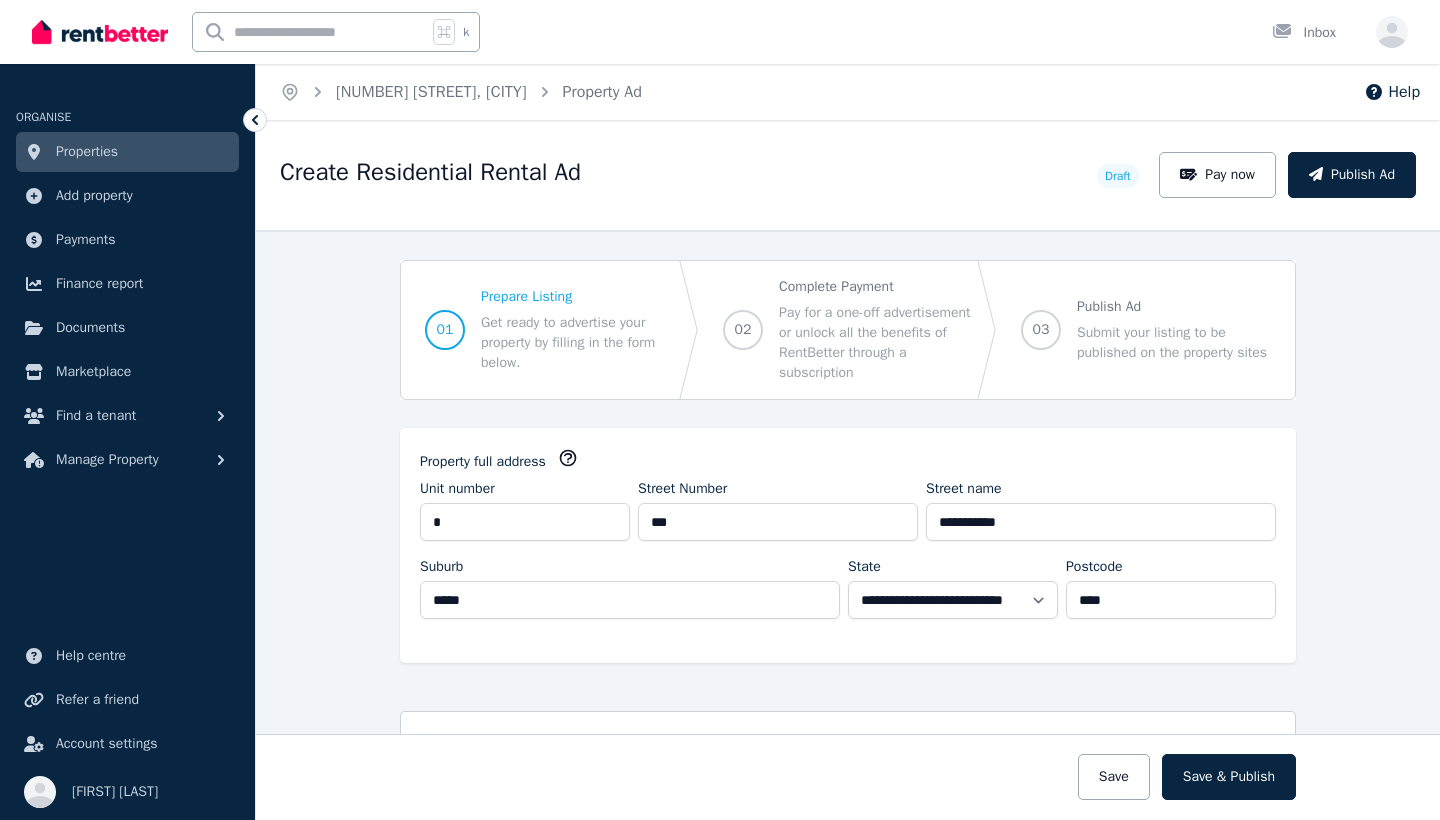 scroll, scrollTop: 0, scrollLeft: 0, axis: both 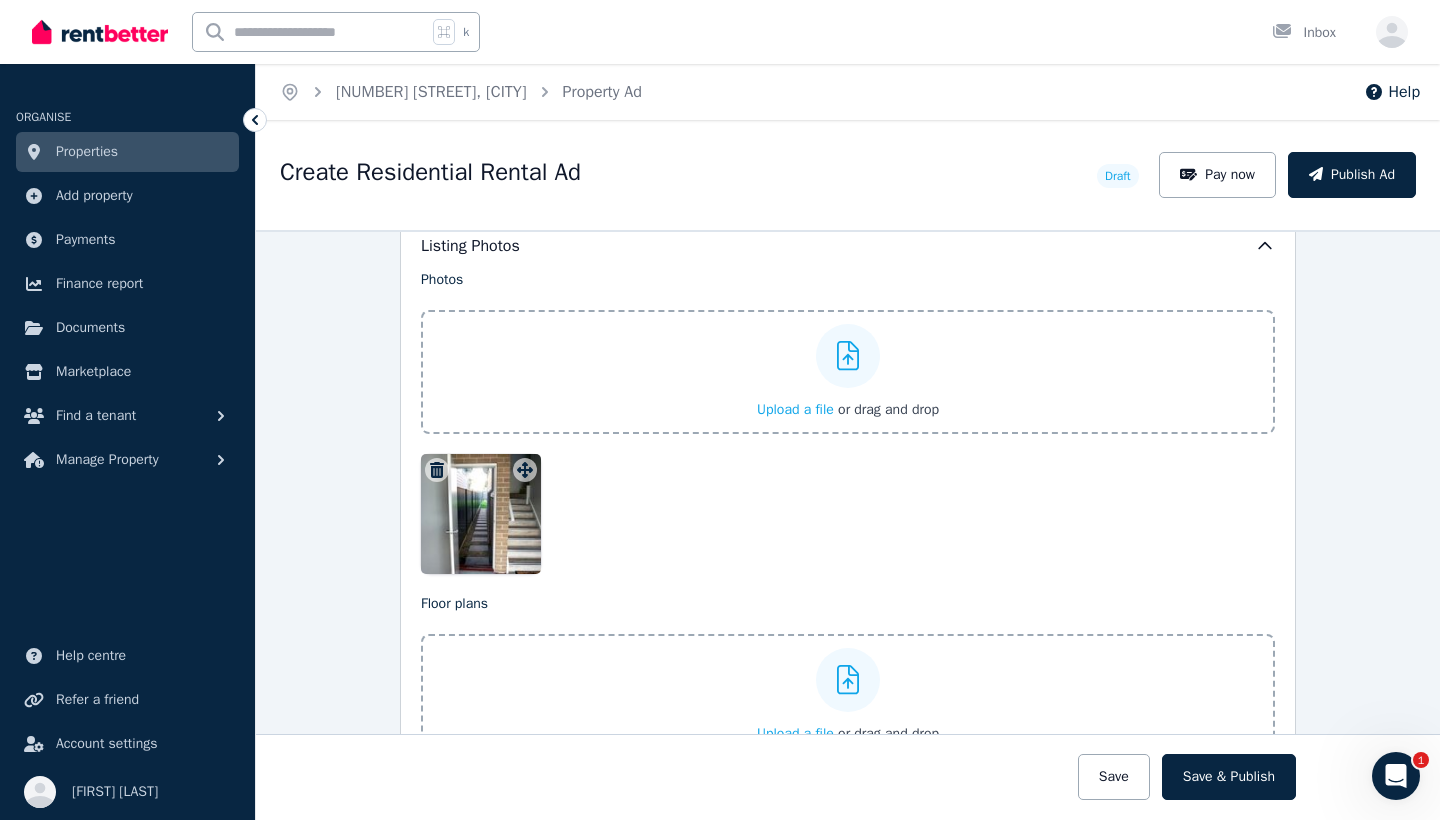 click at bounding box center (481, 514) 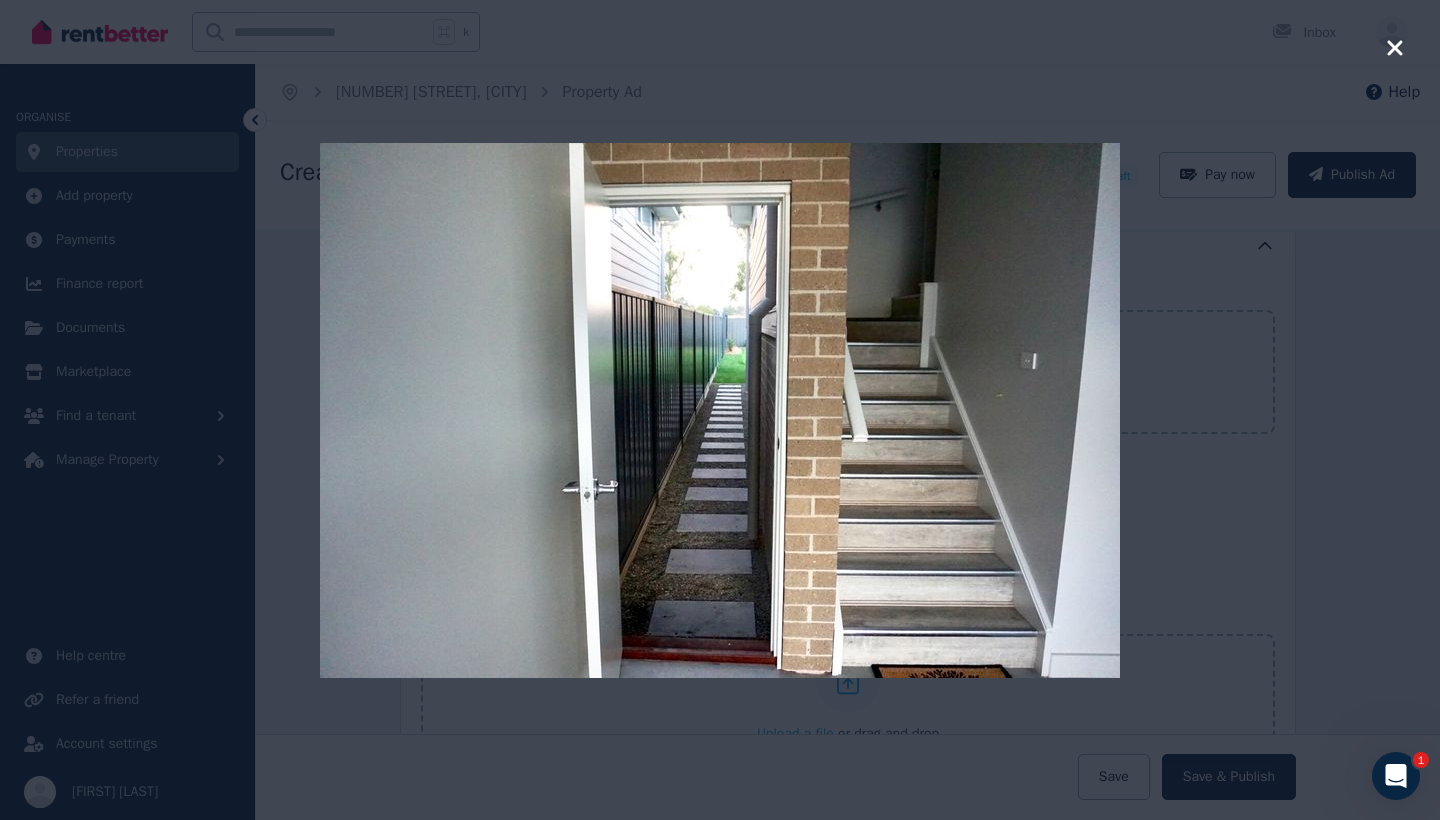 click 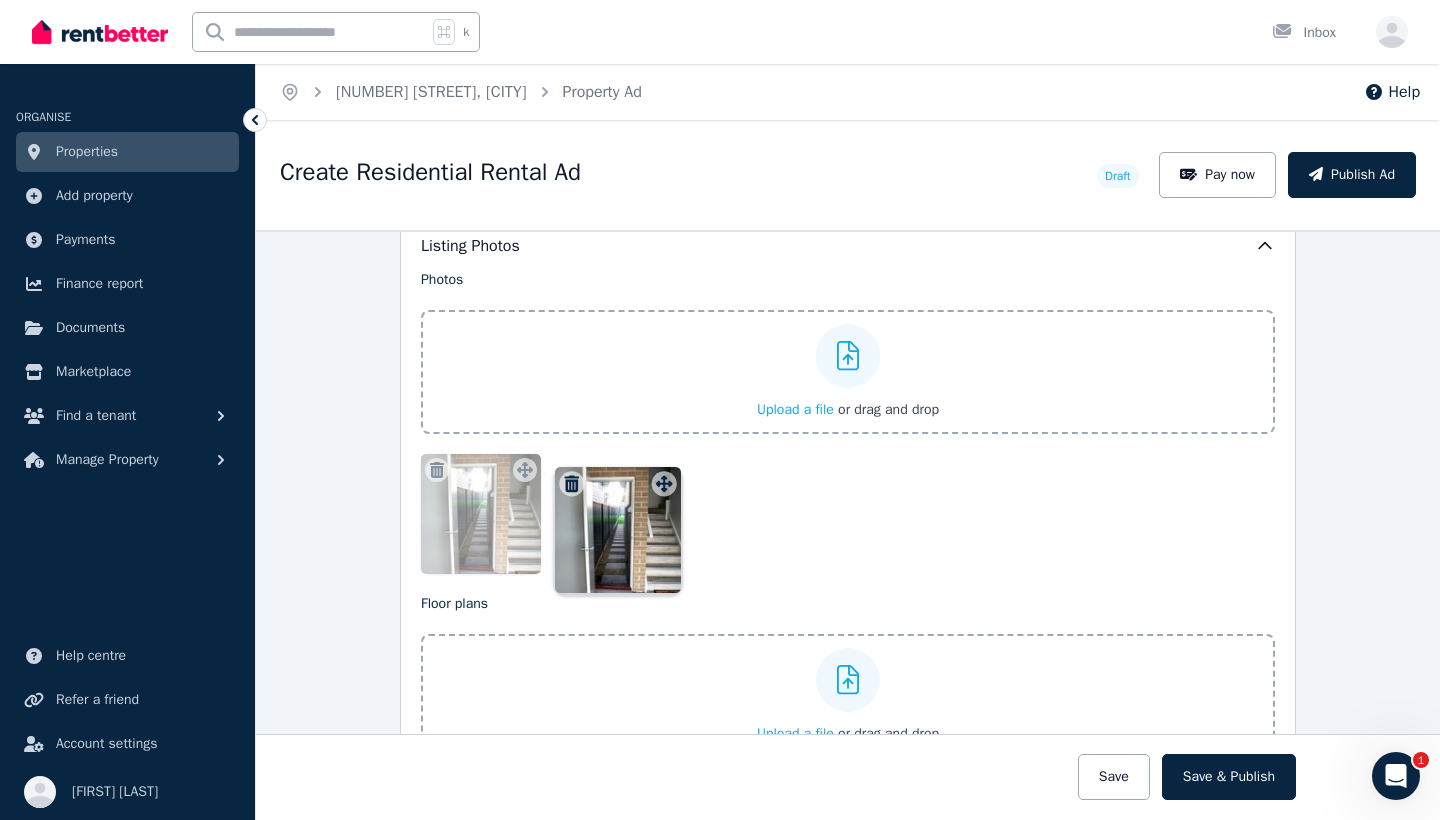 drag, startPoint x: 530, startPoint y: 470, endPoint x: 705, endPoint y: 458, distance: 175.41095 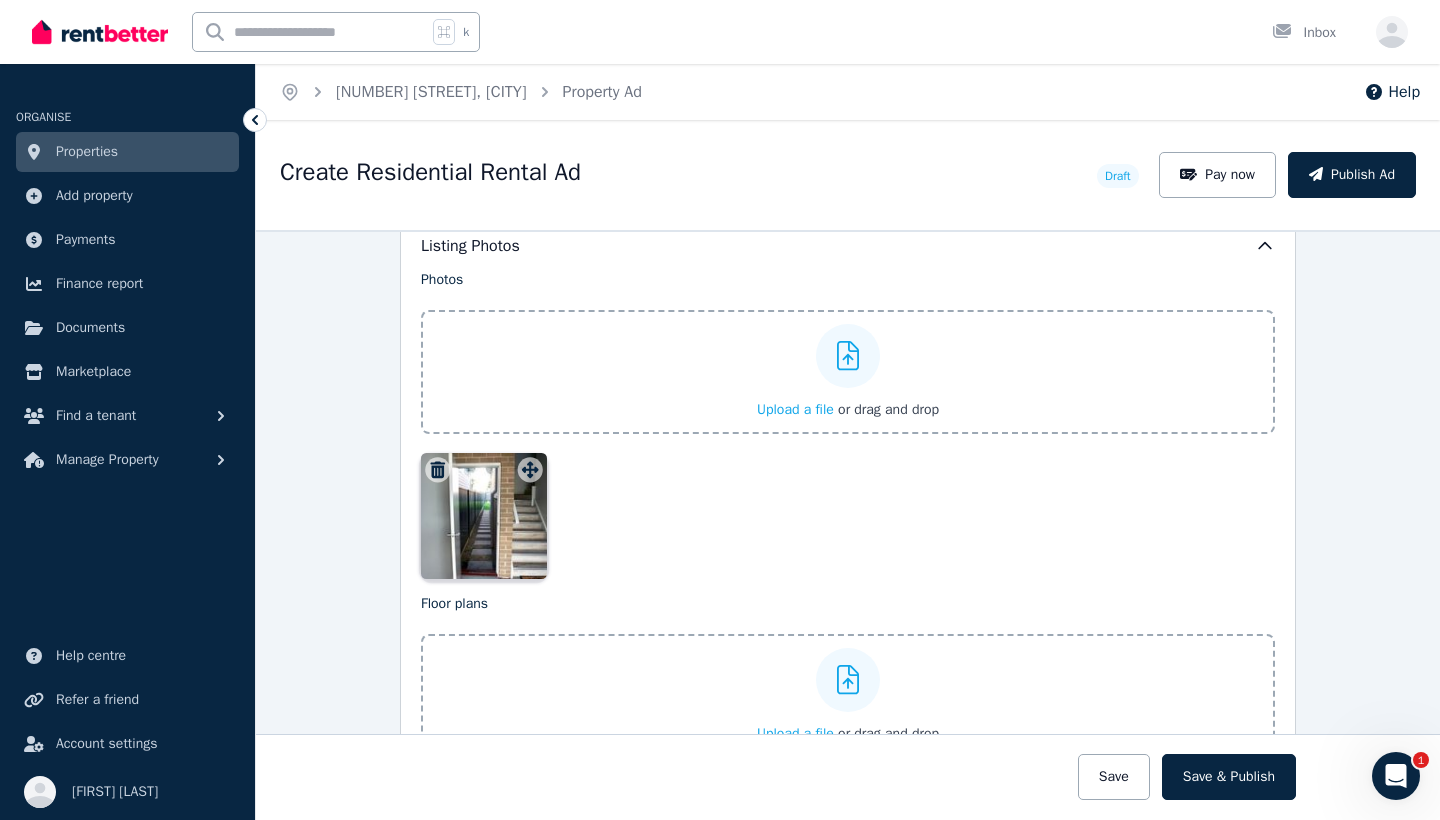 click on "Photos Upload a file   or drag and drop
To pick up a draggable item, press the space bar.
While dragging, use the arrow keys to move the item.
Press space again to drop the item in its new position, or press escape to cancel.
Draggable item e6426b02-eea1-4c68-ba0f-2e37b22e88fa was moved over droppable area e6426b02-eea1-4c68-ba0f-2e37b22e88fa." at bounding box center (848, 422) 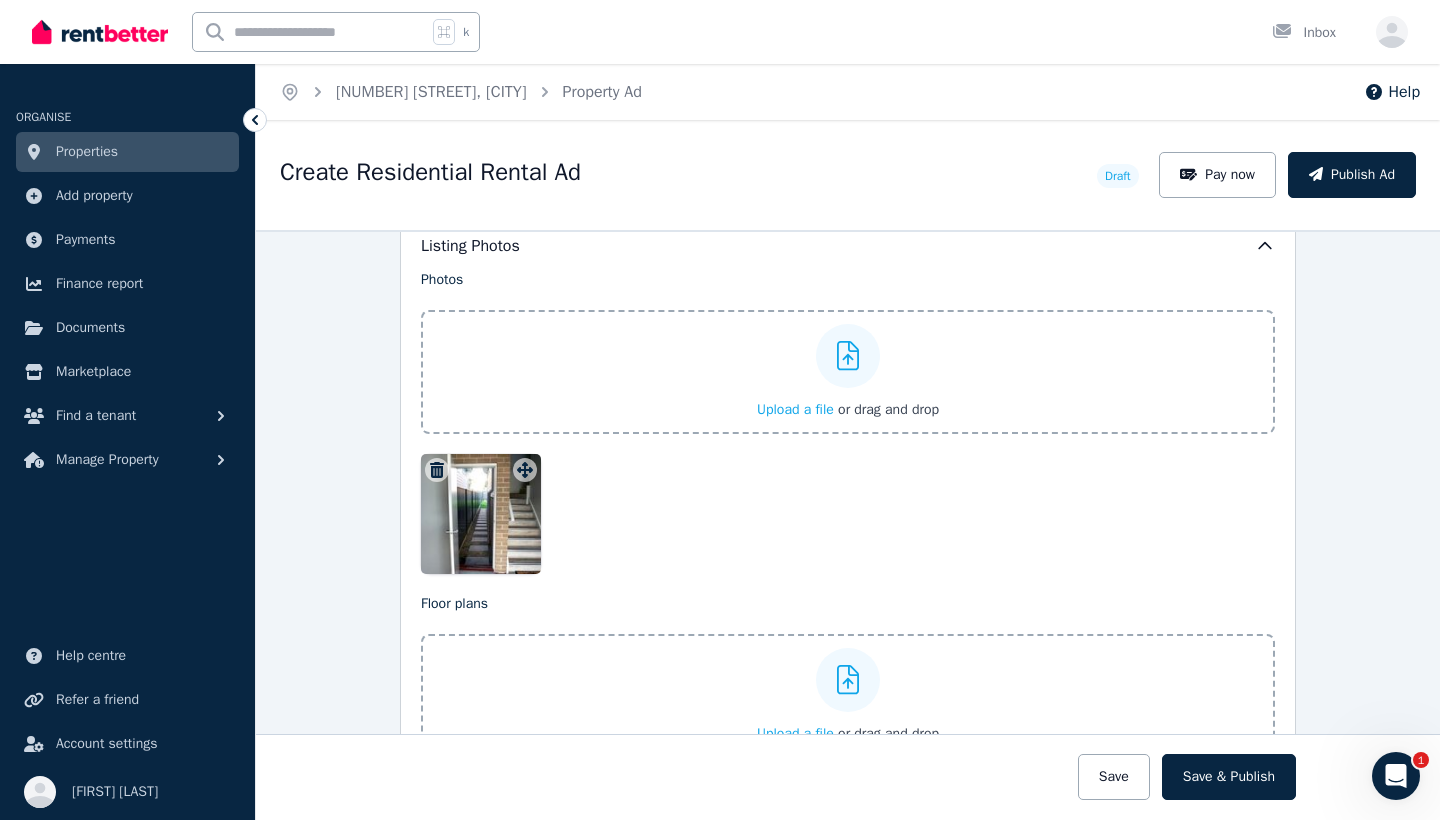 click on "Upload a file" at bounding box center (795, 409) 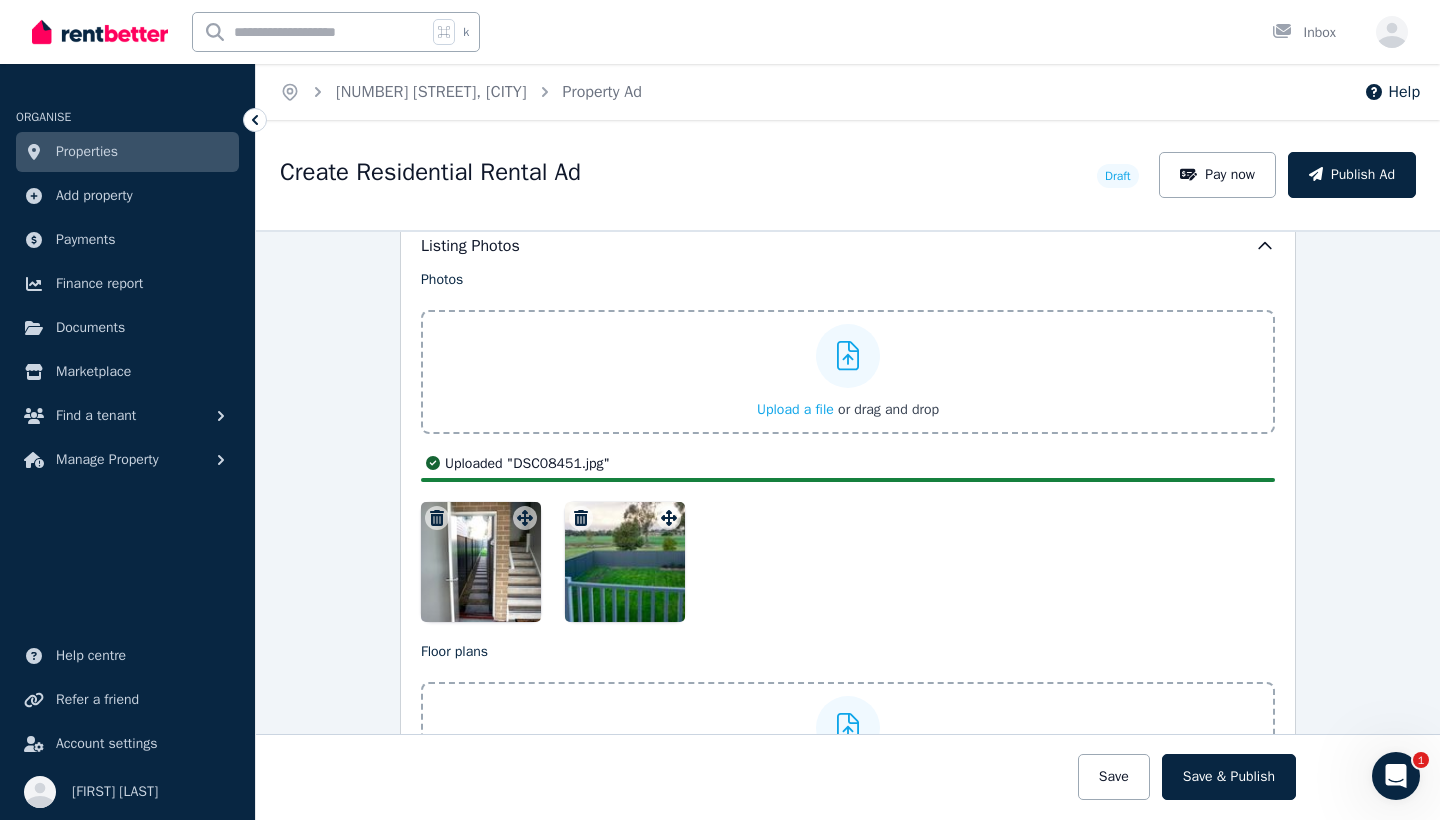 click on "Upload a file" at bounding box center [795, 409] 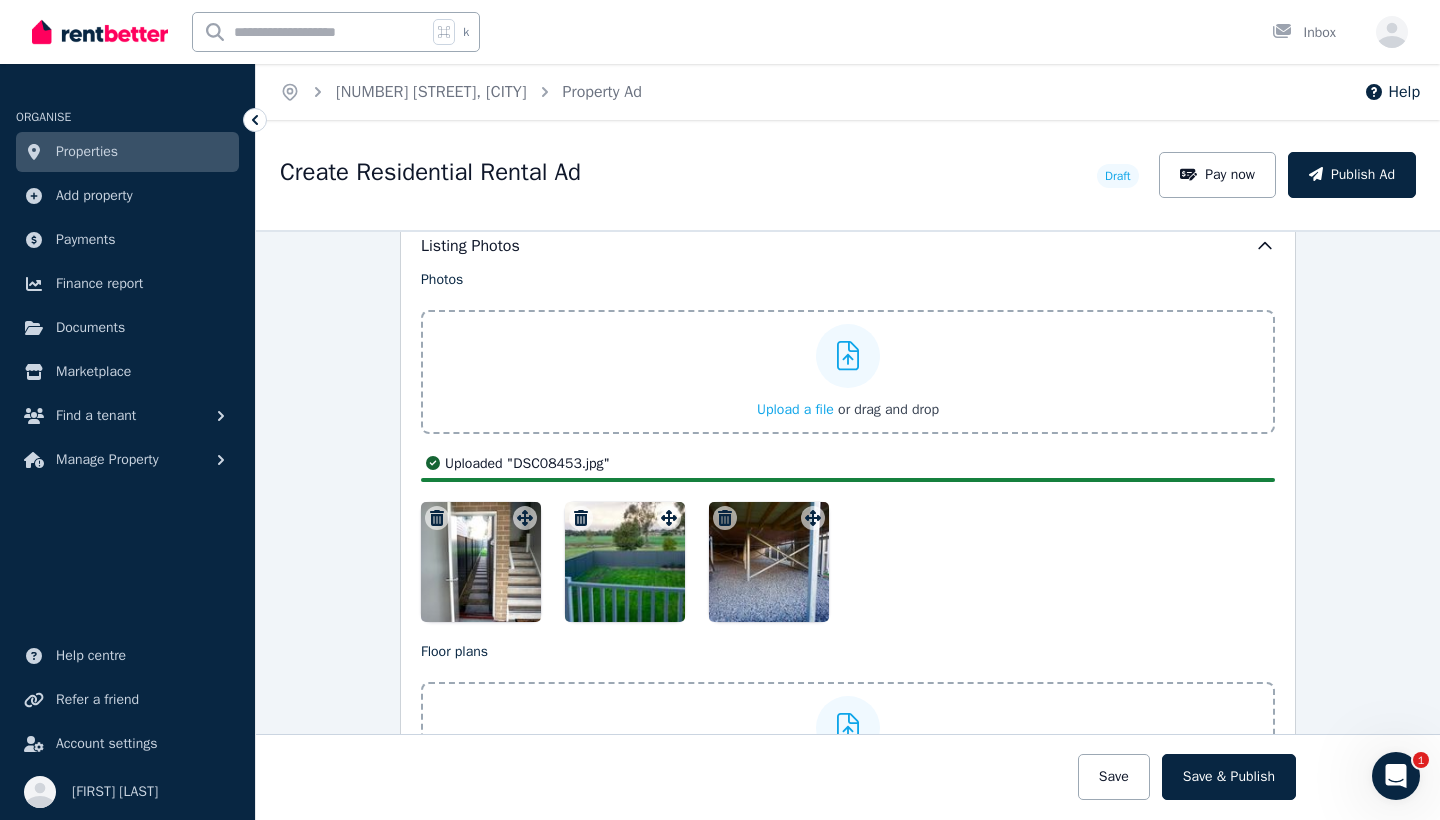 click on "Upload a file" at bounding box center (795, 409) 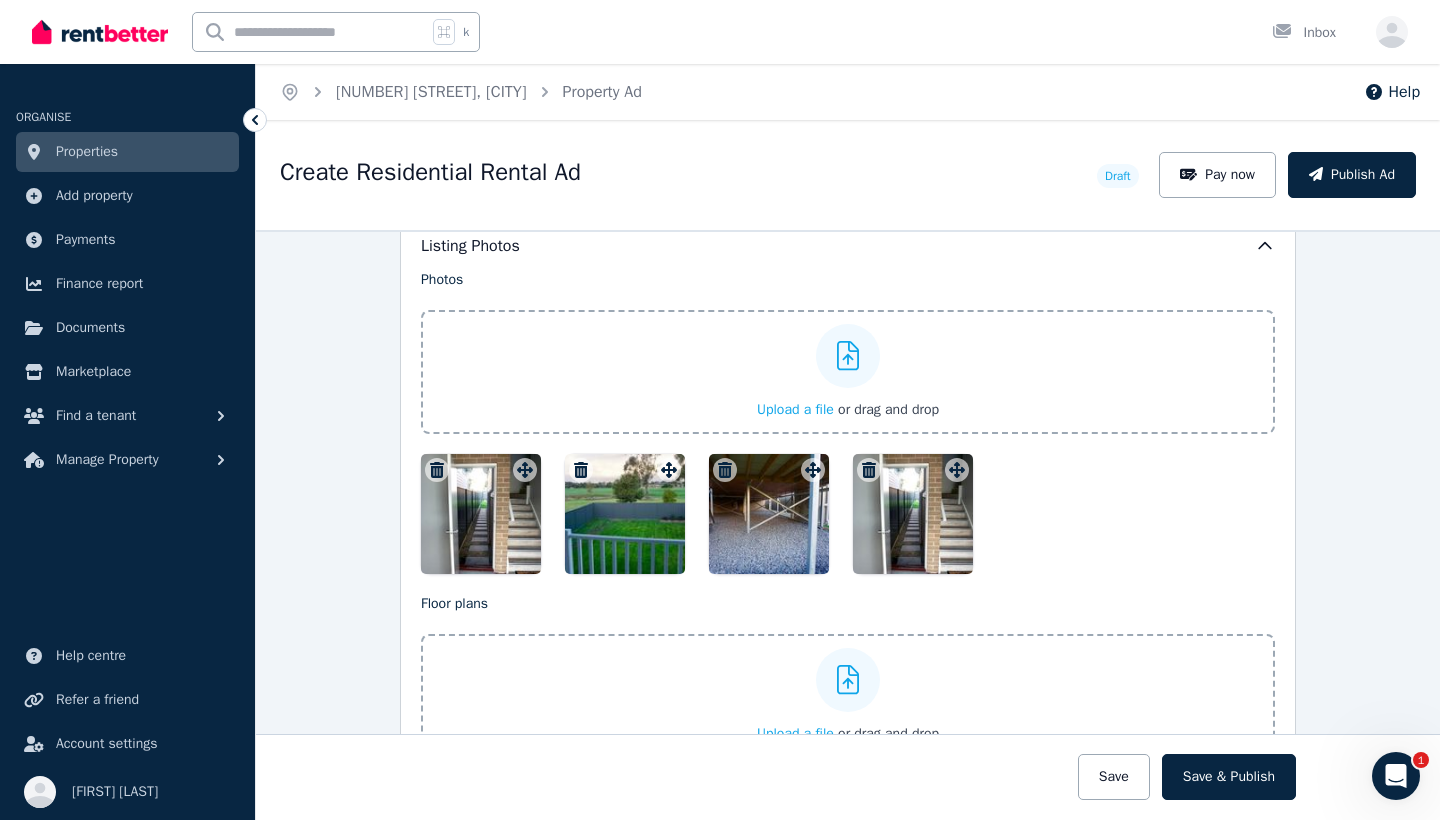 click 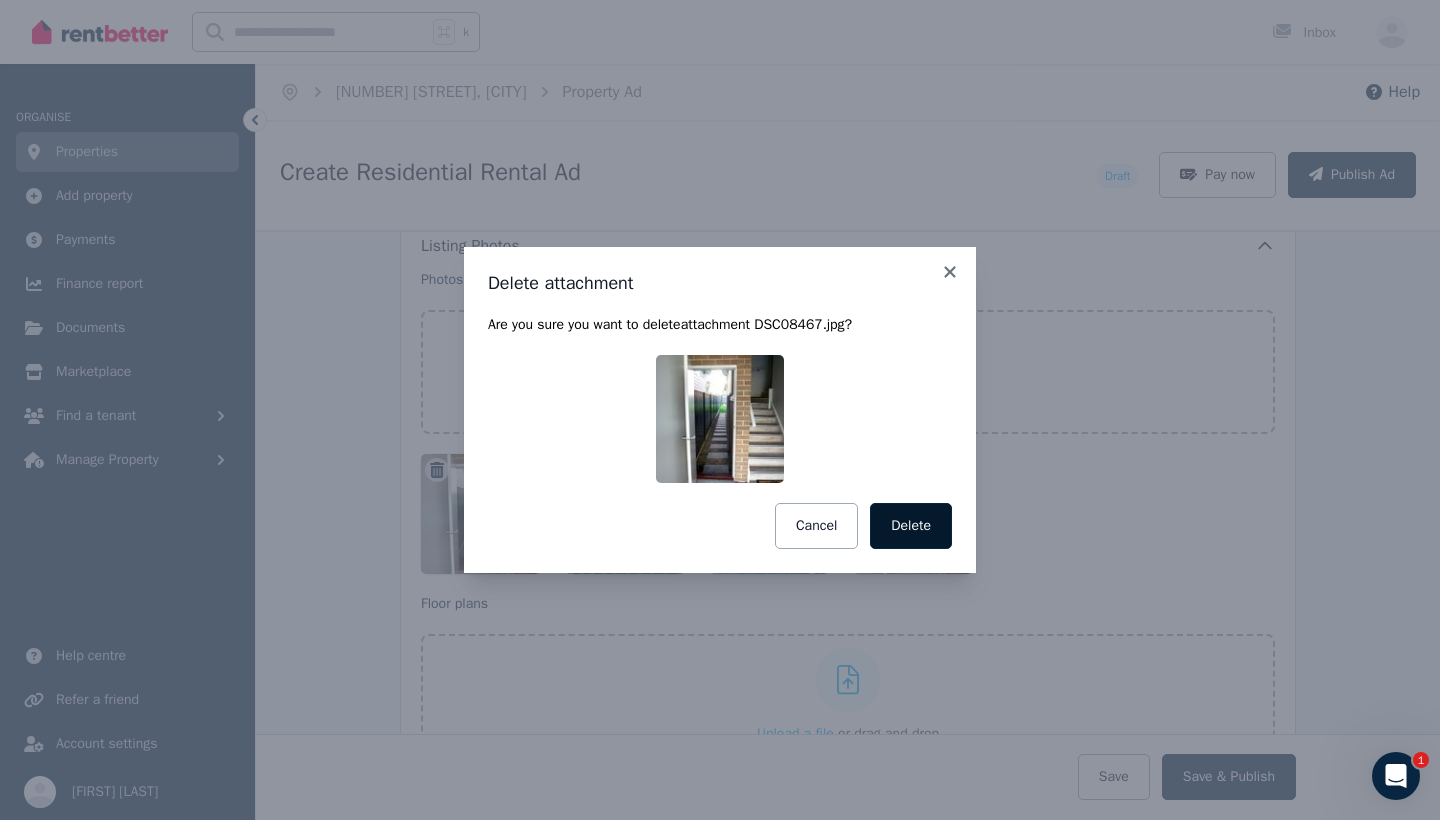click on "Delete" at bounding box center [911, 526] 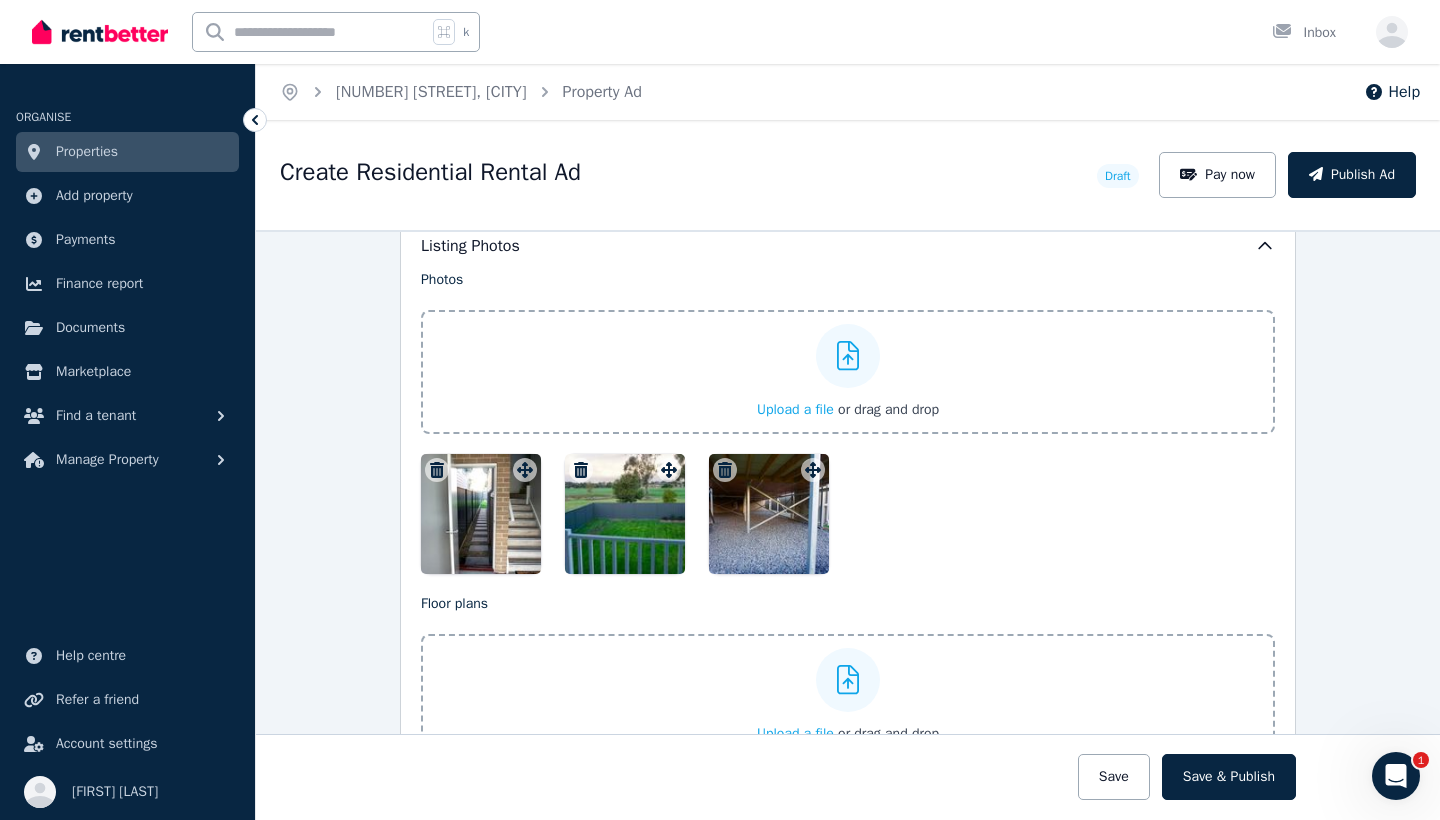 click on "Upload a file" at bounding box center [795, 409] 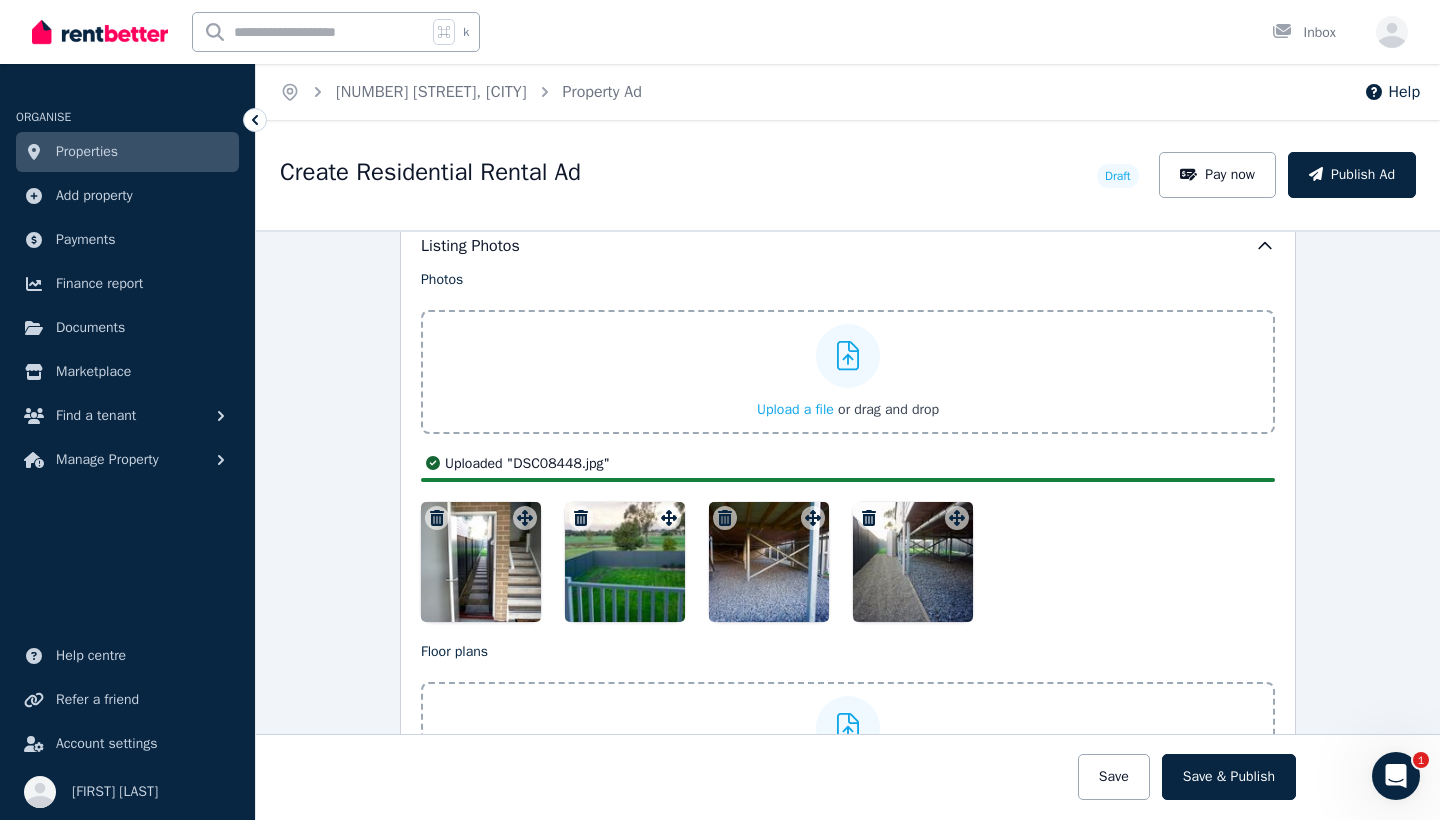 click on "Upload a file" at bounding box center [795, 409] 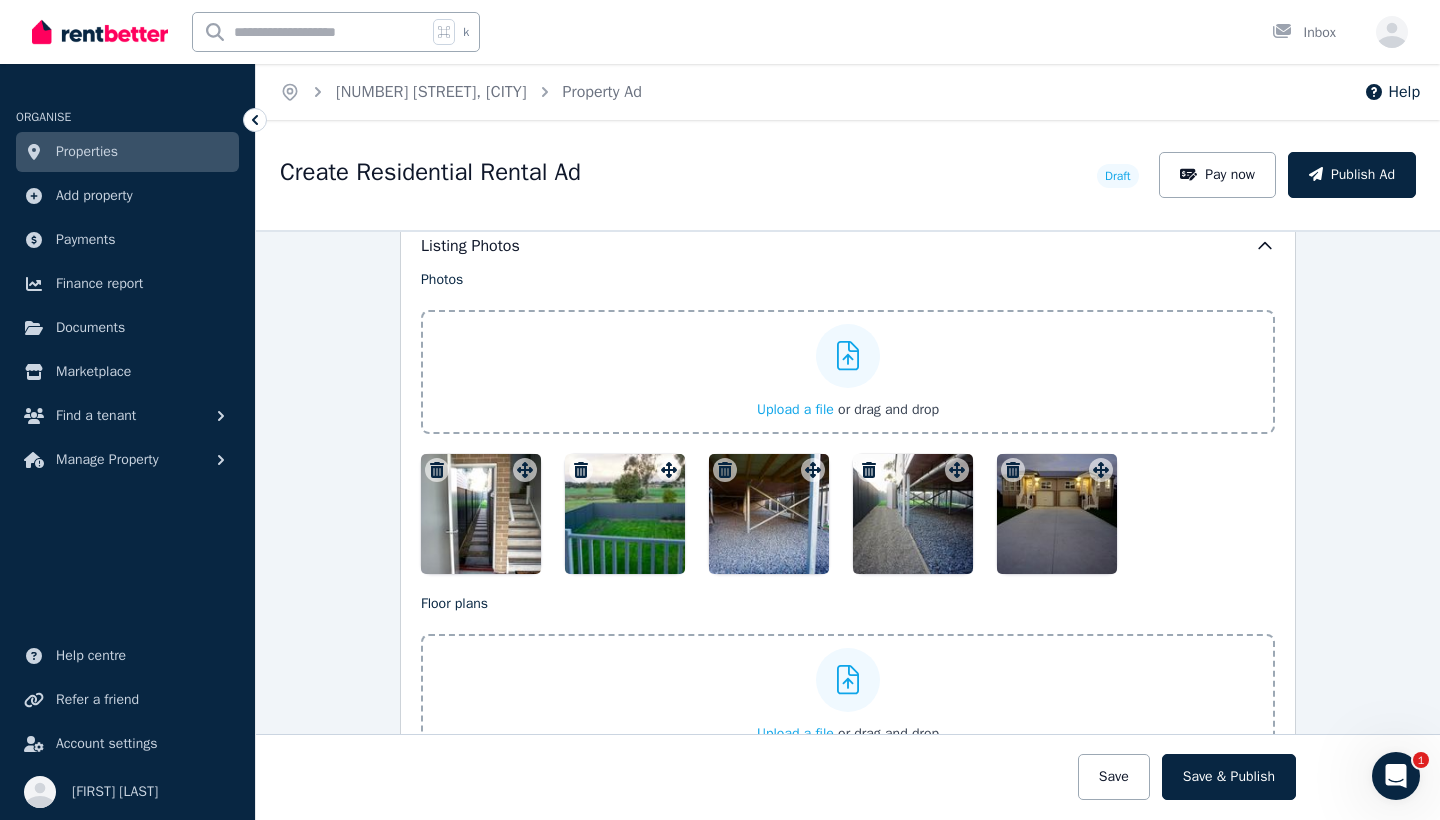 click on "Upload a file" at bounding box center (795, 409) 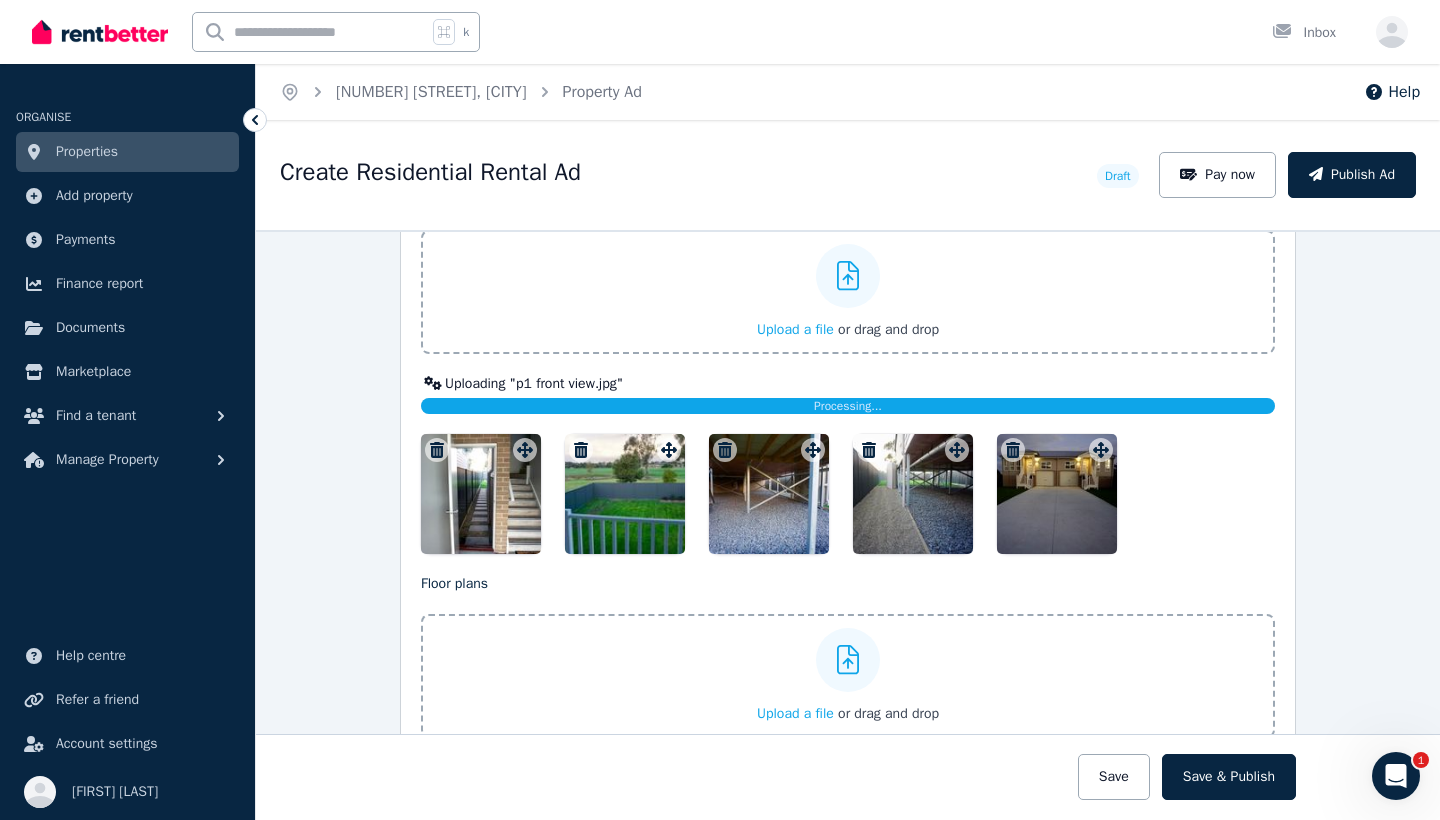 scroll, scrollTop: 2495, scrollLeft: 0, axis: vertical 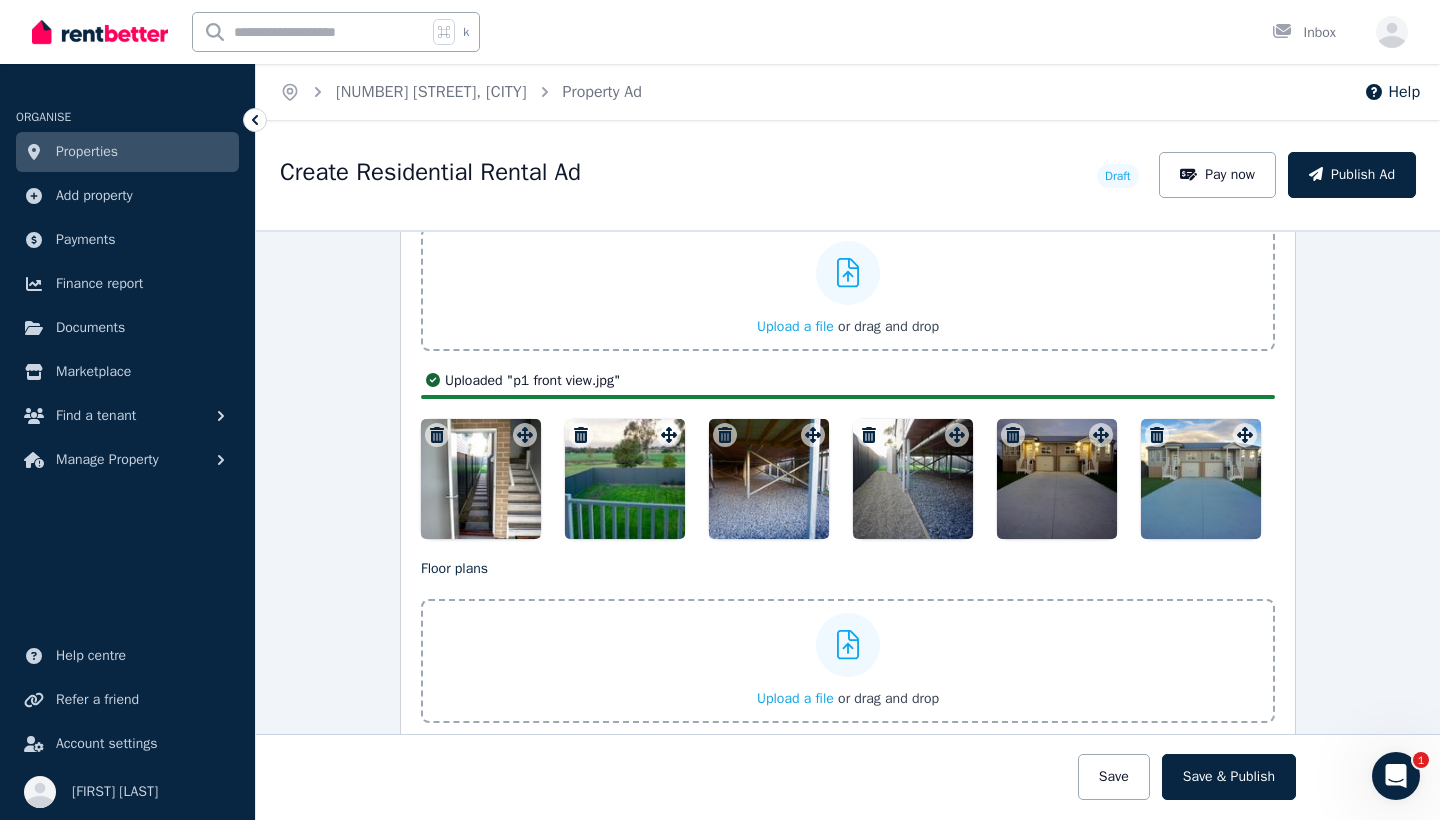 click on "Upload a file" at bounding box center (795, 326) 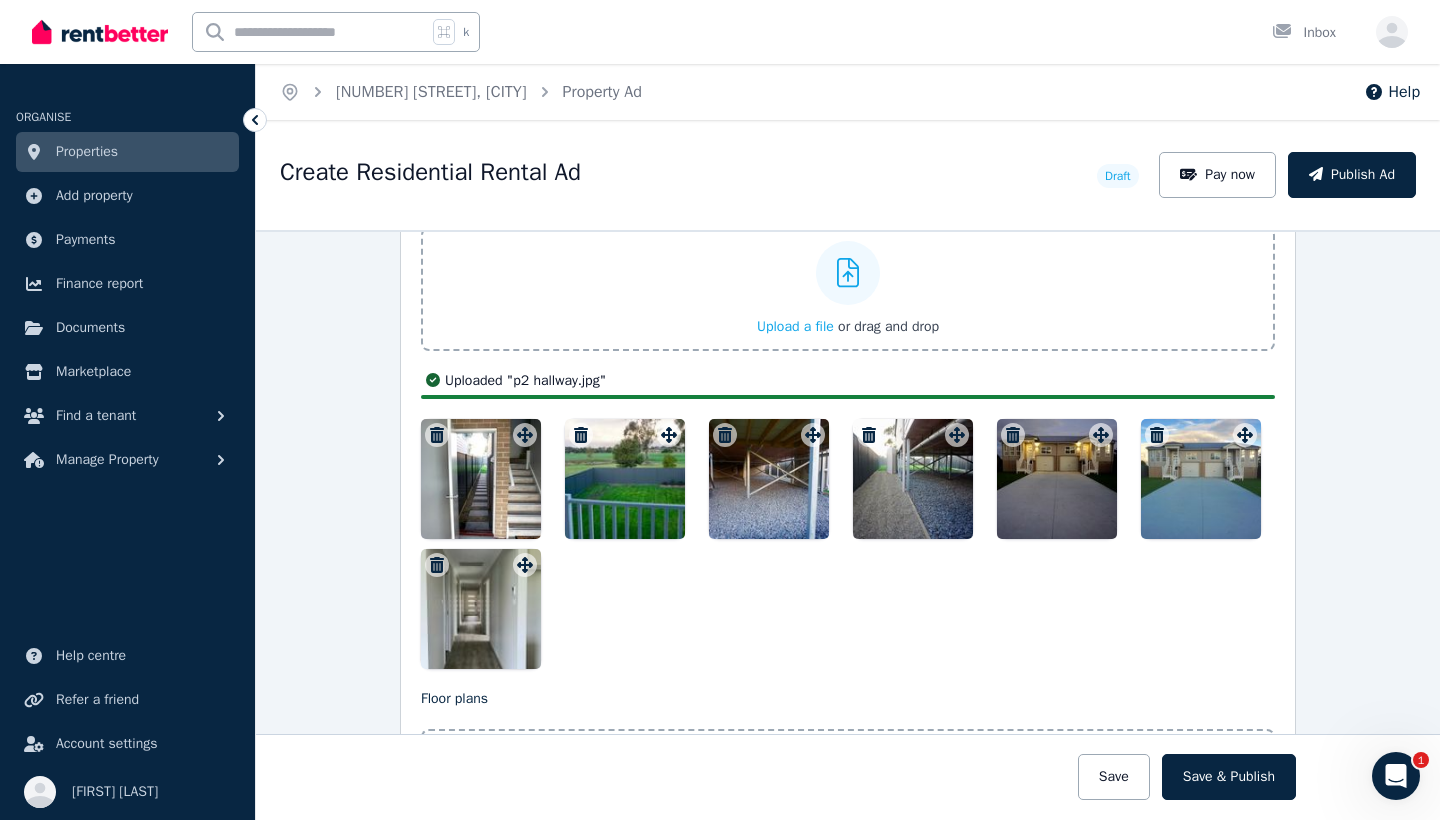 click on "Upload a file" at bounding box center (795, 326) 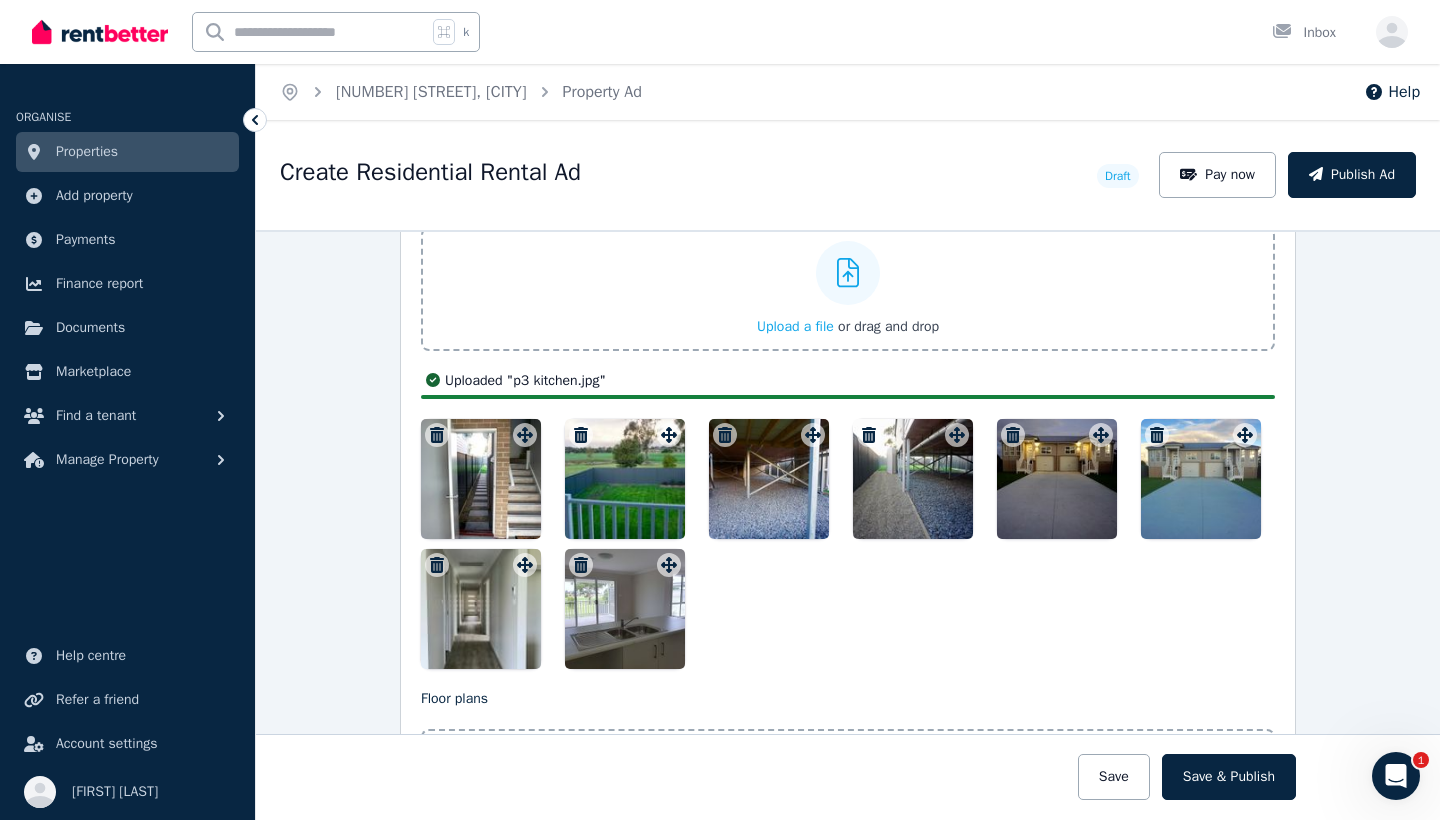 click on "Upload a file" at bounding box center (795, 326) 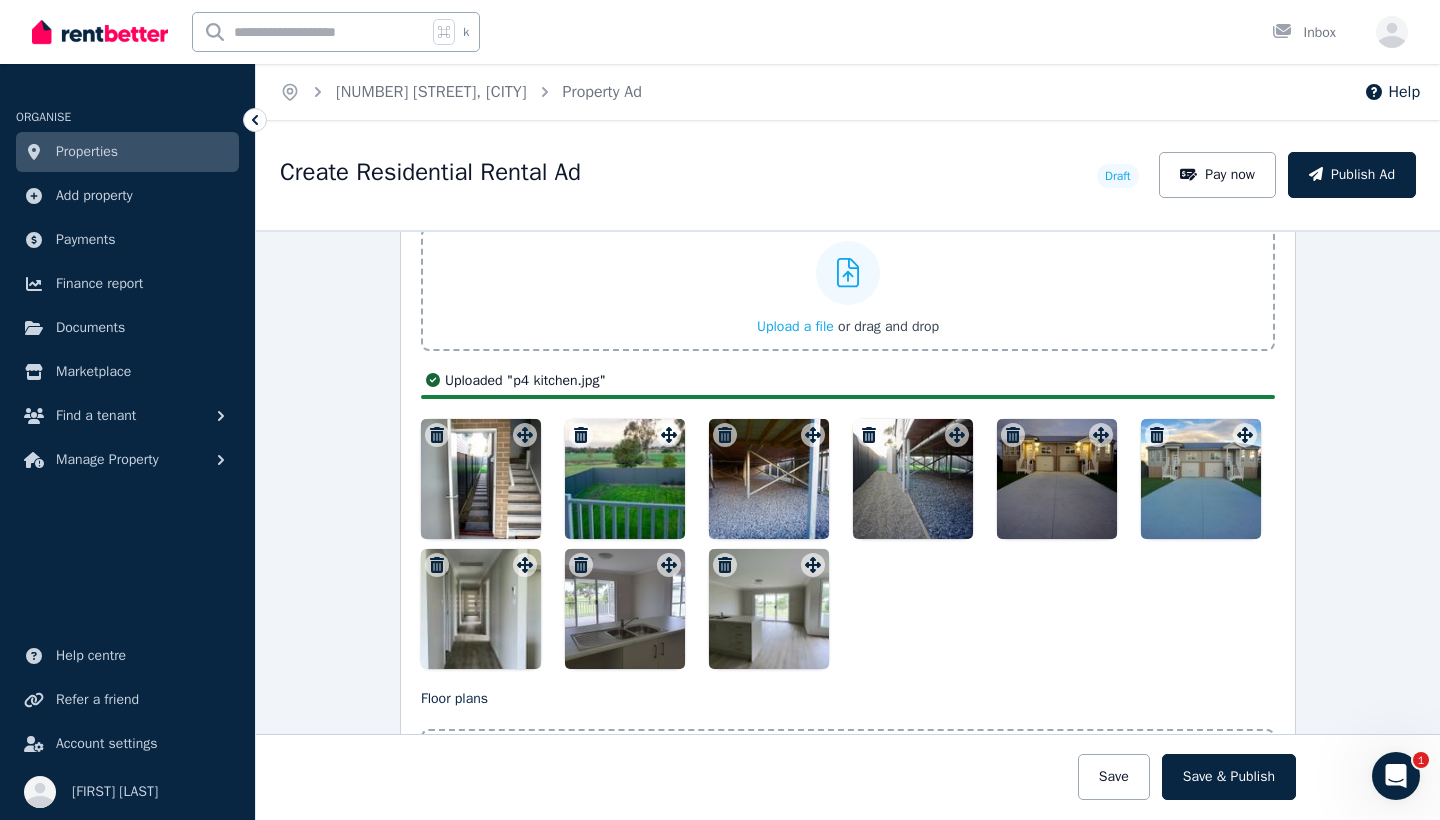 click on "Upload a file" at bounding box center [795, 326] 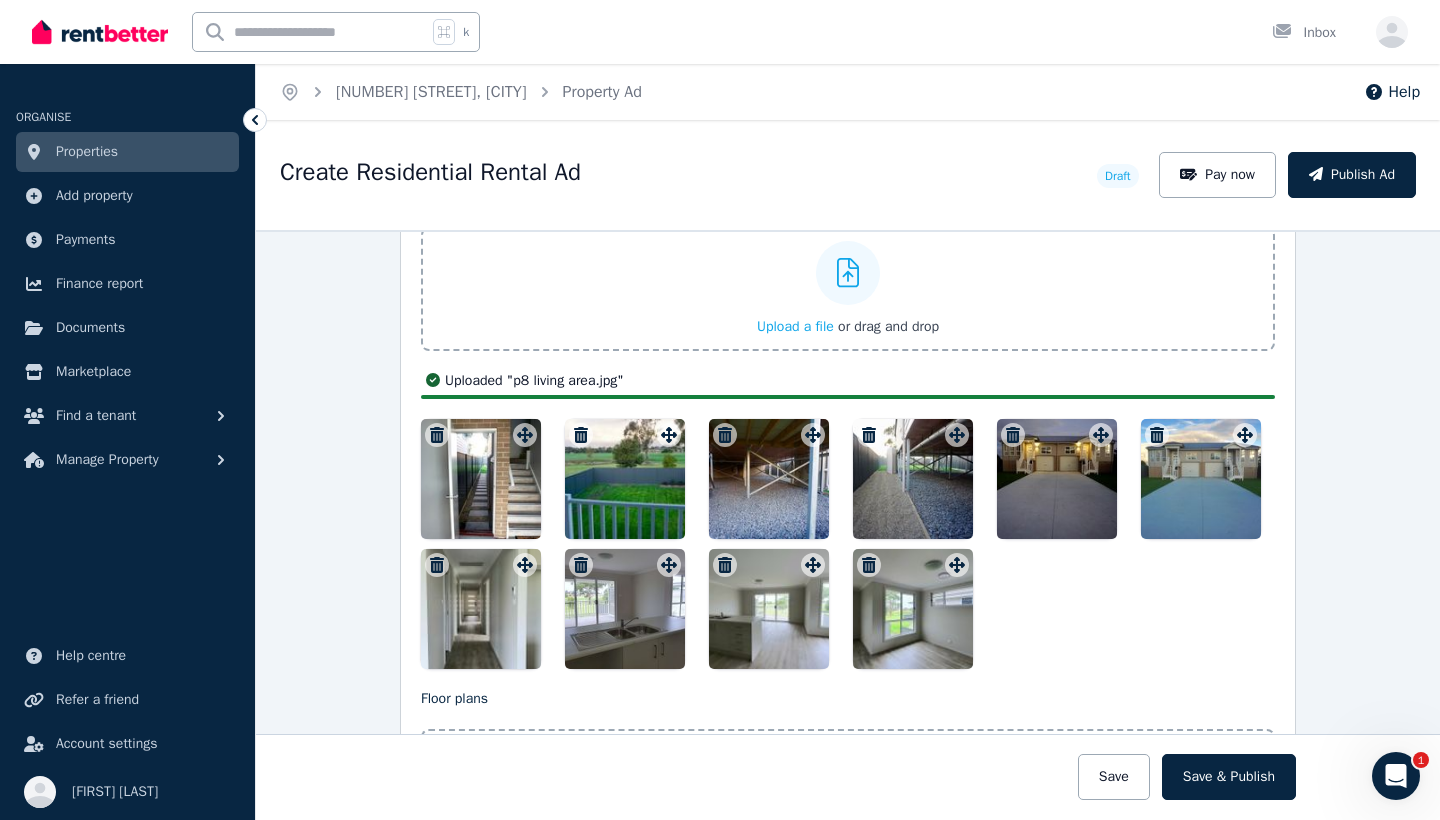 click on "Upload a file" at bounding box center (795, 326) 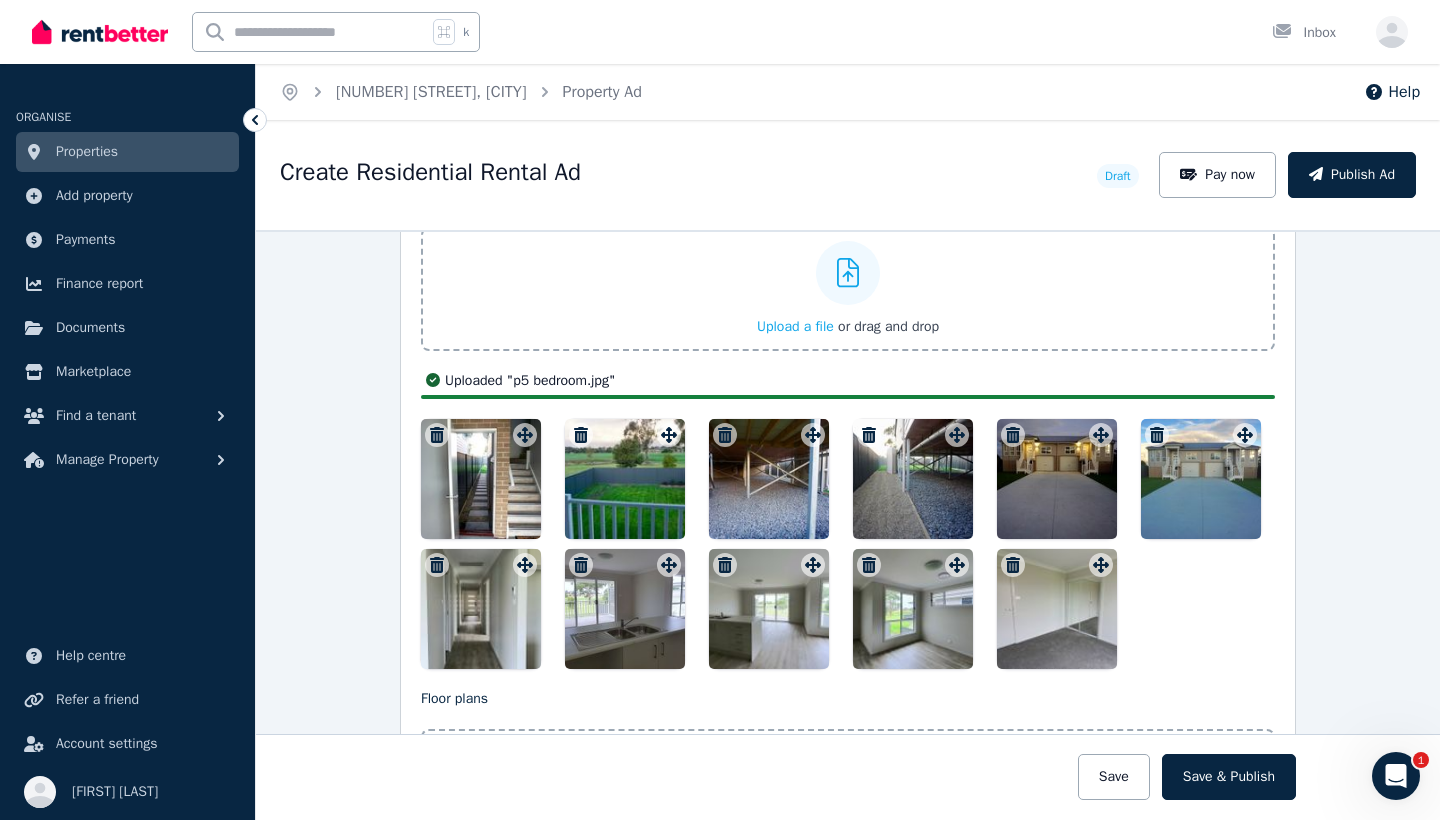 click on "Upload a file" at bounding box center [795, 326] 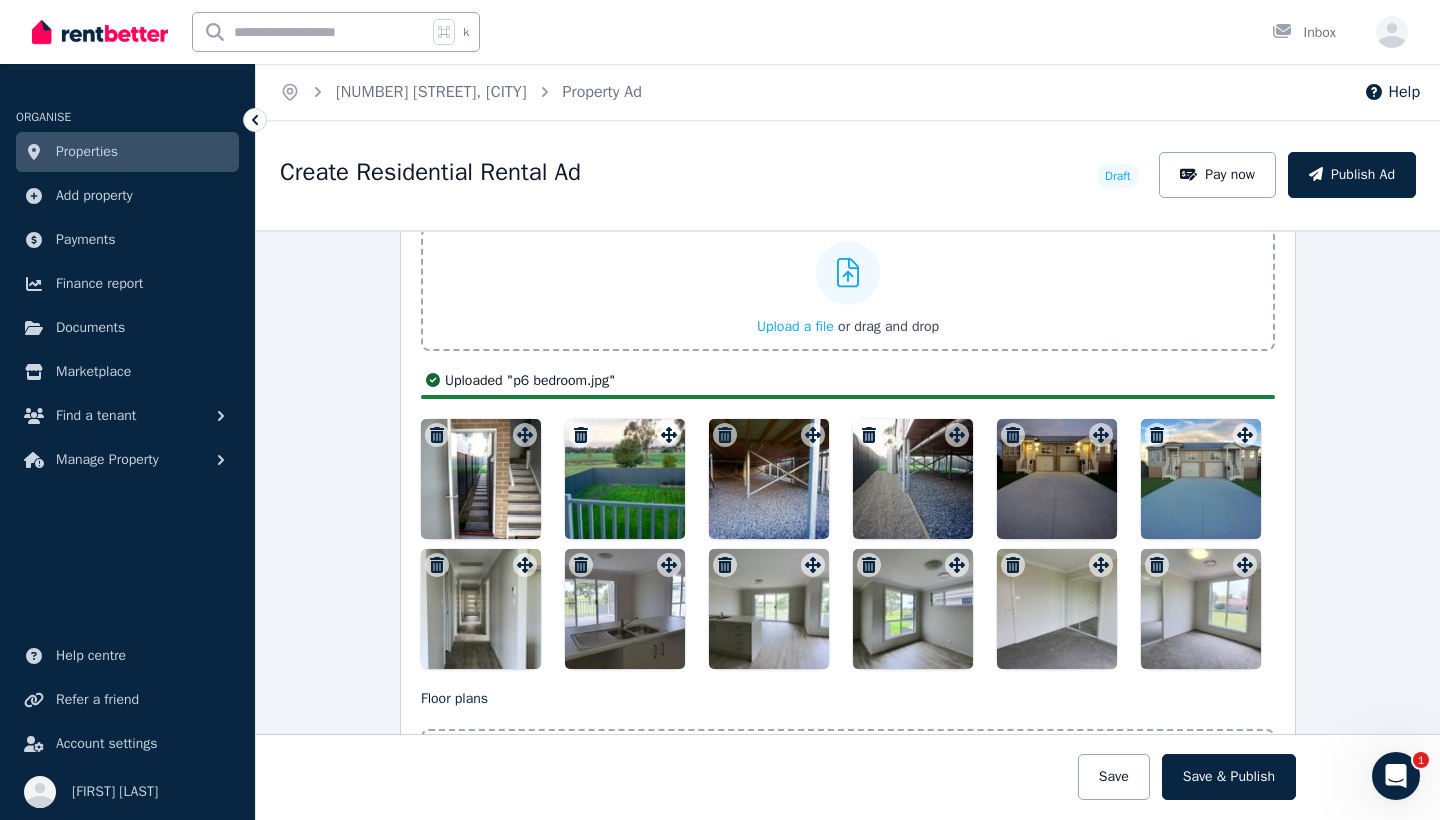 click on "Upload a file" at bounding box center (795, 326) 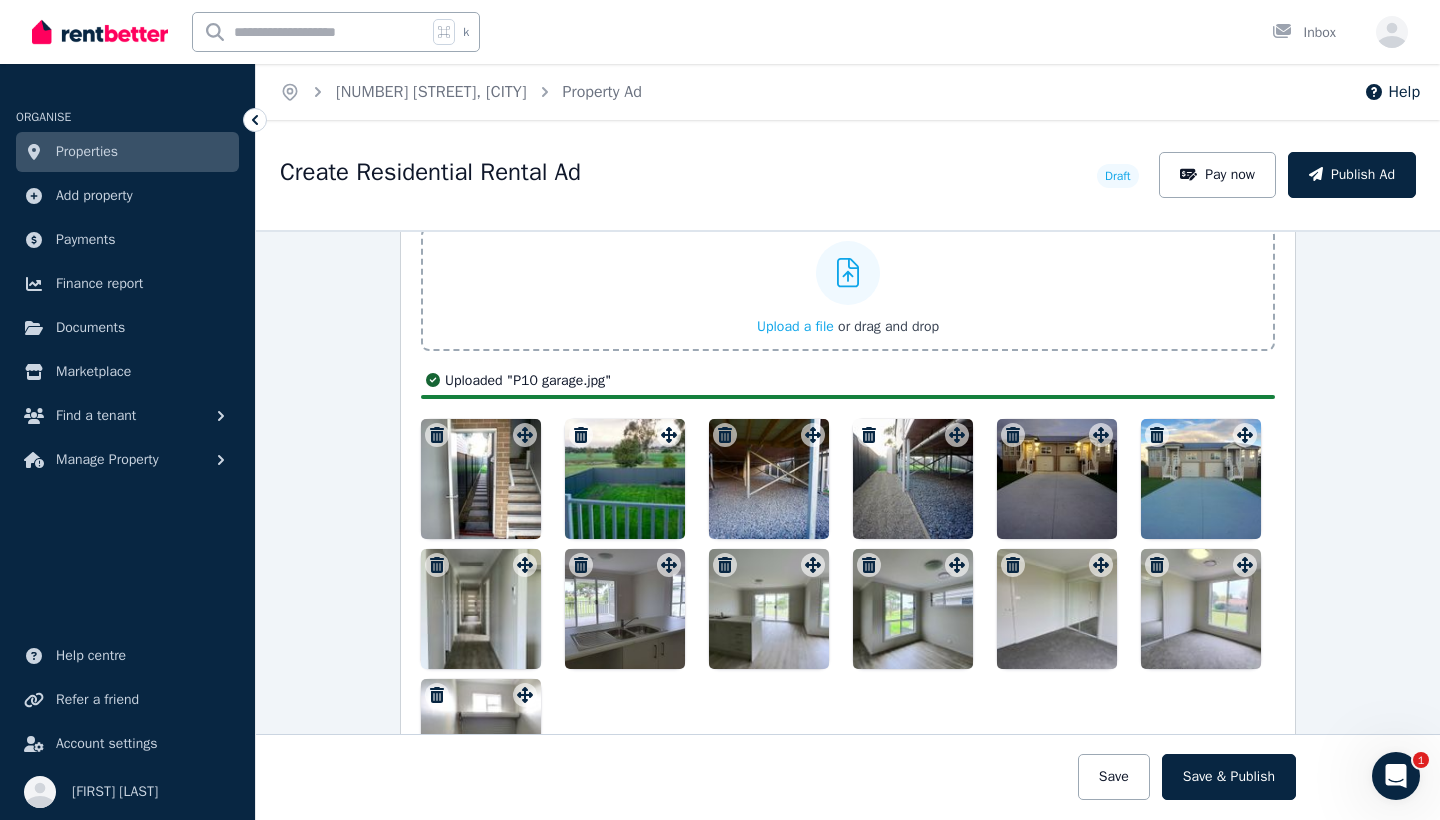 click on "Upload a file" at bounding box center (795, 326) 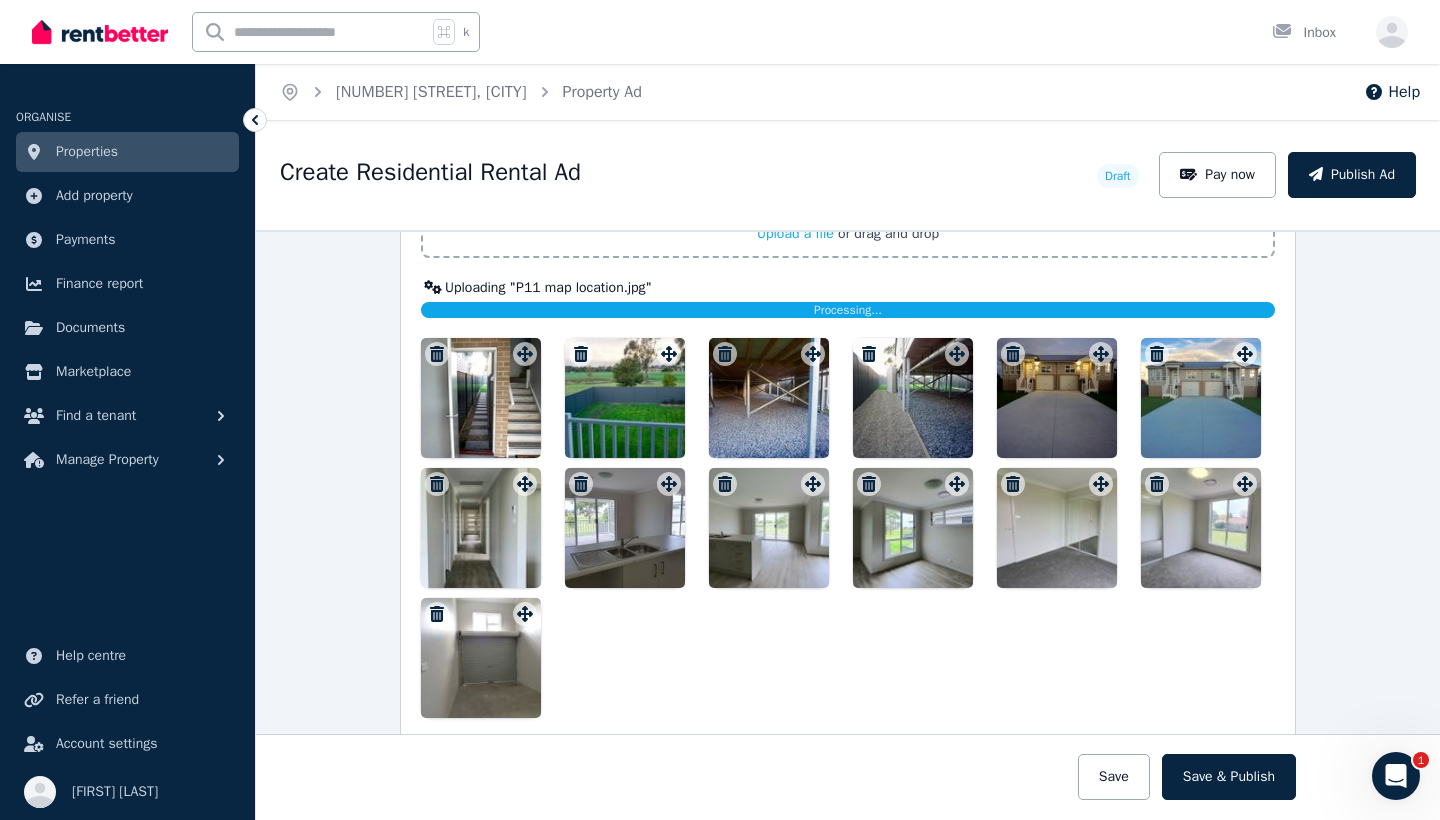 scroll, scrollTop: 2603, scrollLeft: 0, axis: vertical 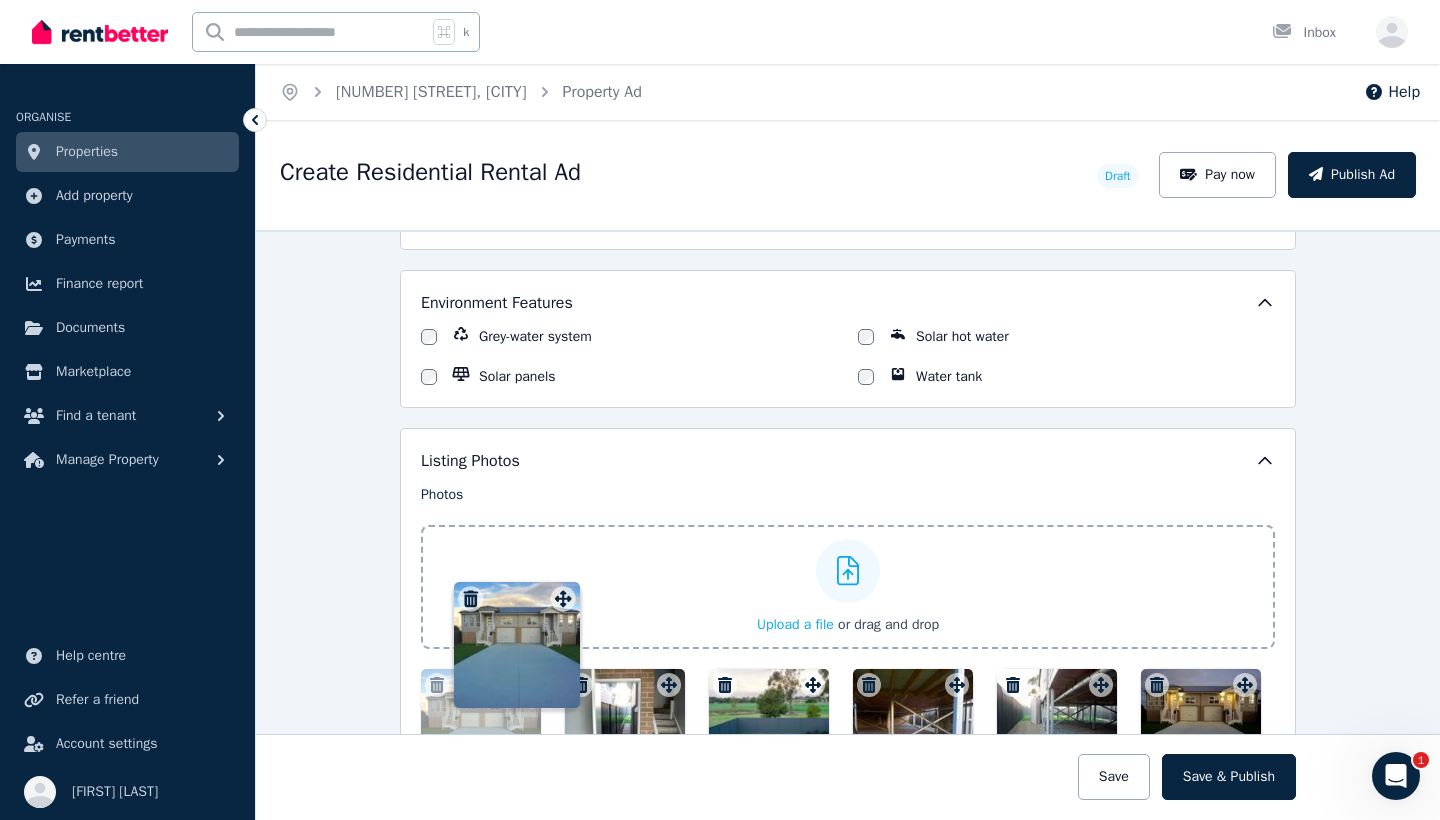 drag, startPoint x: 1243, startPoint y: 282, endPoint x: 559, endPoint y: 585, distance: 748.1076 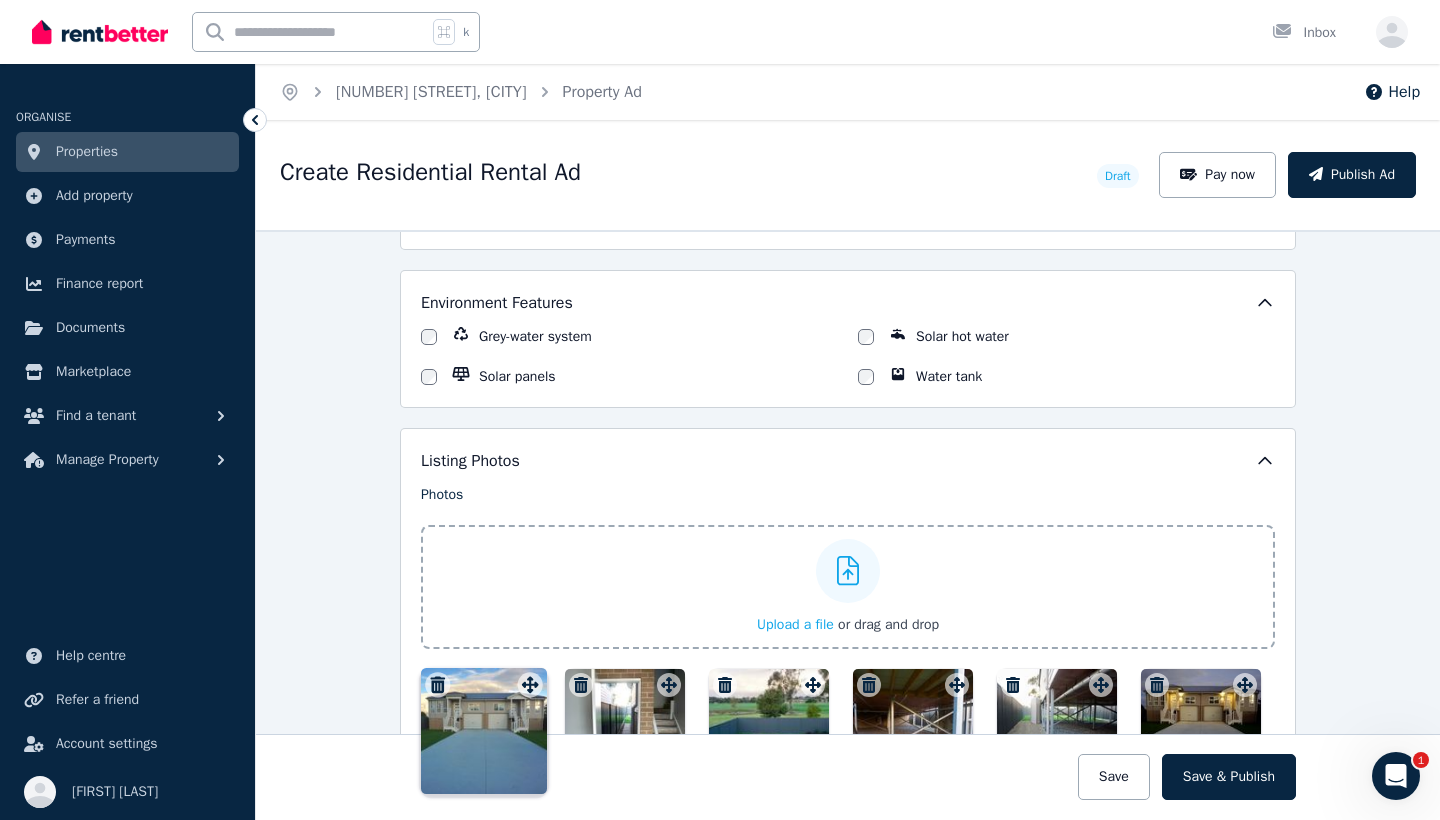 click on "Photos Upload a file   or drag and drop Uploaded   " DSC08451.jpg " Uploaded   " DSC08453.jpg " Uploaded   " DSC08467.jpg " Uploaded   " DSC08448.jpg " Uploaded   " DSC08473.jpg " Uploaded   " p1 front view.jpg " Uploaded   " p2 hallway.jpg " Uploaded   " p3 kitchen.jpg " Uploaded   " p4 kitchen.jpg " Uploaded   " p8 living area.jpg " Uploaded   " p5 bedroom.jpg " Uploaded   " p6 bedroom.jpg " Uploaded   " P10 garage.jpg " Uploaded   " P11 map location.jpg "
To pick up a draggable item, press the space bar.
While dragging, use the arrow keys to move the item.
Press space again to drop the item in its new position, or press escape to cancel.
Draggable item 97231289-aa00-4e3a-9c53-ad85f09ebd30 was moved over droppable area e6426b02-eea1-4c68-ba0f-2e37b22e88fa." at bounding box center [848, 767] 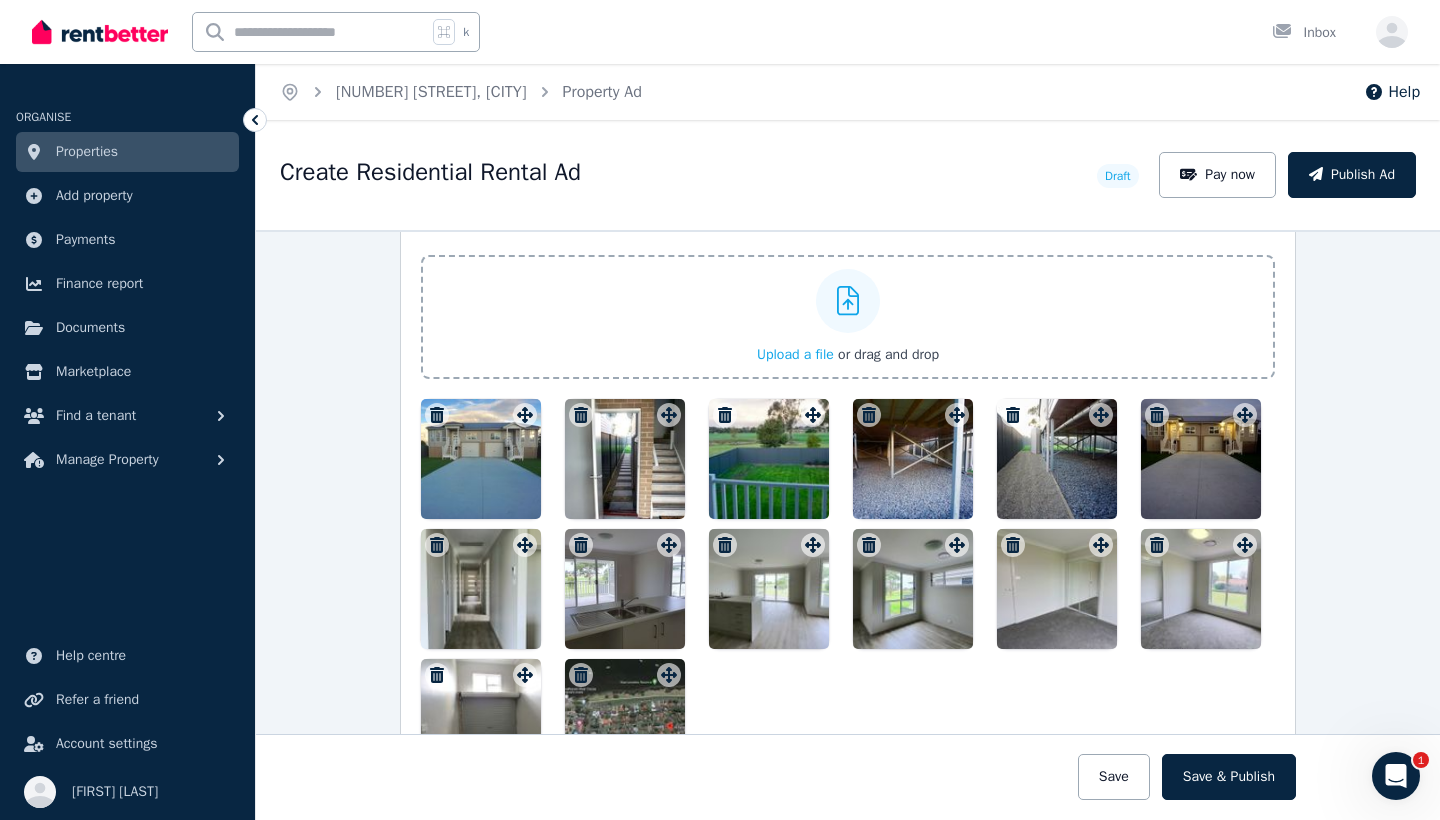 scroll, scrollTop: 2518, scrollLeft: 0, axis: vertical 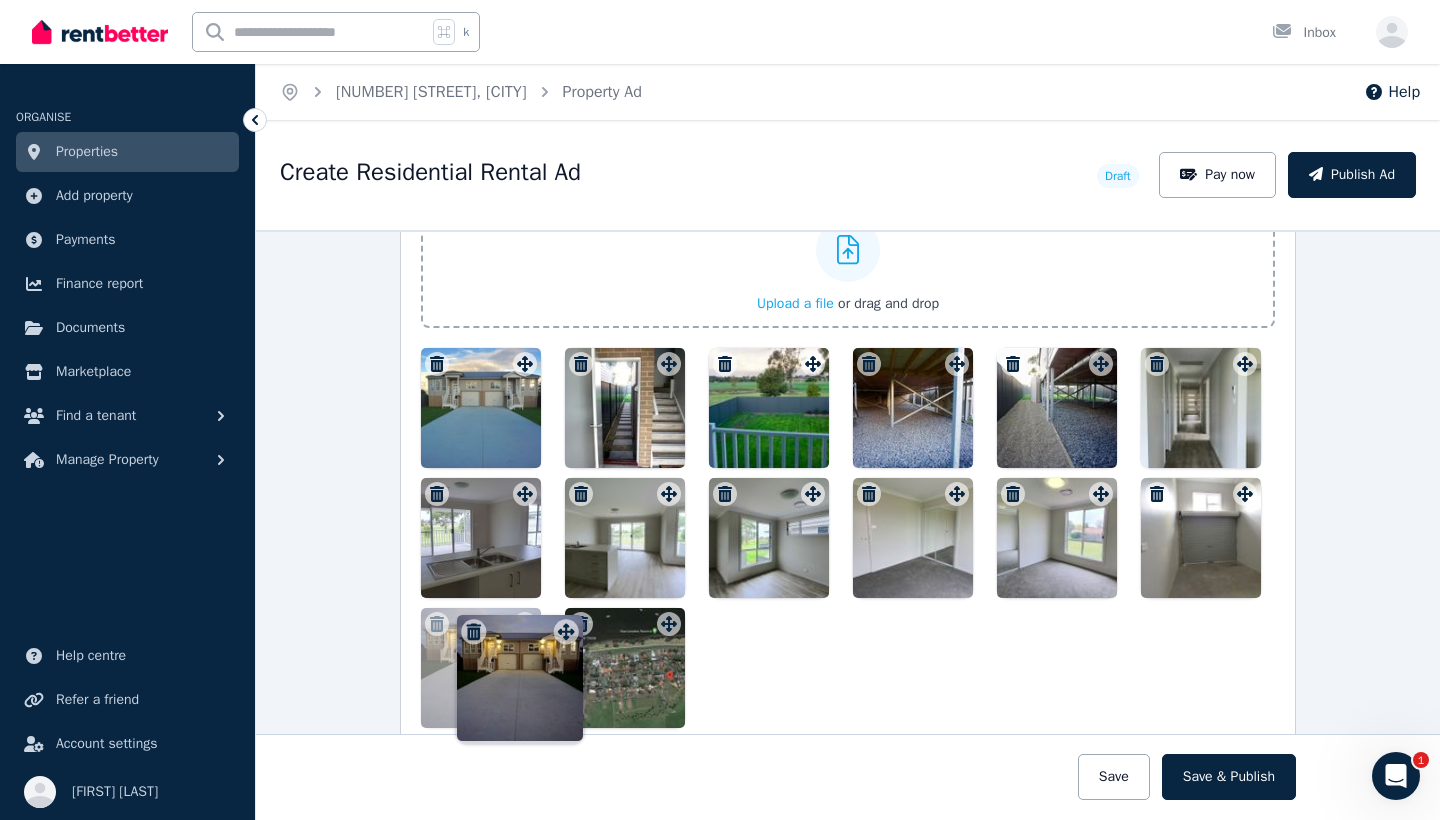 drag, startPoint x: 1243, startPoint y: 366, endPoint x: 562, endPoint y: 617, distance: 725.7837 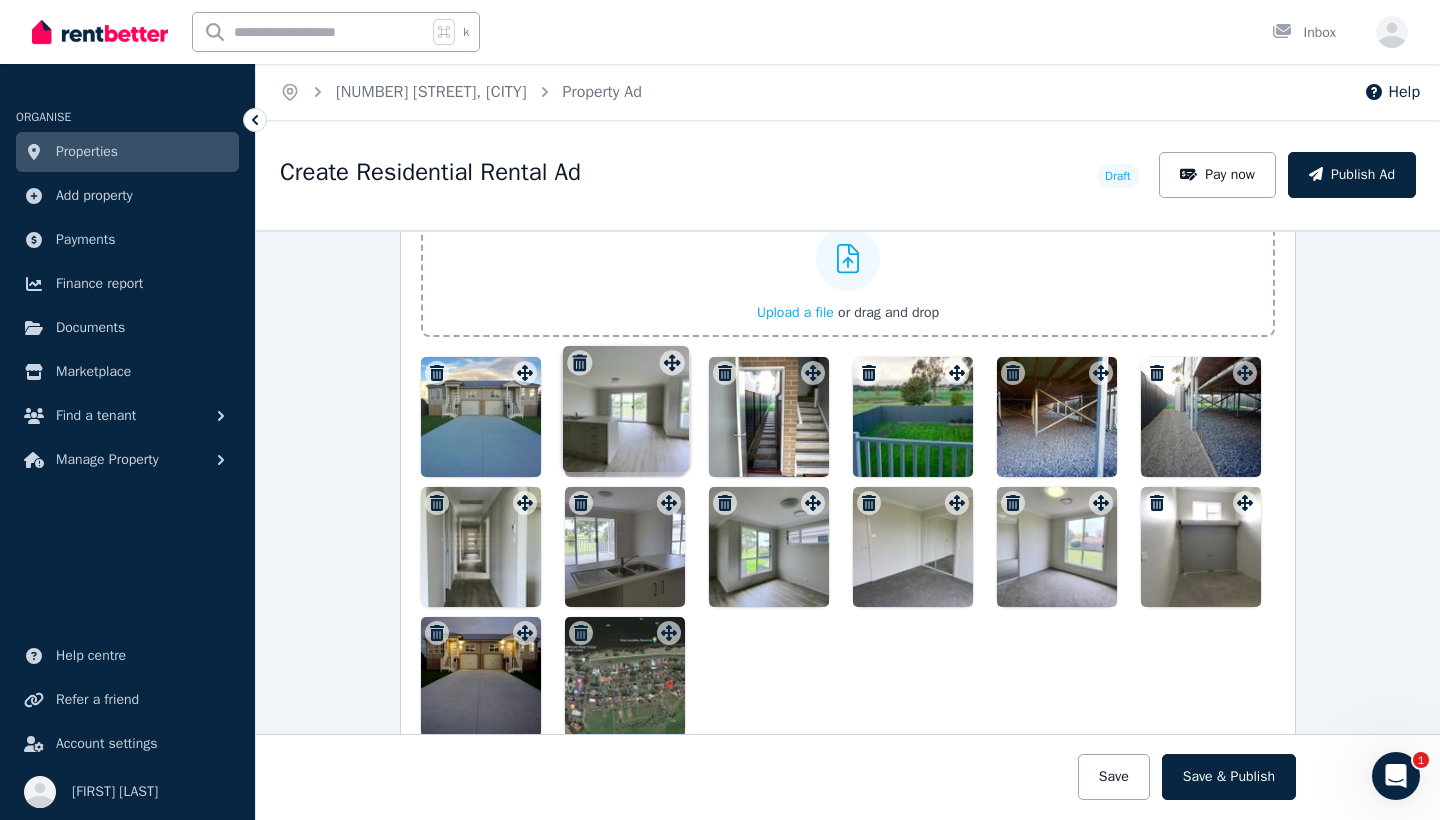 scroll, scrollTop: 2473, scrollLeft: 0, axis: vertical 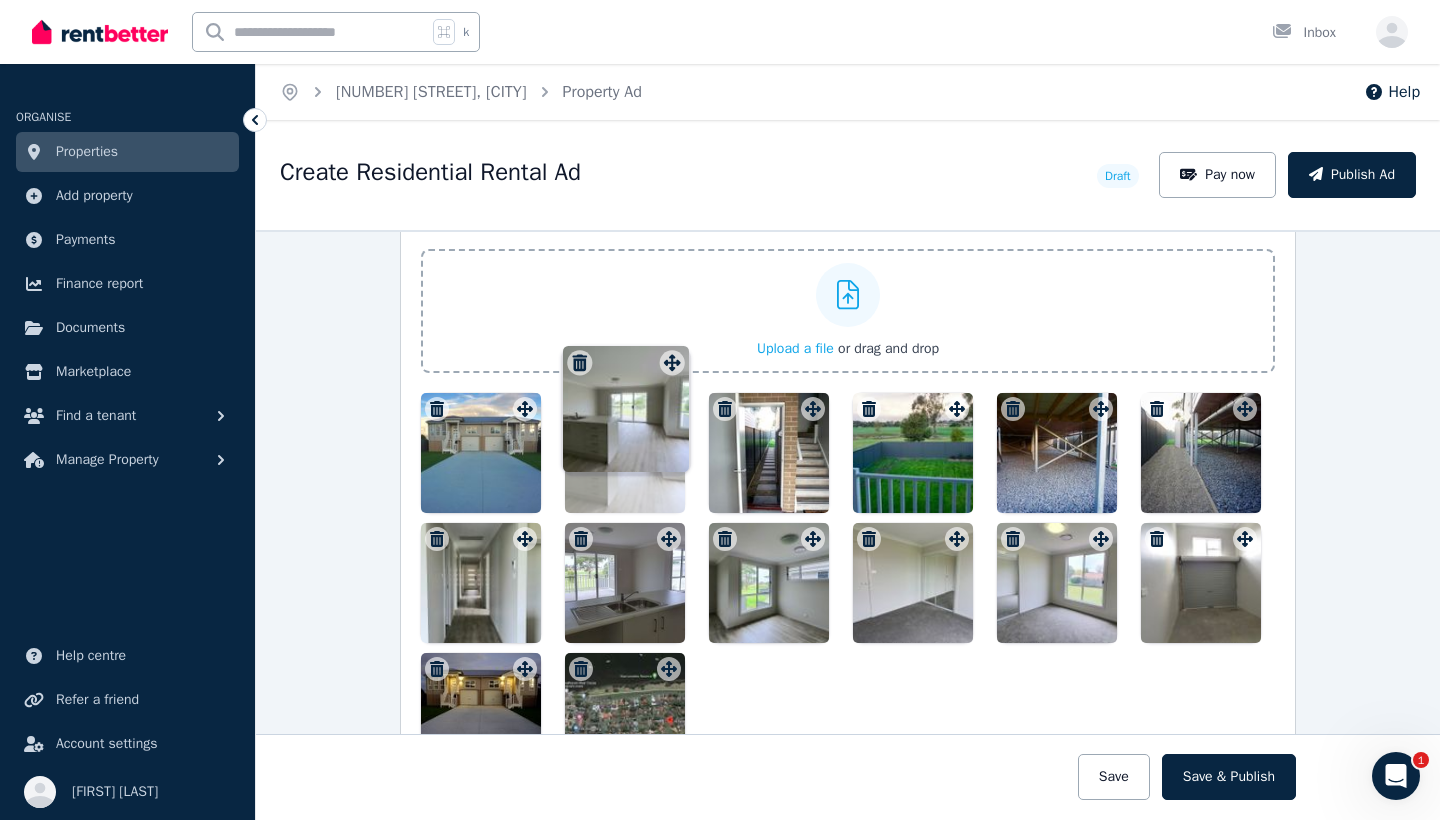 drag, startPoint x: 670, startPoint y: 489, endPoint x: 671, endPoint y: 341, distance: 148.00337 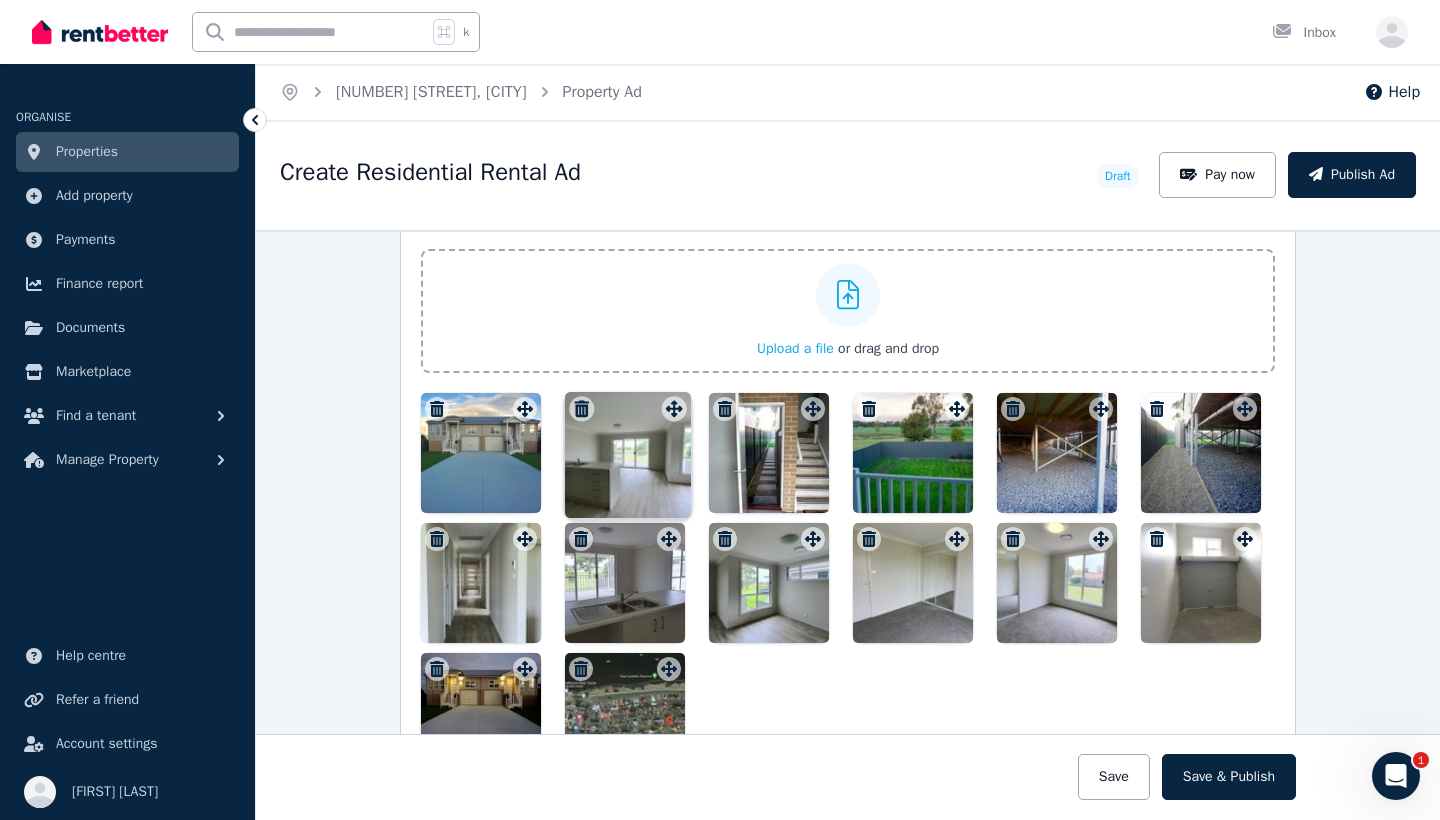 click on "Photos Upload a file   or drag and drop Uploaded   " DSC08451.jpg " Uploaded   " DSC08453.jpg " Uploaded   " DSC08467.jpg " Uploaded   " DSC08448.jpg " Uploaded   " DSC08473.jpg " Uploaded   " p1 front view.jpg " Uploaded   " p2 hallway.jpg " Uploaded   " p3 kitchen.jpg " Uploaded   " p4 kitchen.jpg " Uploaded   " p8 living area.jpg " Uploaded   " p5 bedroom.jpg " Uploaded   " p6 bedroom.jpg " Uploaded   " P10 garage.jpg " Uploaded   " P11 map location.jpg "
To pick up a draggable item, press the space bar.
While dragging, use the arrow keys to move the item.
Press space again to drop the item in its new position, or press escape to cancel.
Draggable item 293c0e09-2db0-4c7f-bef0-b892b1dcab5d was moved over droppable area e6426b02-eea1-4c68-ba0f-2e37b22e88fa." at bounding box center [848, 491] 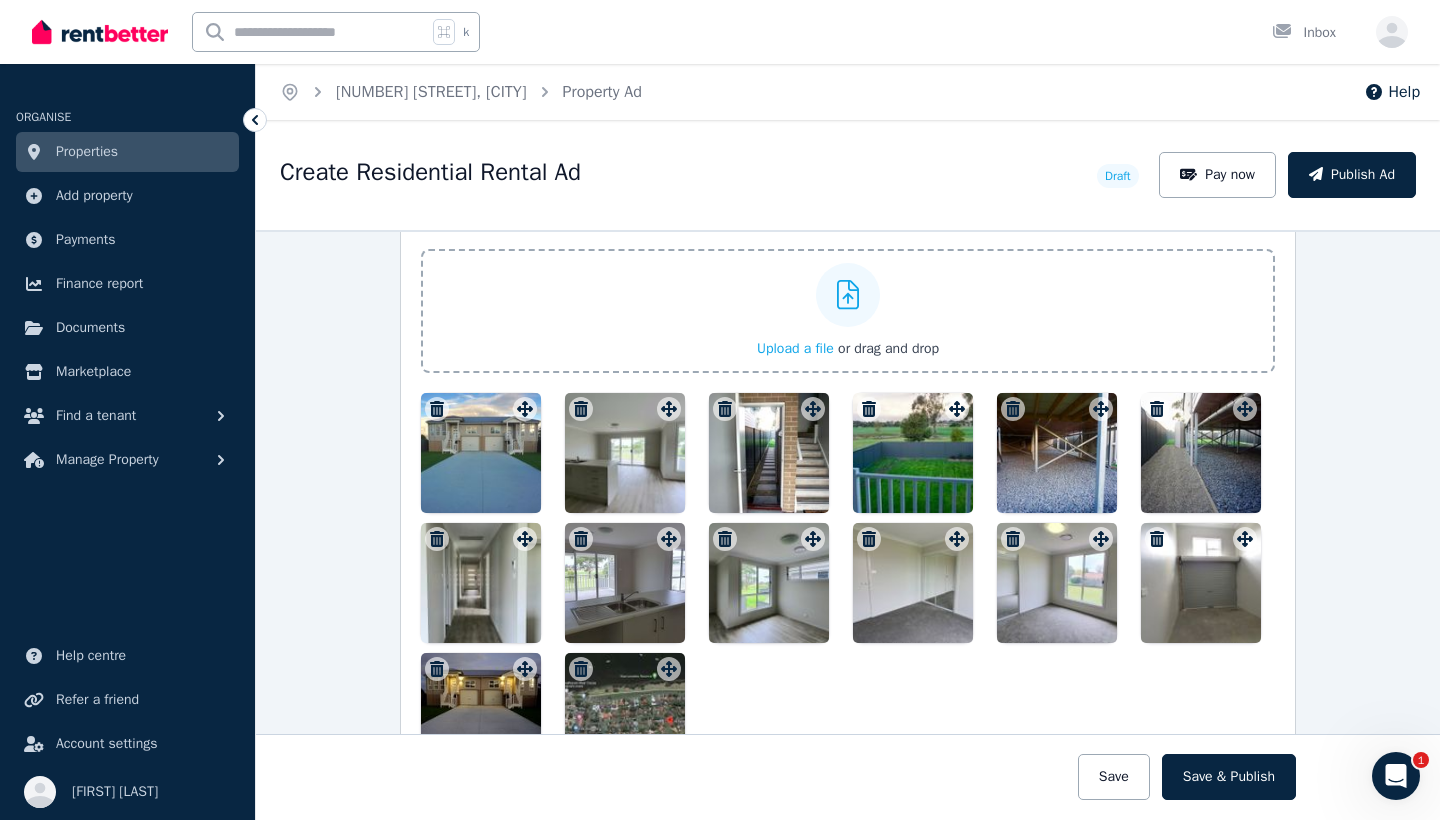click at bounding box center (848, 583) 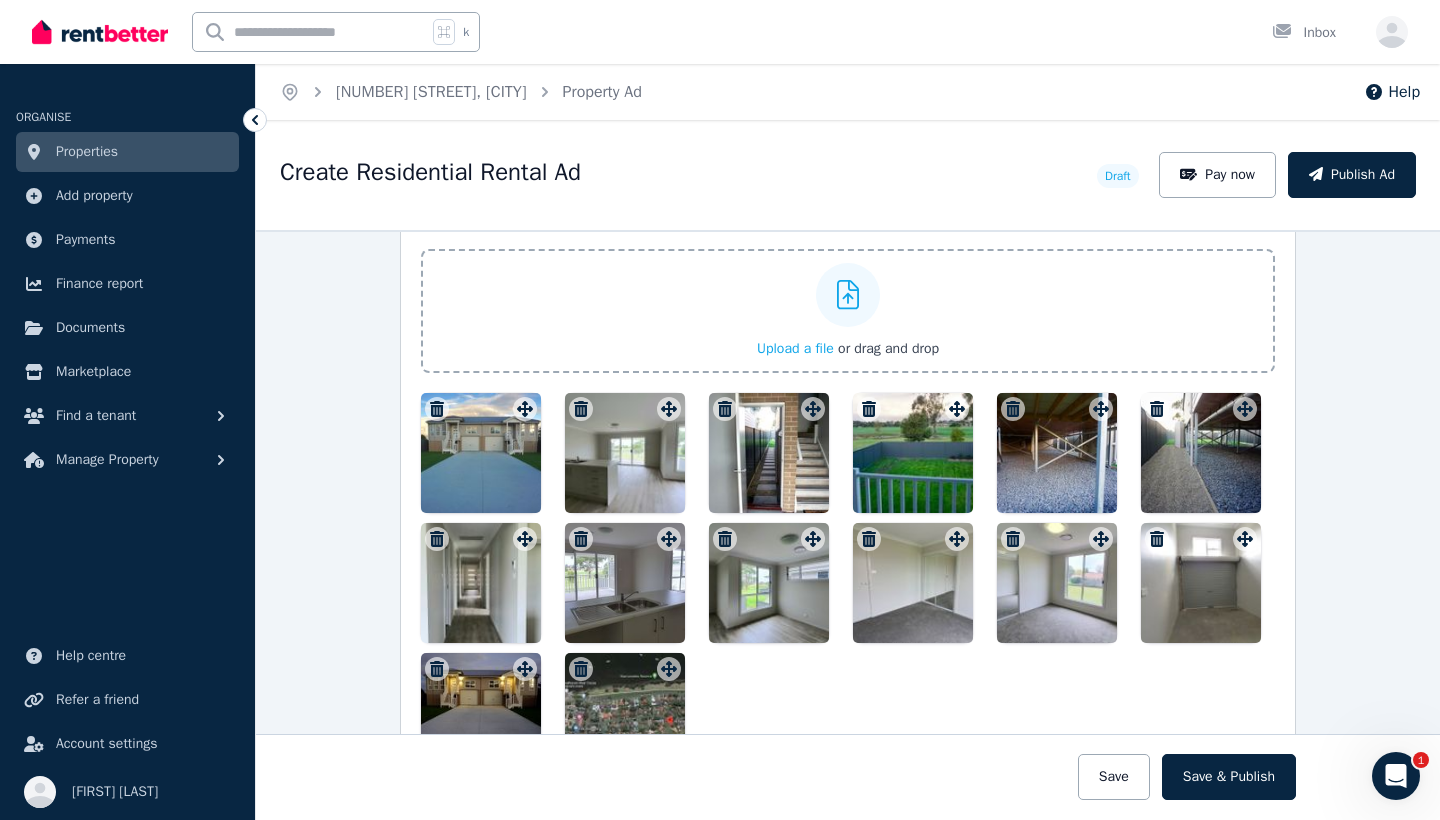 drag, startPoint x: 671, startPoint y: 525, endPoint x: 667, endPoint y: 537, distance: 12.649111 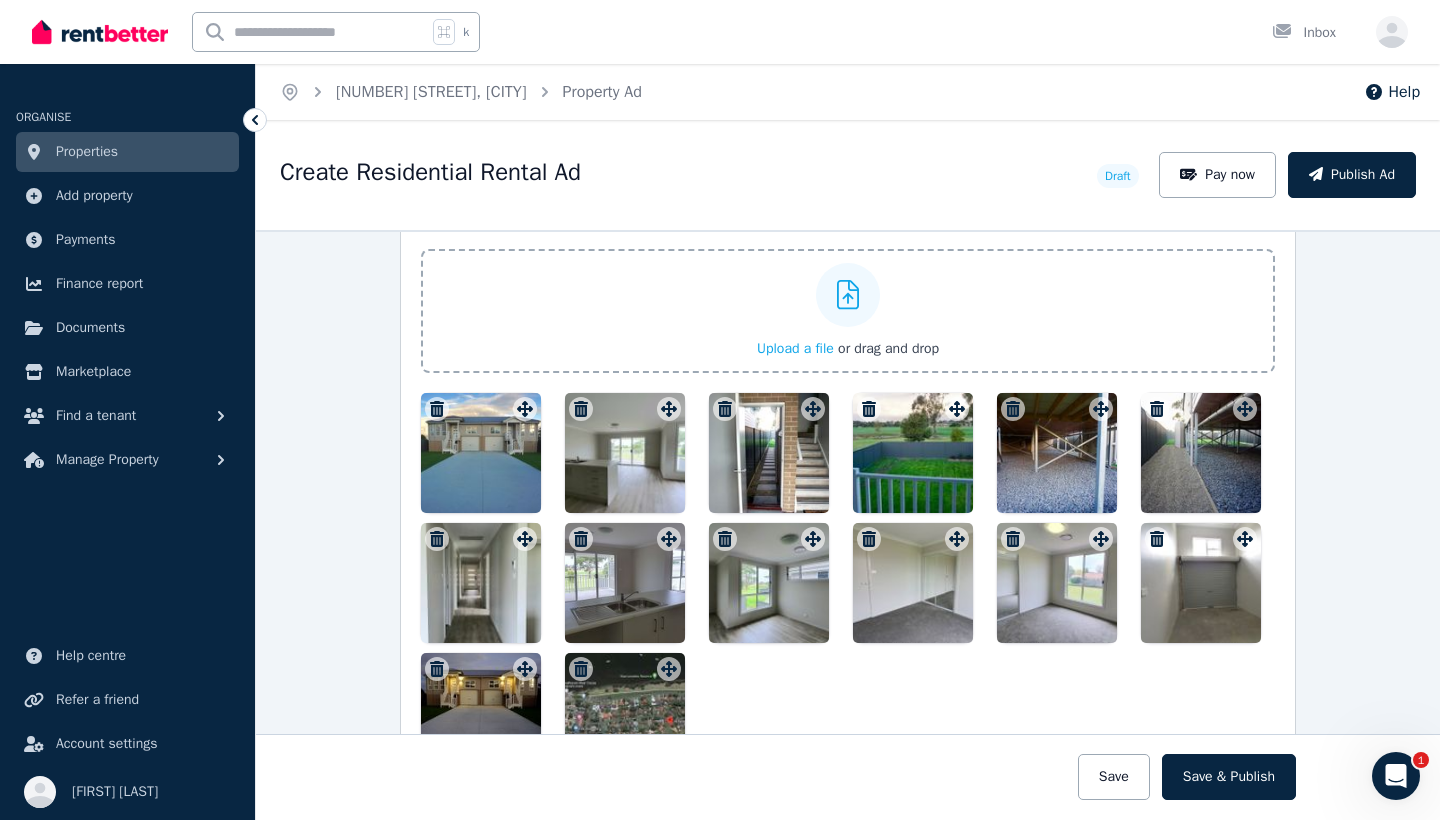 click at bounding box center (625, 583) 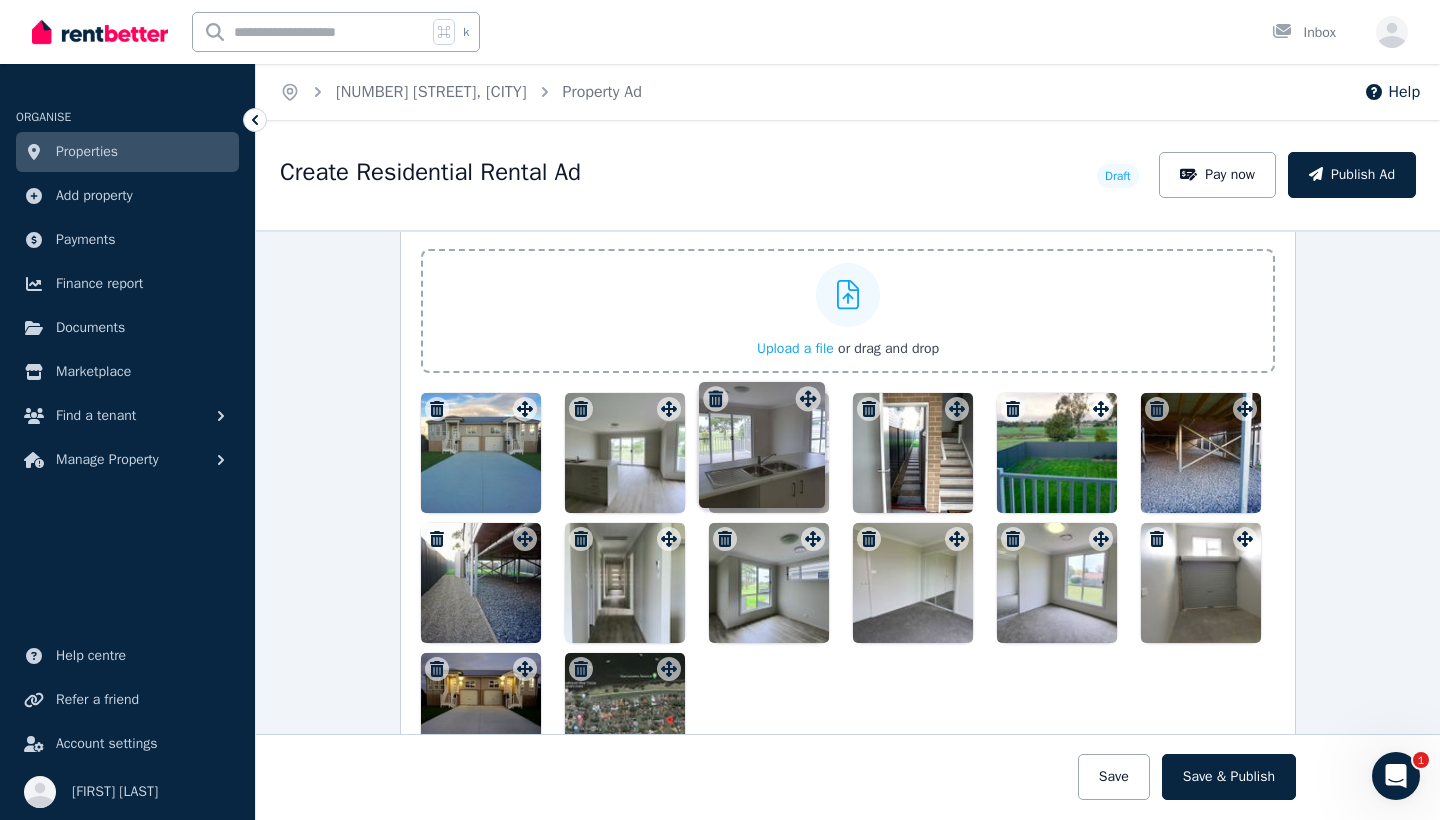 drag, startPoint x: 672, startPoint y: 531, endPoint x: 809, endPoint y: 374, distance: 208.36986 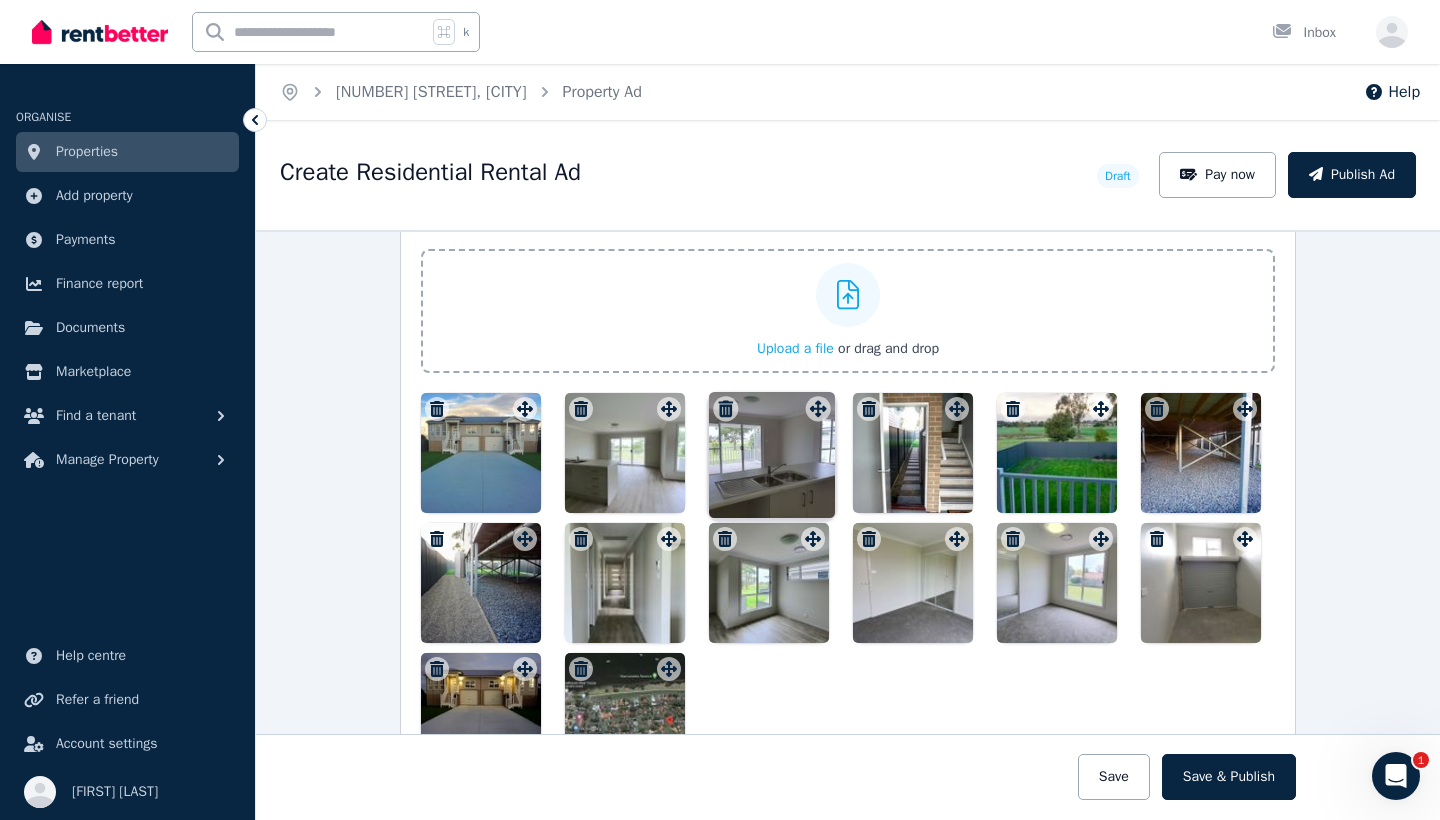 click on "Photos Upload a file   or drag and drop Uploaded   " DSC08451.jpg " Uploaded   " DSC08453.jpg " Uploaded   " DSC08467.jpg " Uploaded   " DSC08448.jpg " Uploaded   " DSC08473.jpg " Uploaded   " p1 front view.jpg " Uploaded   " p2 hallway.jpg " Uploaded   " p3 kitchen.jpg " Uploaded   " p4 kitchen.jpg " Uploaded   " p8 living area.jpg " Uploaded   " p5 bedroom.jpg " Uploaded   " p6 bedroom.jpg " Uploaded   " P10 garage.jpg " Uploaded   " P11 map location.jpg "
To pick up a draggable item, press the space bar.
While dragging, use the arrow keys to move the item.
Press space again to drop the item in its new position, or press escape to cancel.
Draggable item 32ae1093-135c-4df6-9198-4d5c807ee097 was moved over droppable area e6426b02-eea1-4c68-ba0f-2e37b22e88fa." at bounding box center (848, 491) 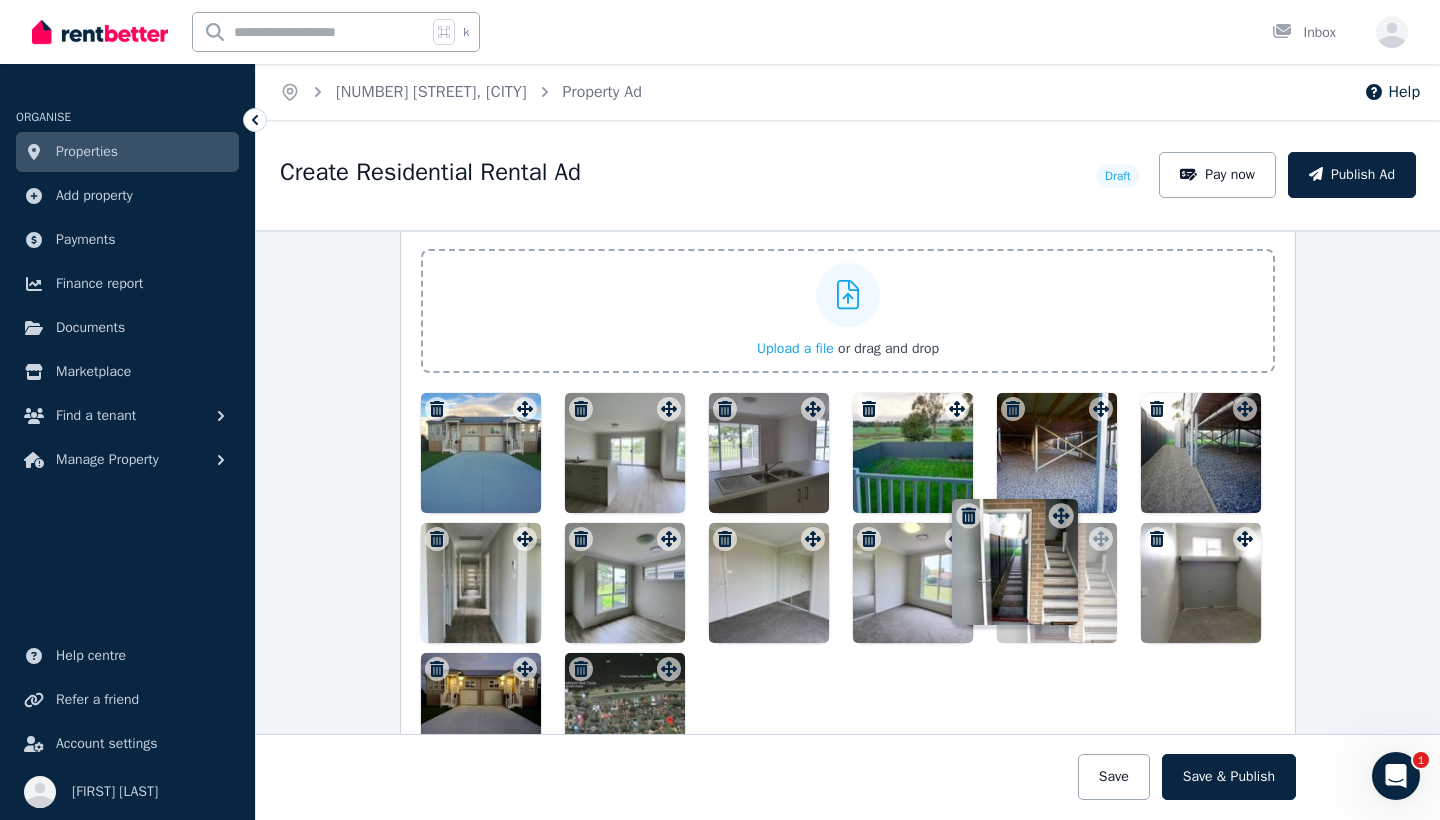 drag, startPoint x: 958, startPoint y: 402, endPoint x: 1060, endPoint y: 492, distance: 136.0294 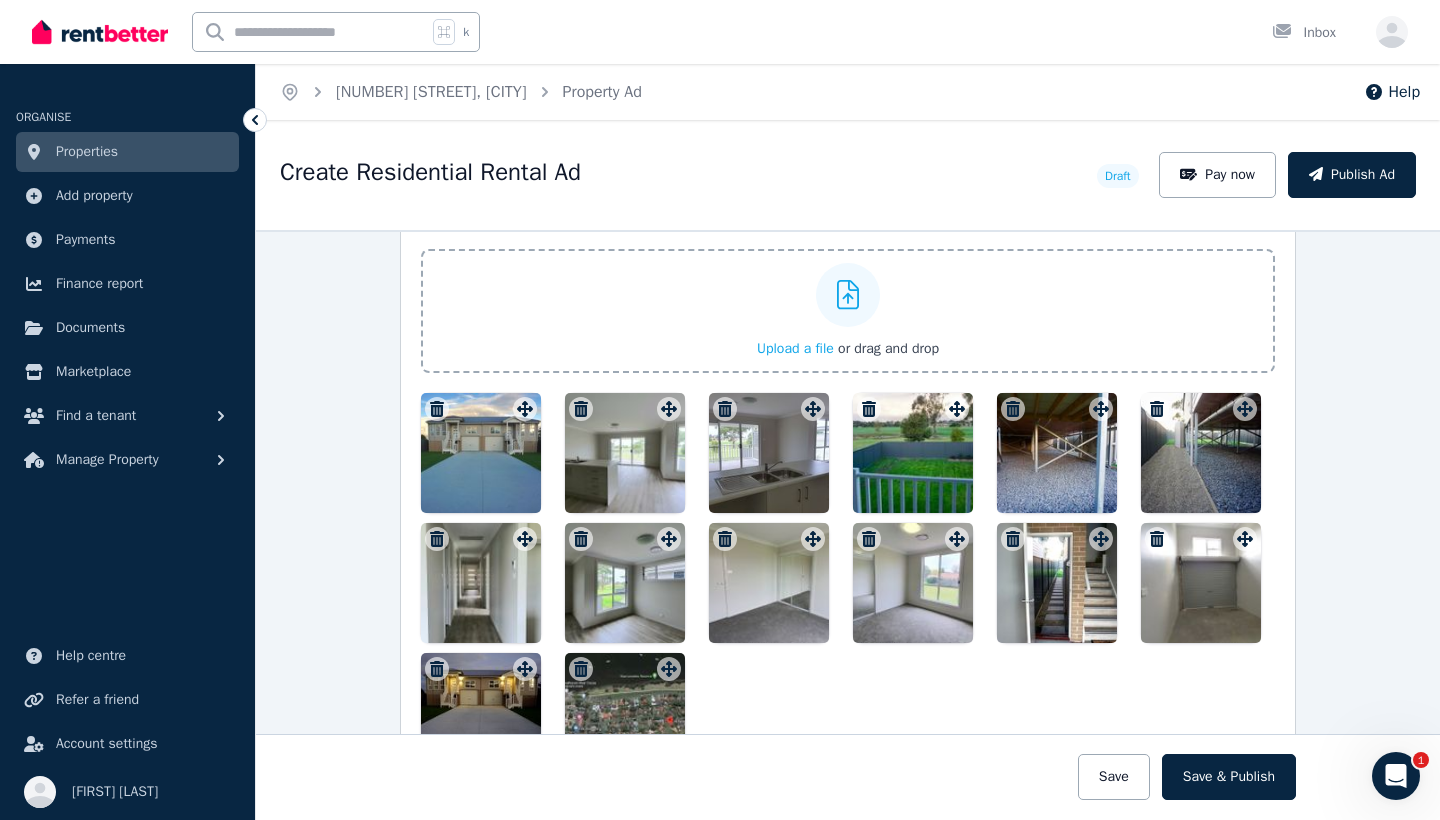 drag, startPoint x: 1101, startPoint y: 384, endPoint x: 1058, endPoint y: 423, distance: 58.0517 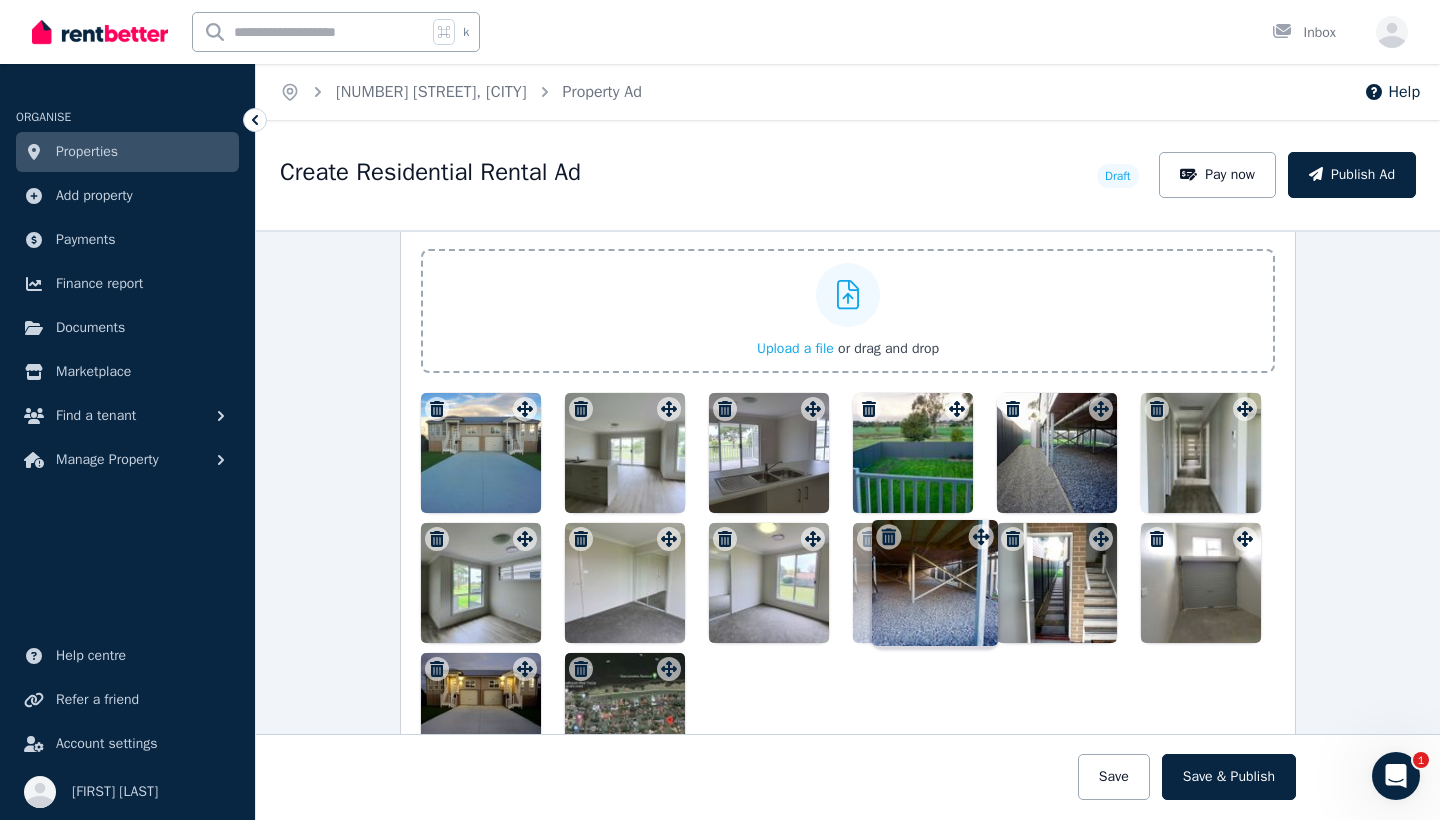 drag, startPoint x: 1096, startPoint y: 398, endPoint x: 974, endPoint y: 509, distance: 164.93938 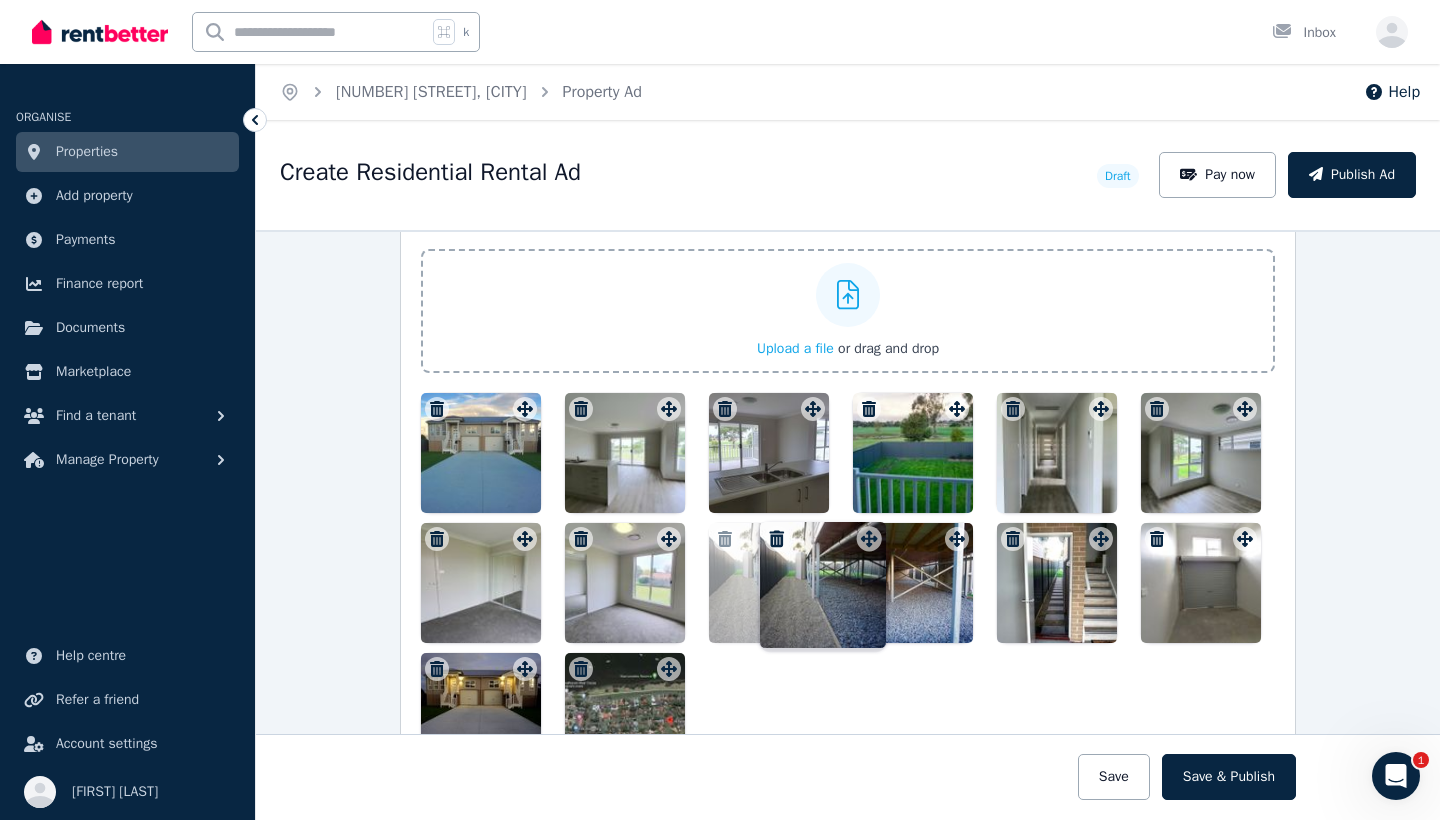 drag, startPoint x: 1100, startPoint y: 397, endPoint x: 866, endPoint y: 510, distance: 259.85574 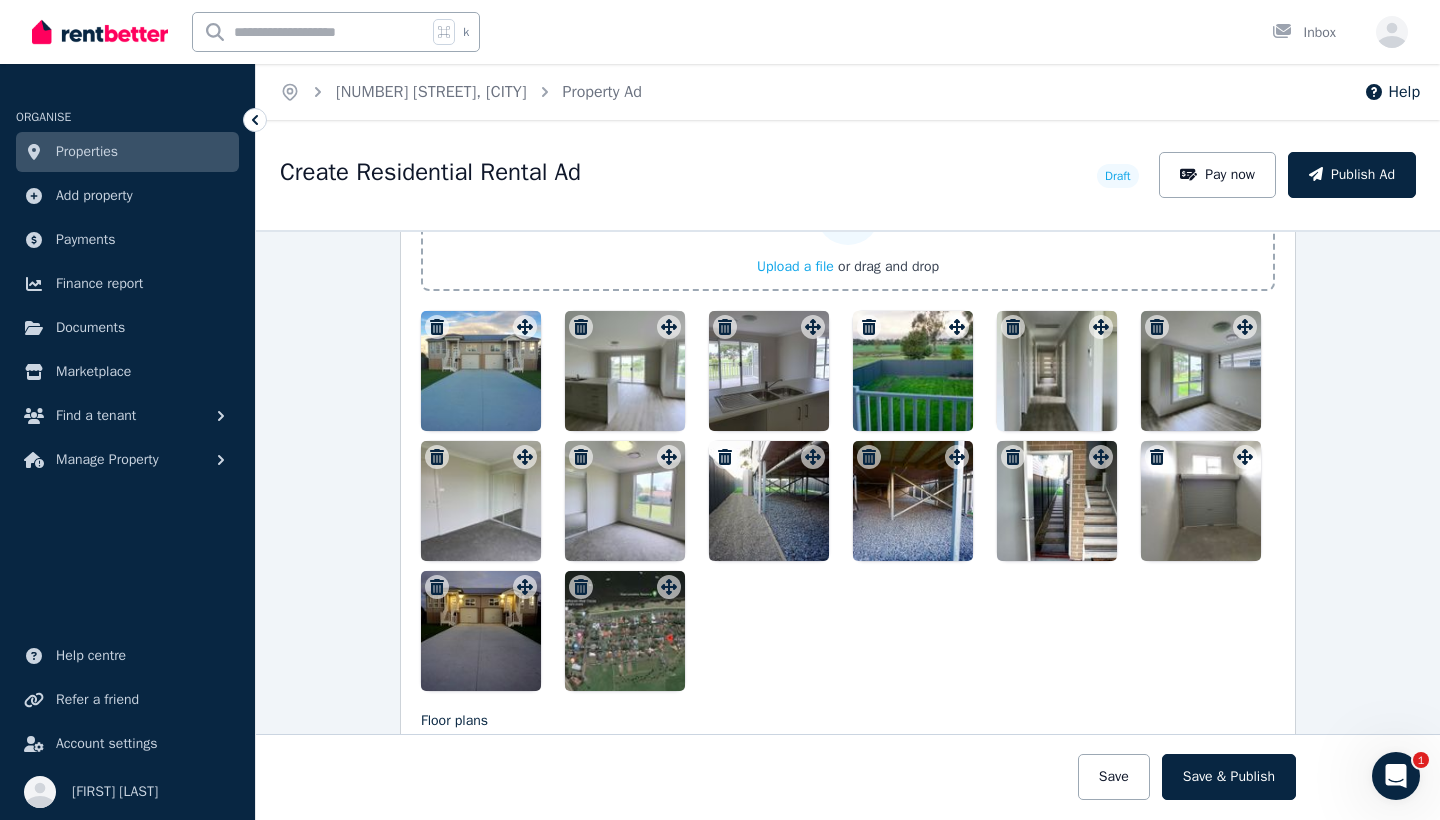scroll, scrollTop: 2560, scrollLeft: 0, axis: vertical 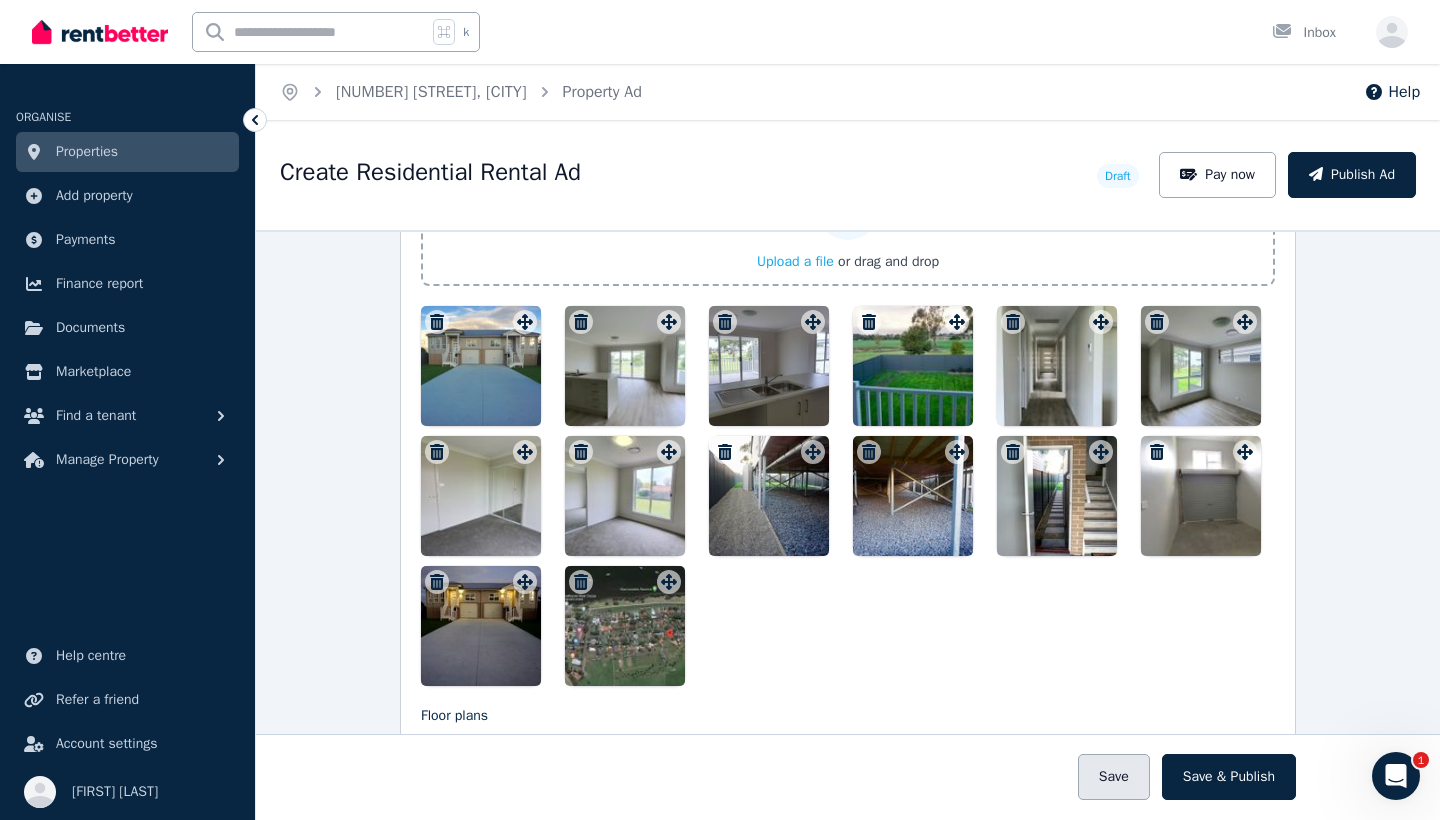 click on "Save" at bounding box center [1114, 777] 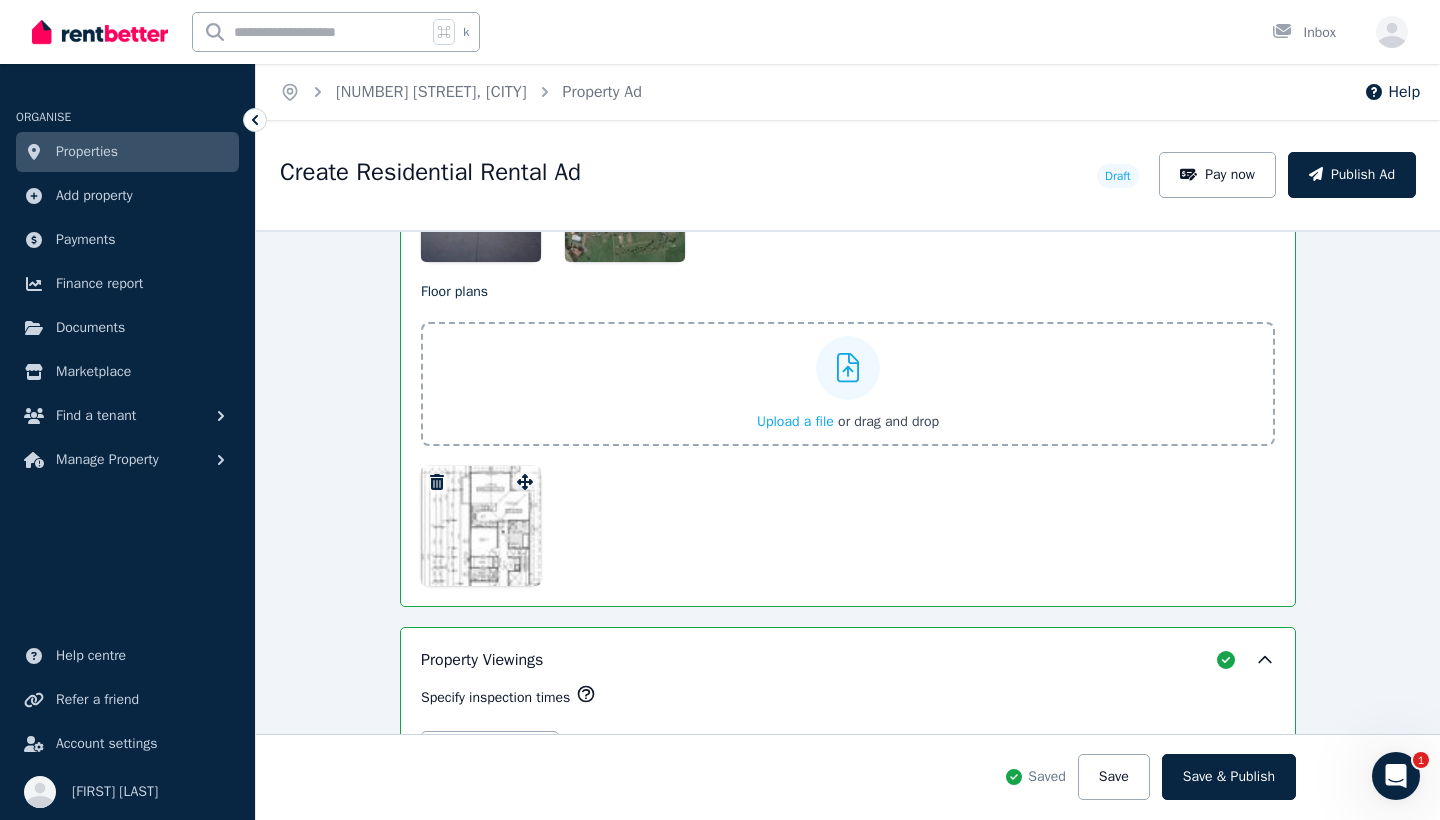 scroll, scrollTop: 3143, scrollLeft: 0, axis: vertical 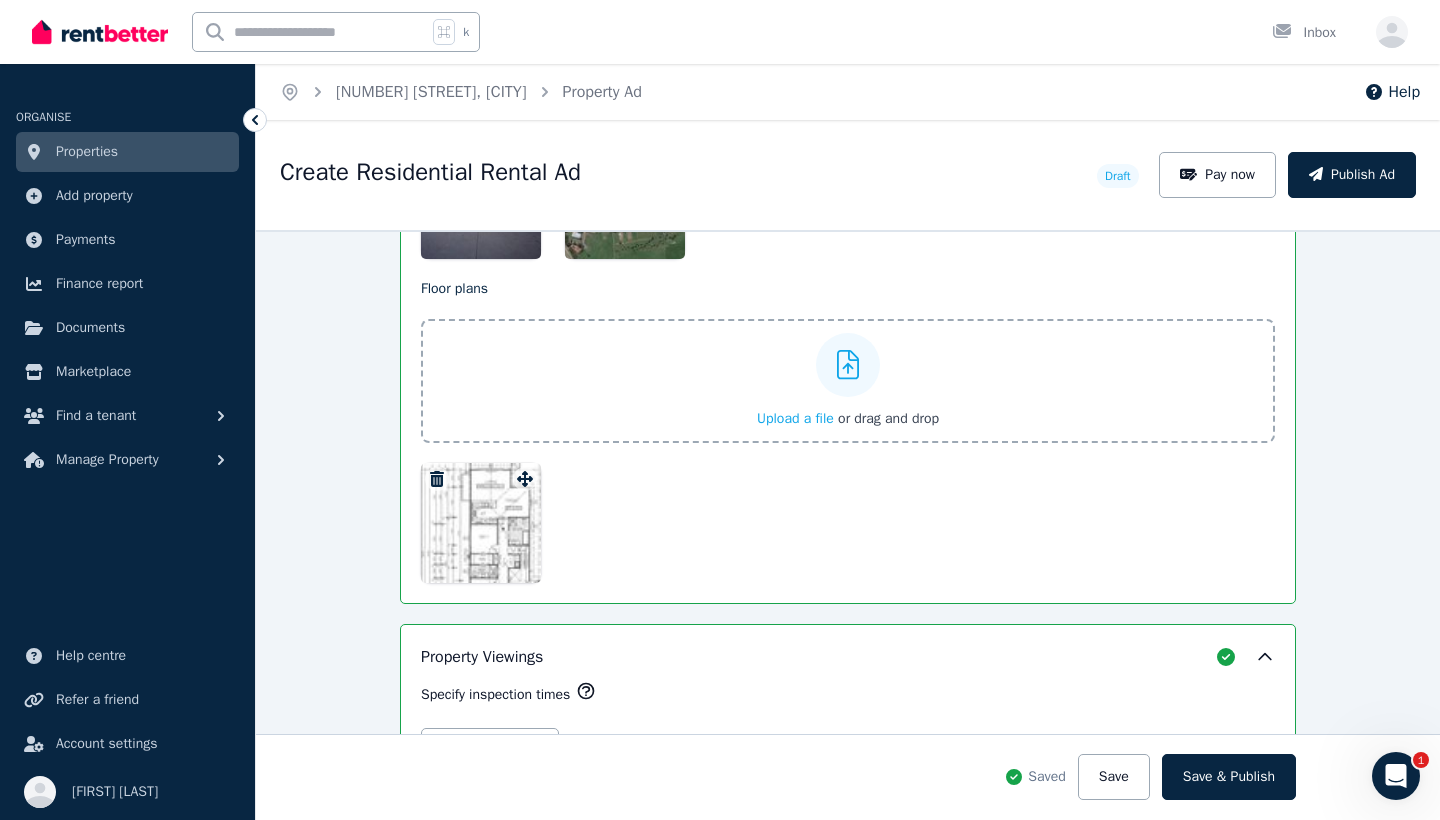 click at bounding box center [481, 523] 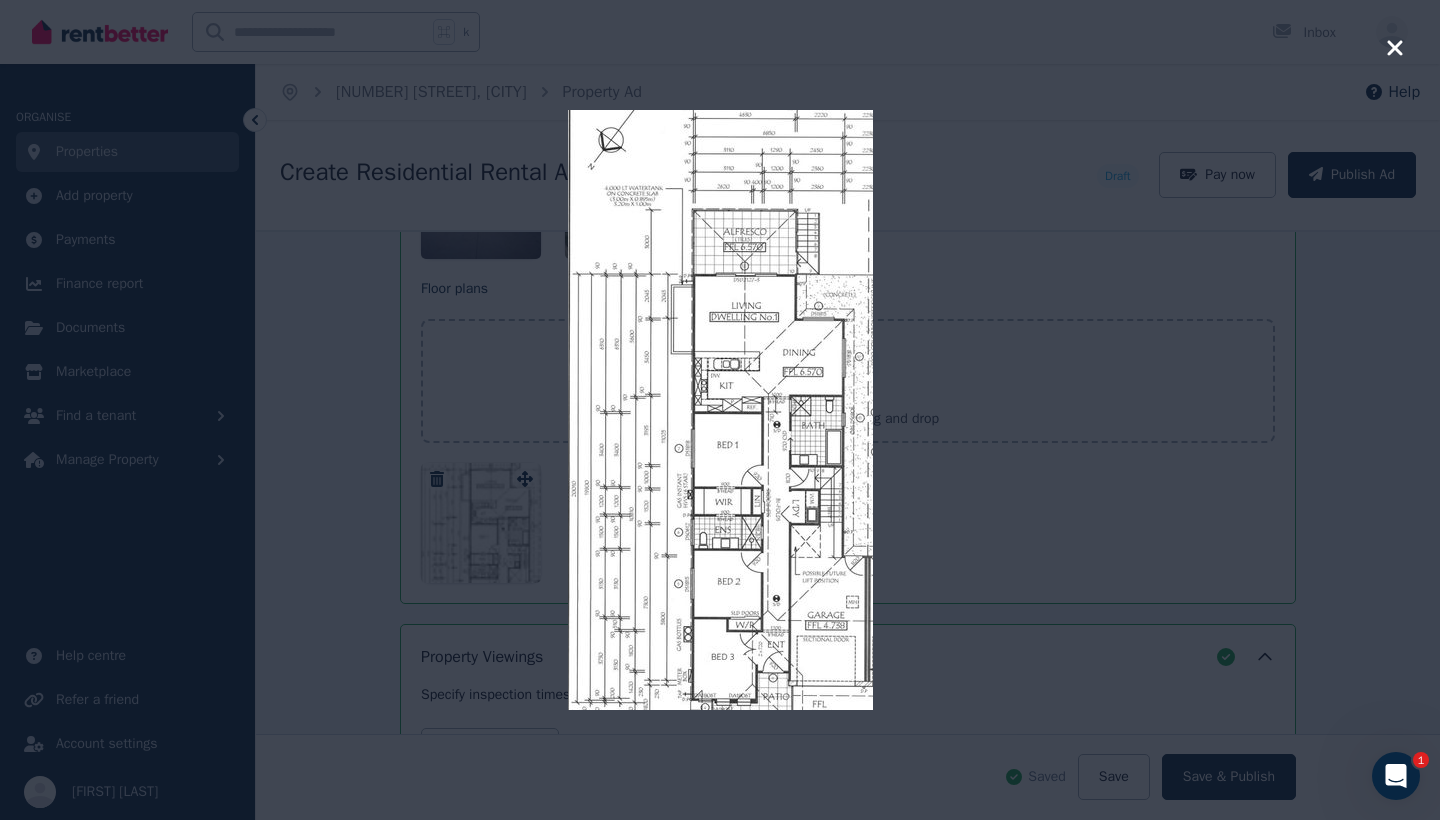 click 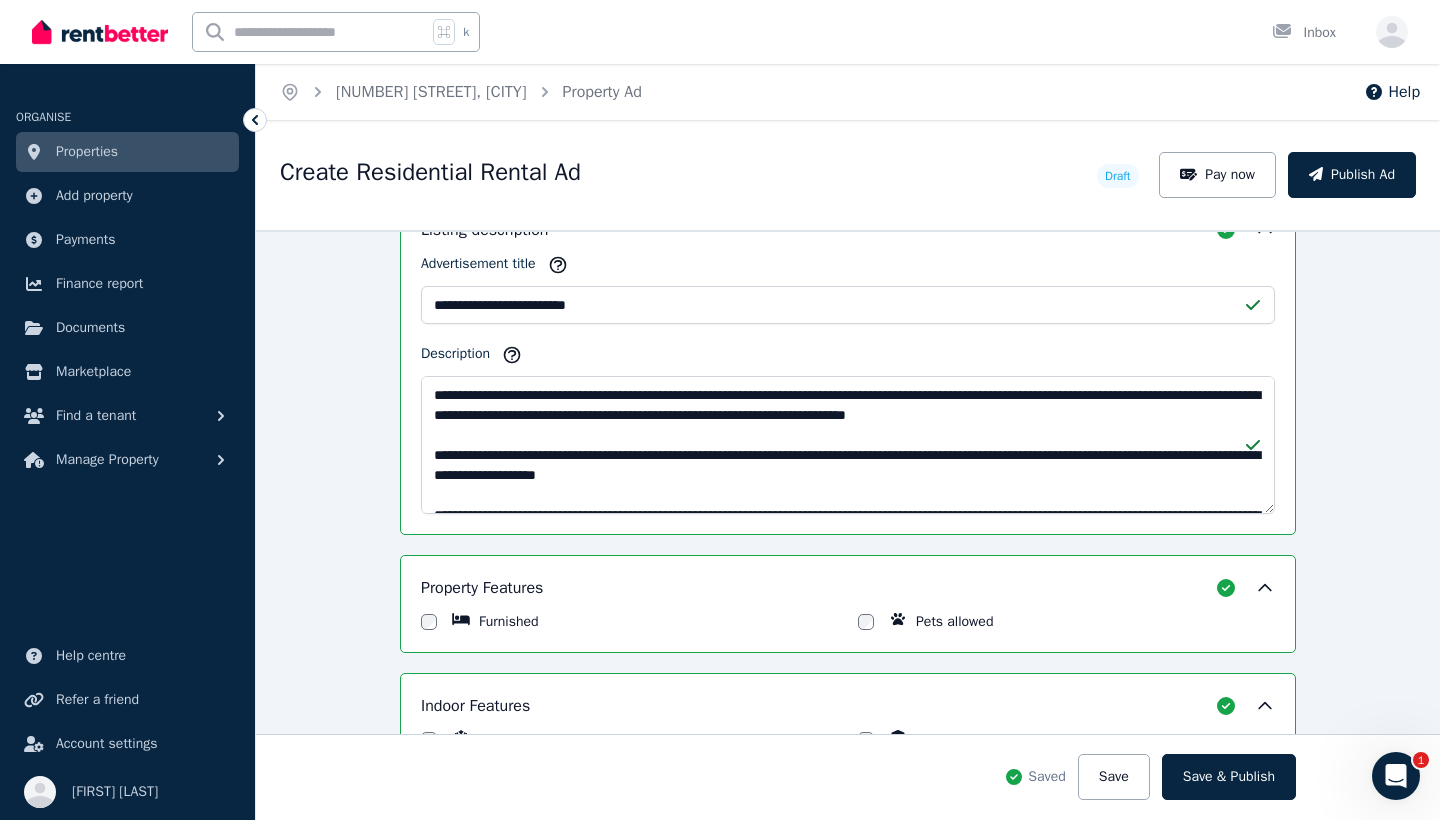 scroll, scrollTop: 1350, scrollLeft: 0, axis: vertical 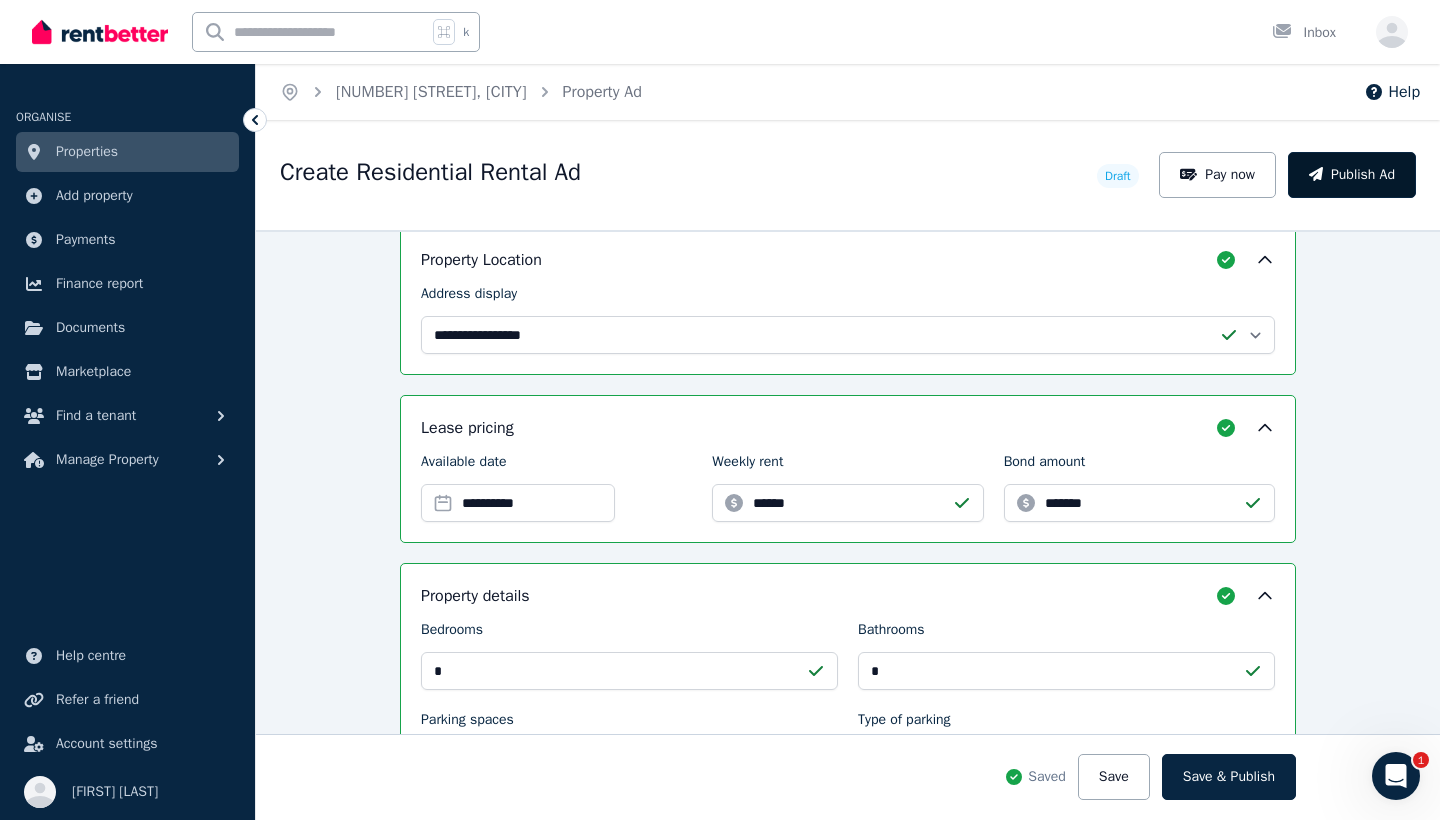 click on "Publish Ad" at bounding box center [1352, 175] 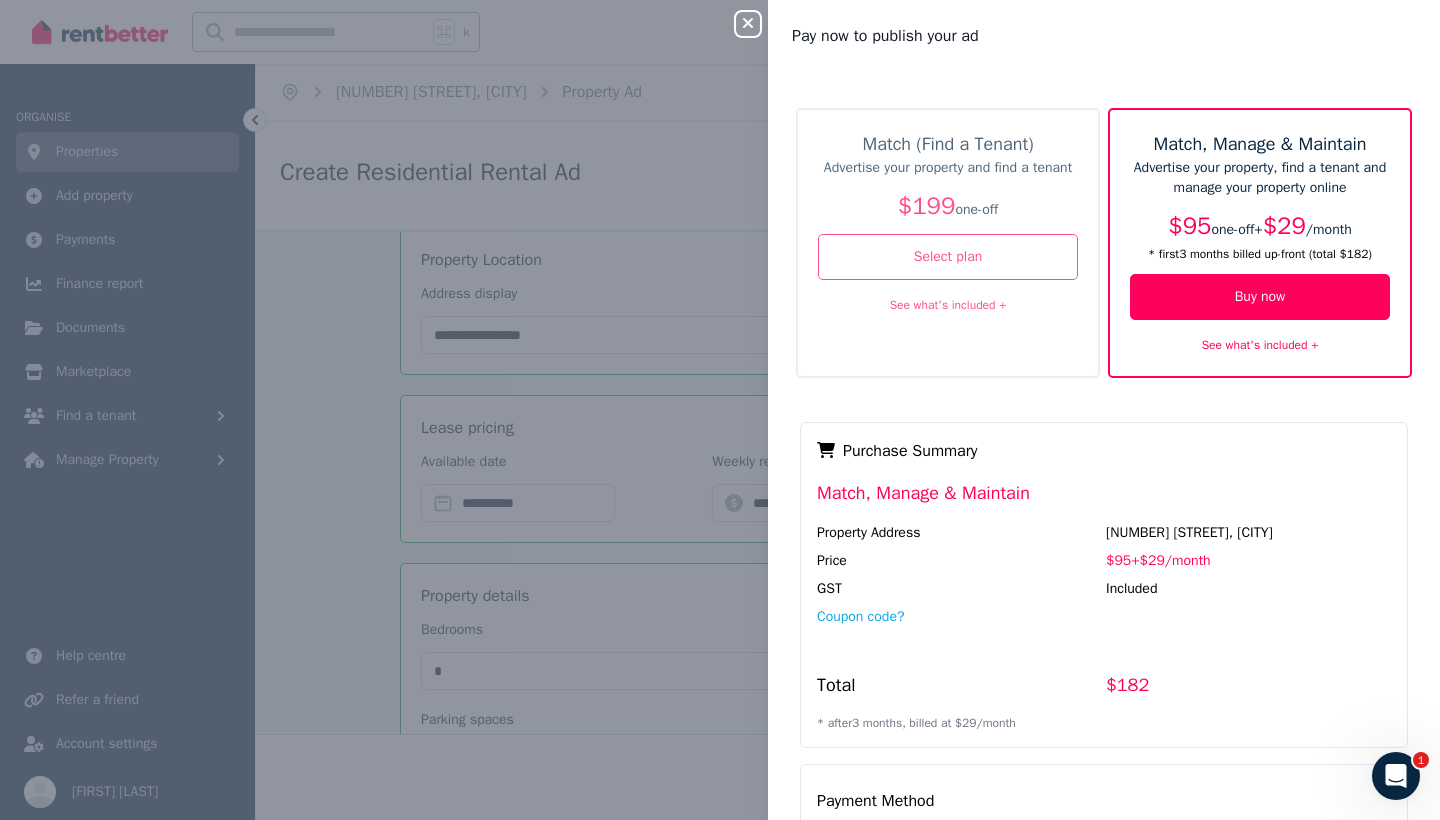click on "Advertise your property and find a tenant" at bounding box center [948, 168] 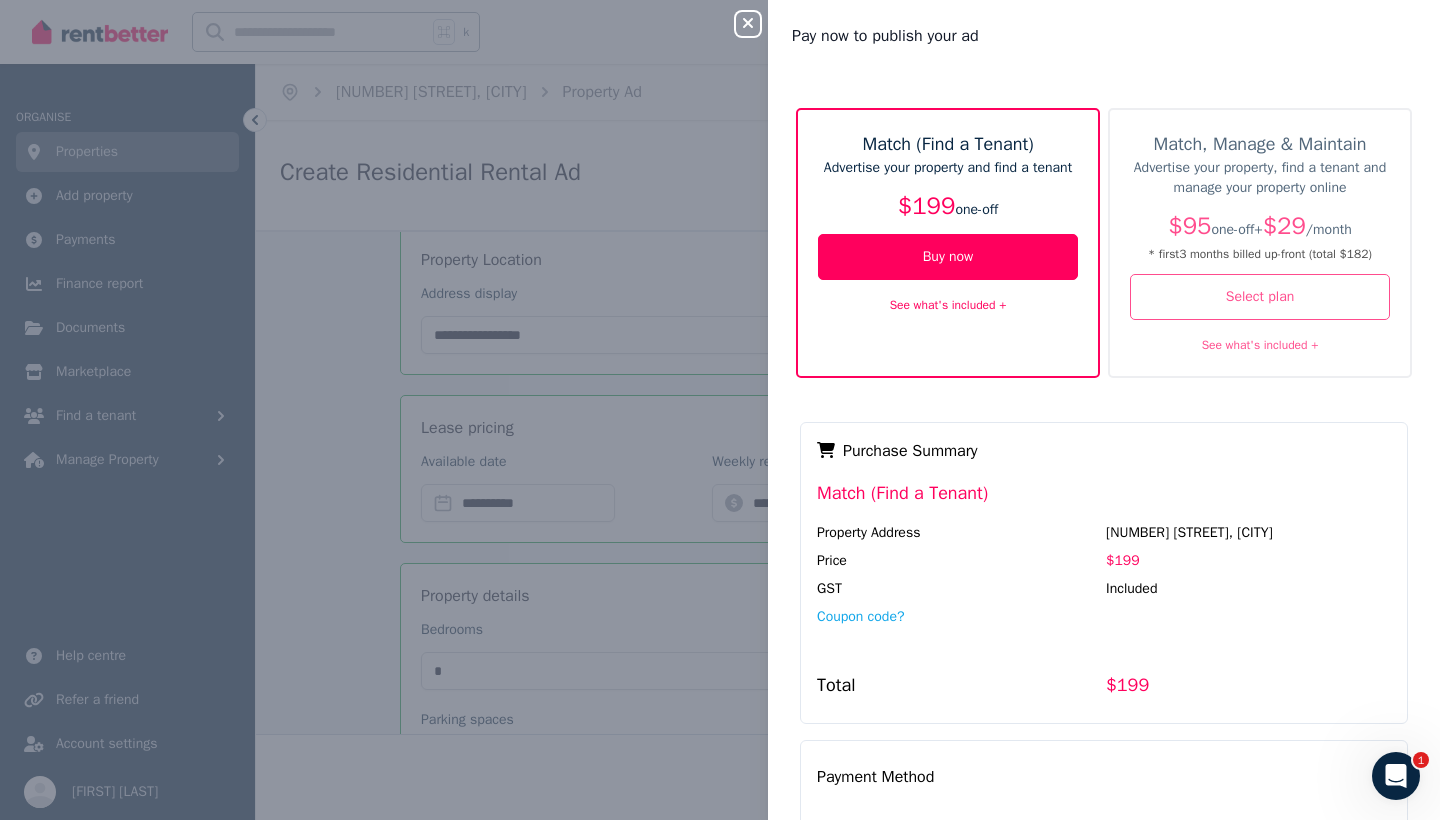 click on "See what's included +" at bounding box center (948, 305) 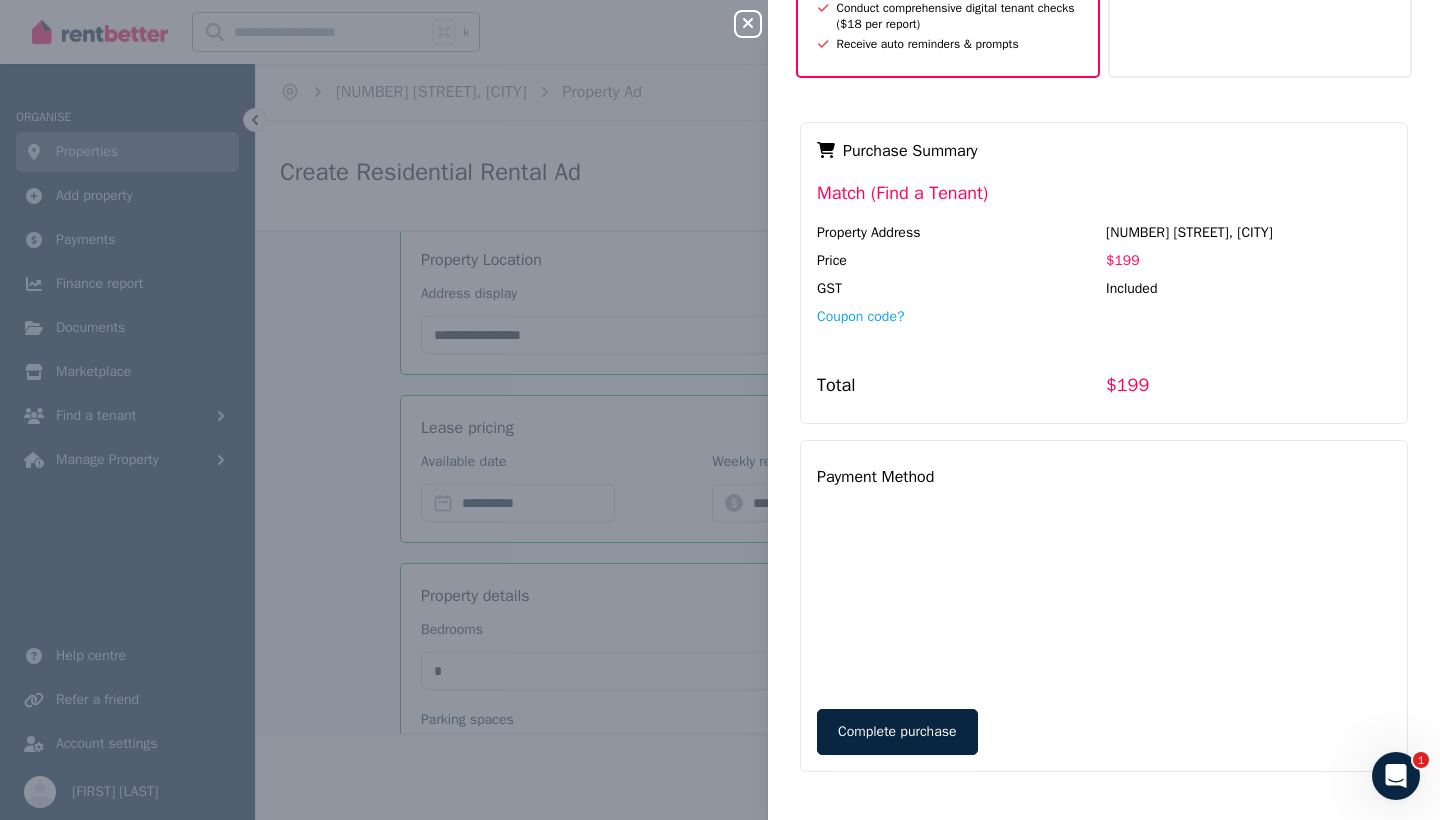 scroll, scrollTop: 420, scrollLeft: 0, axis: vertical 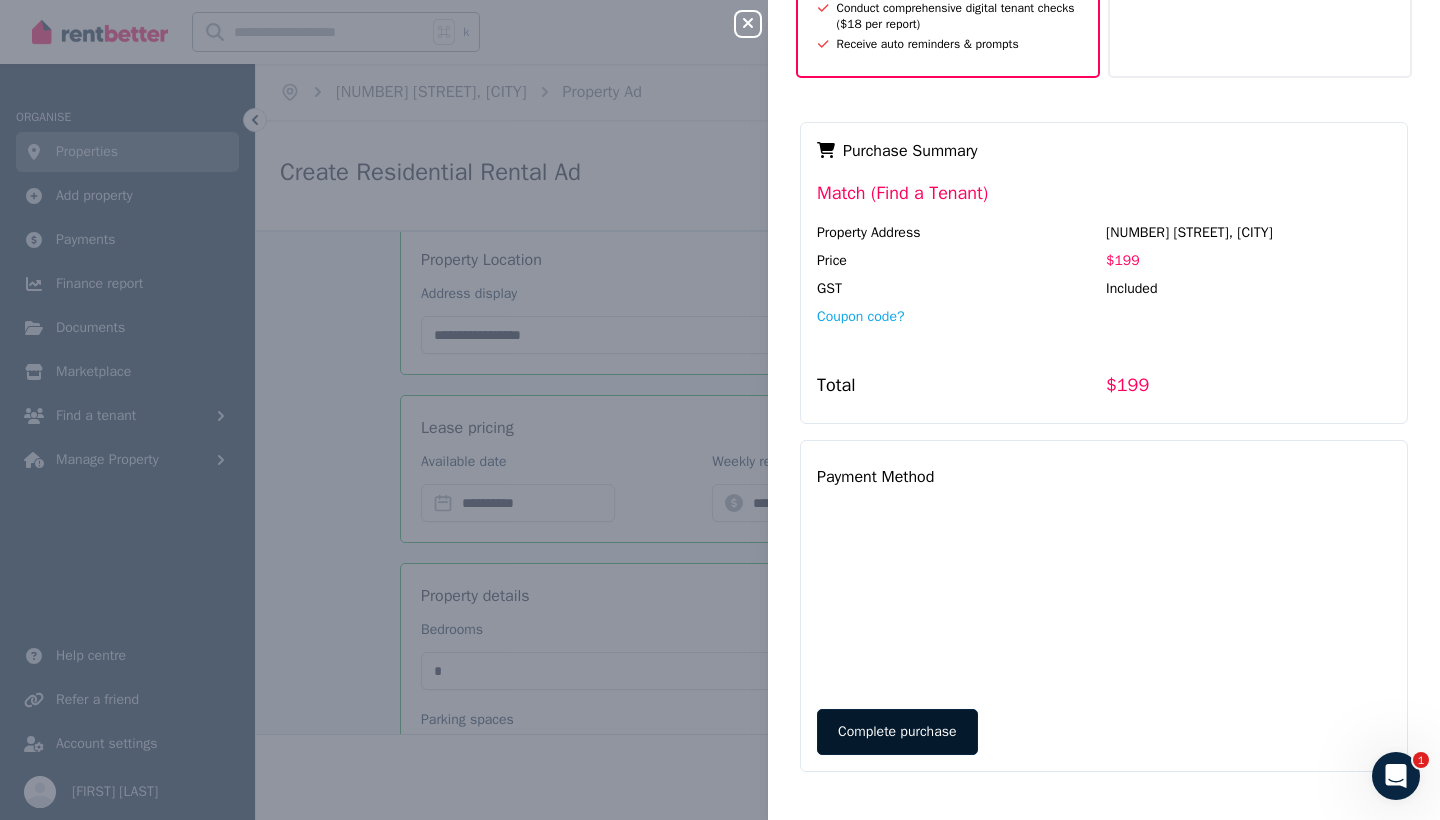click on "Complete purchase" at bounding box center [897, 732] 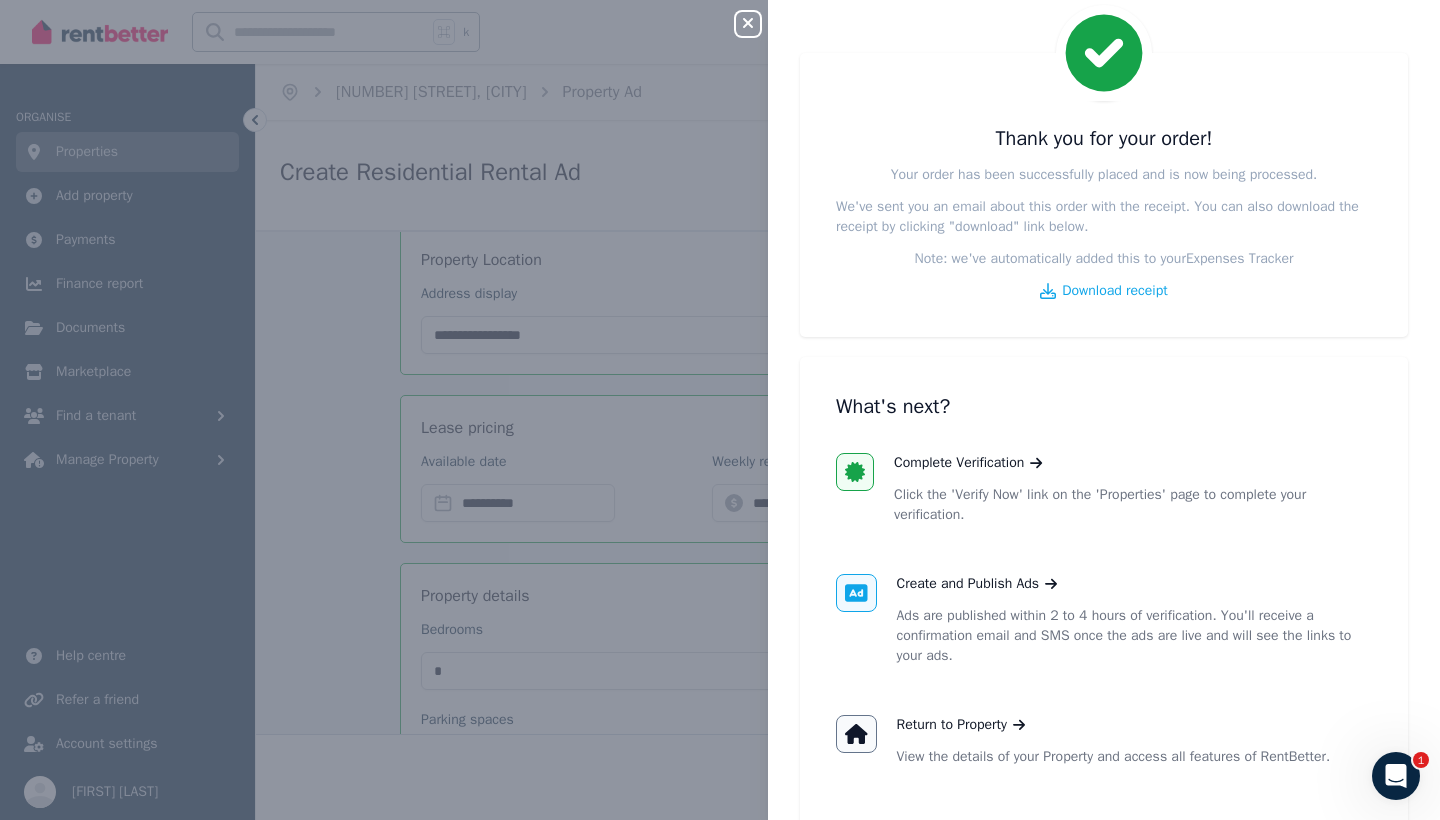 scroll, scrollTop: 84, scrollLeft: 0, axis: vertical 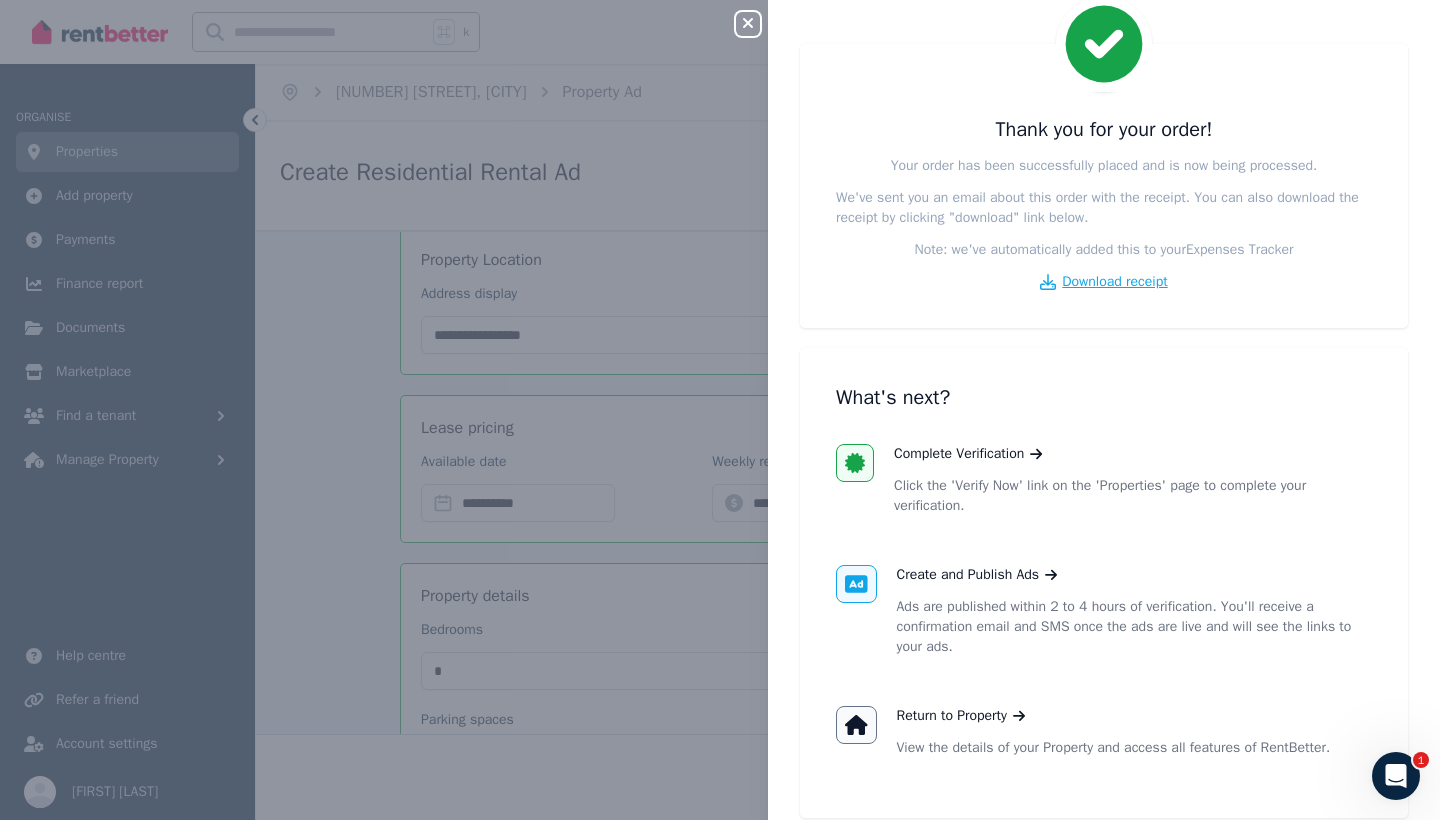 click on "Download receipt" at bounding box center [1114, 282] 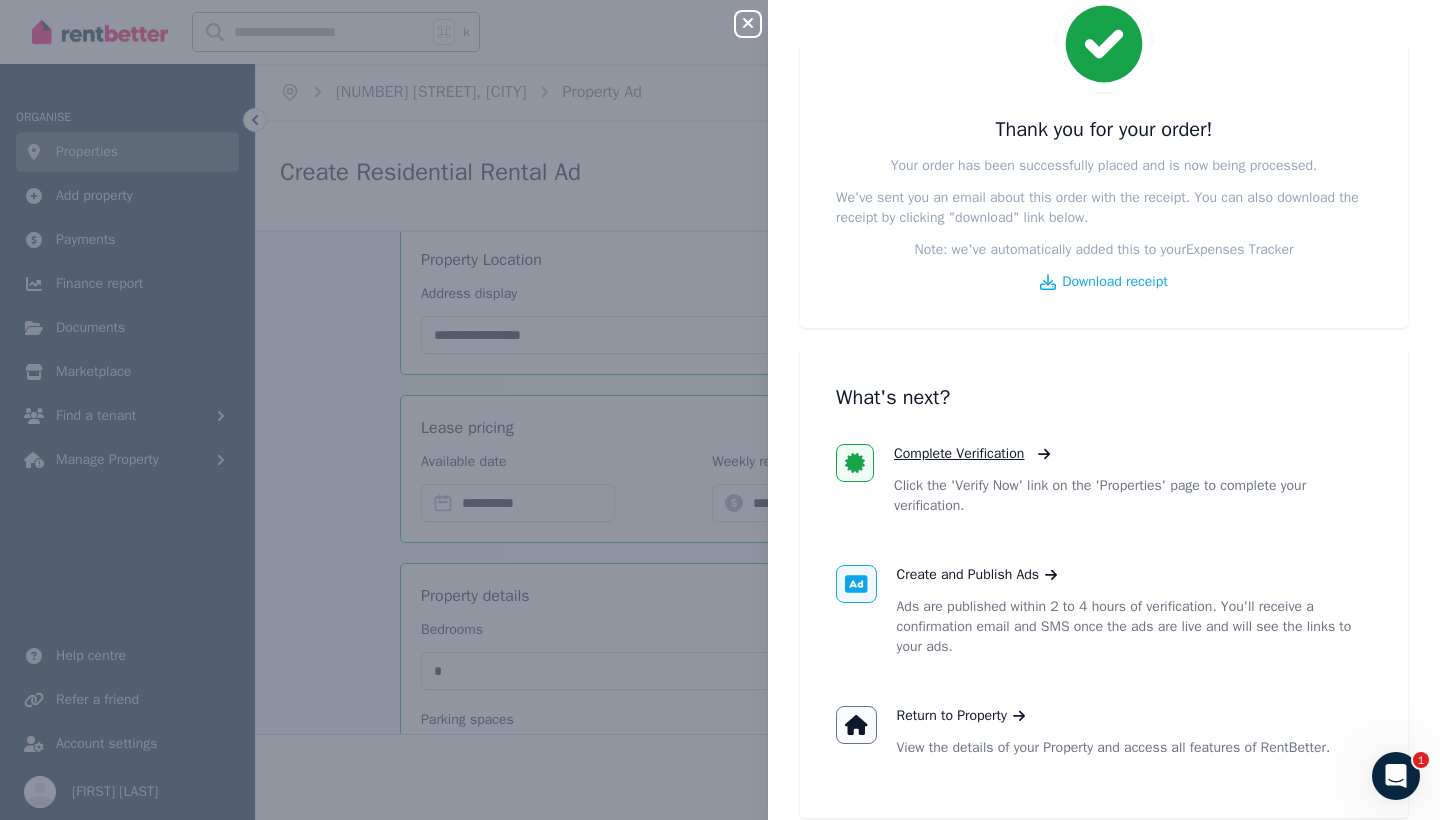 click on "Complete Verification" at bounding box center (959, 454) 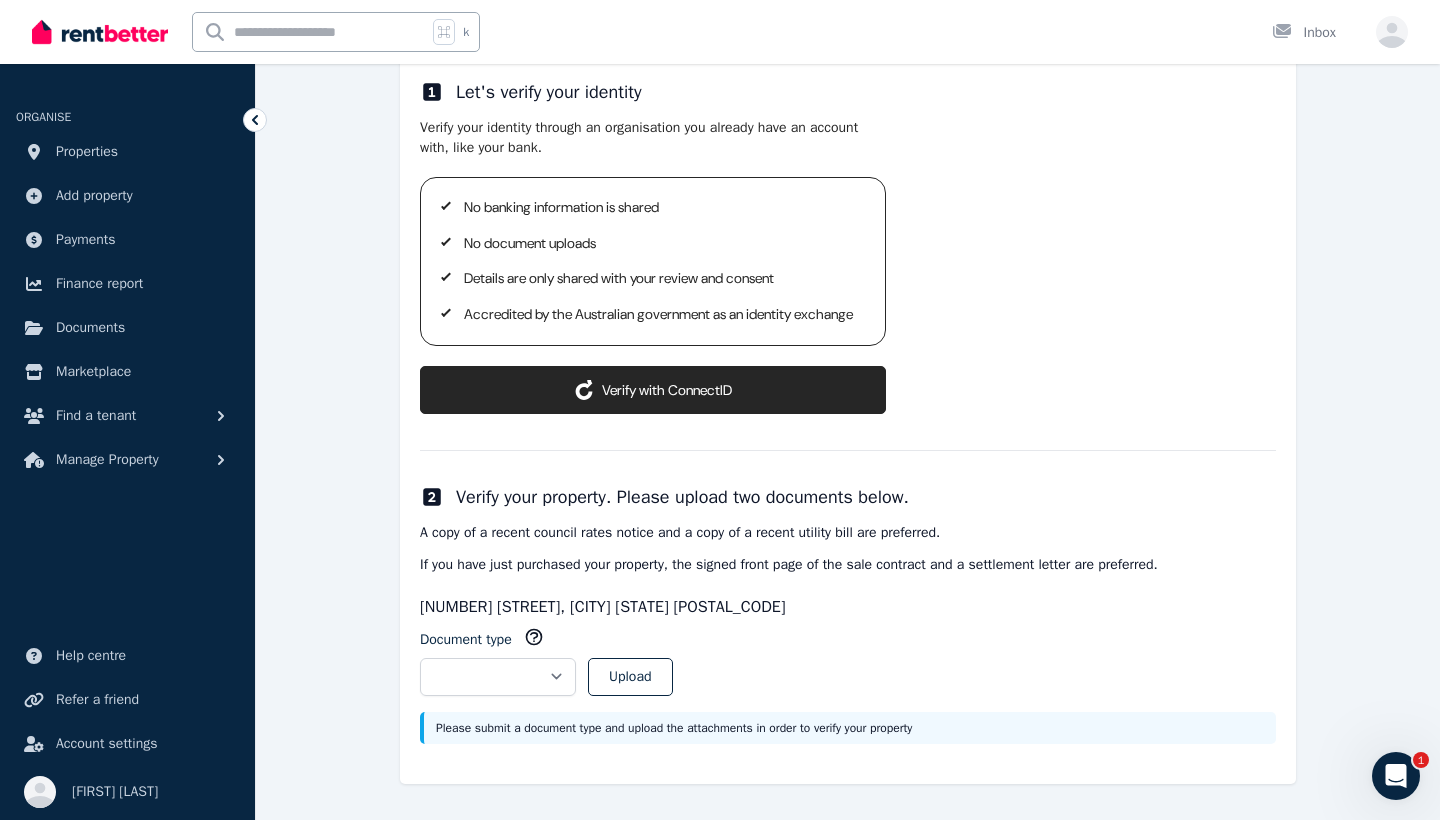 scroll, scrollTop: 294, scrollLeft: 0, axis: vertical 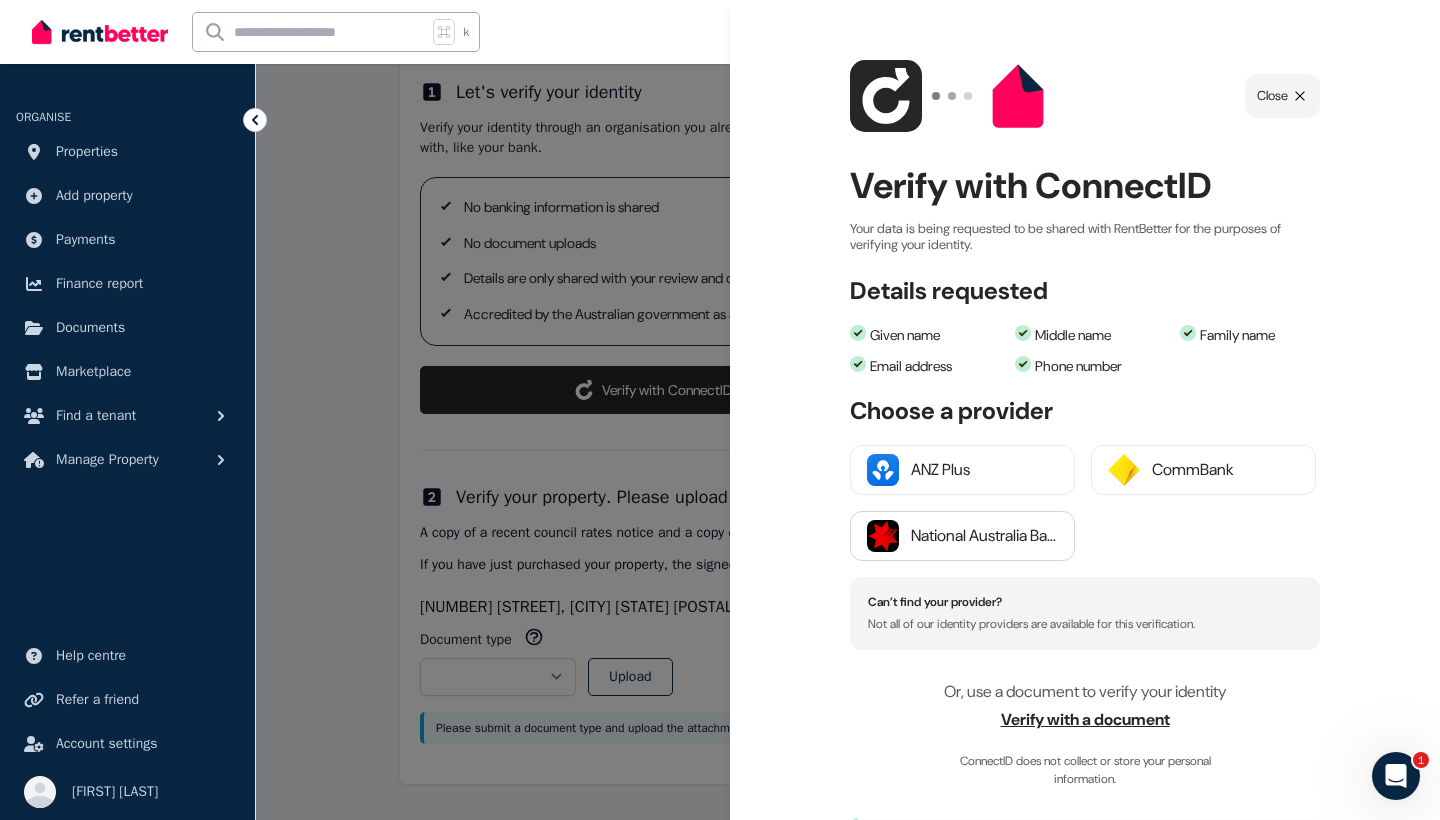 click on "National Australia Bank" at bounding box center (984, 536) 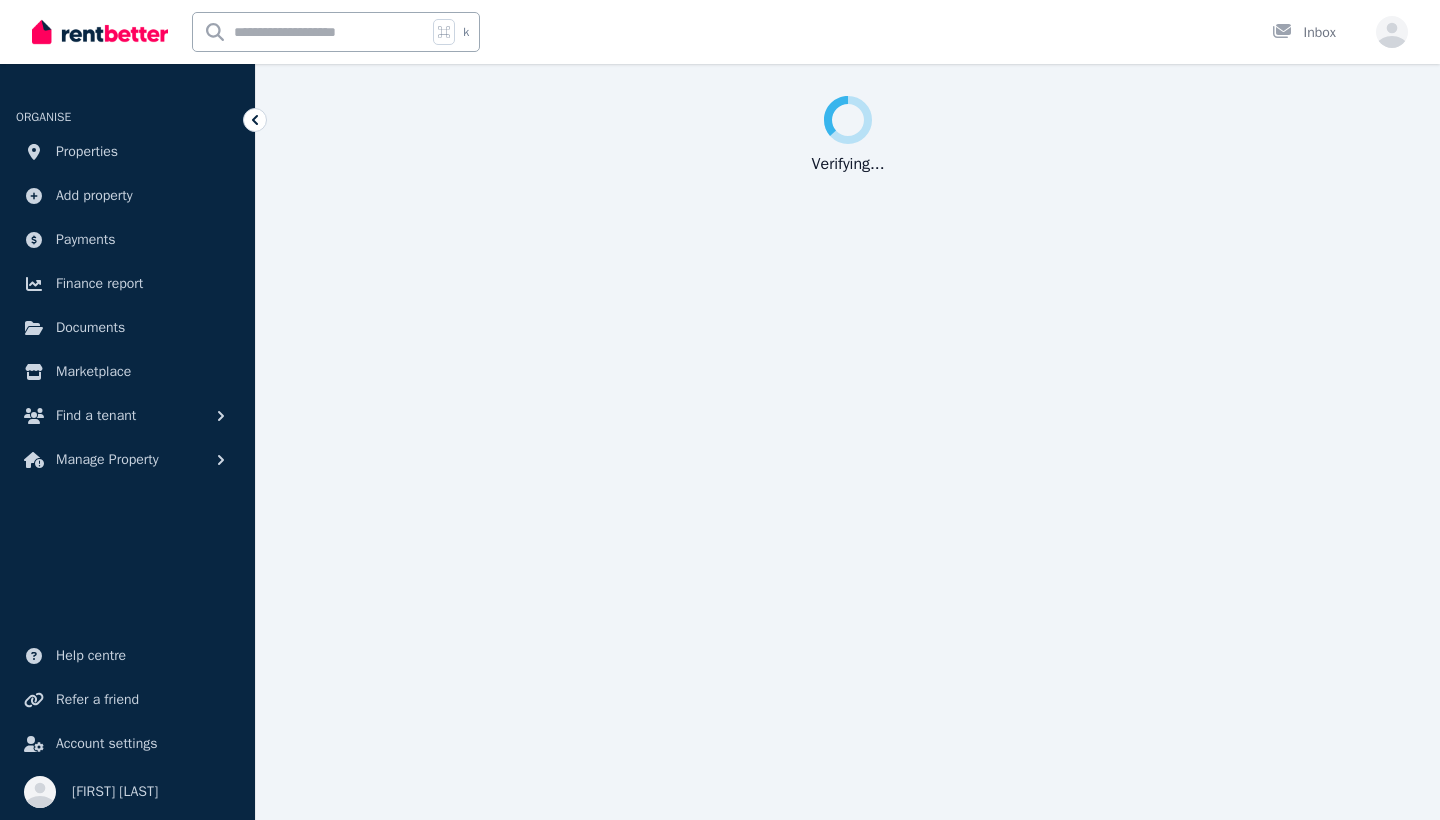 scroll, scrollTop: 0, scrollLeft: 0, axis: both 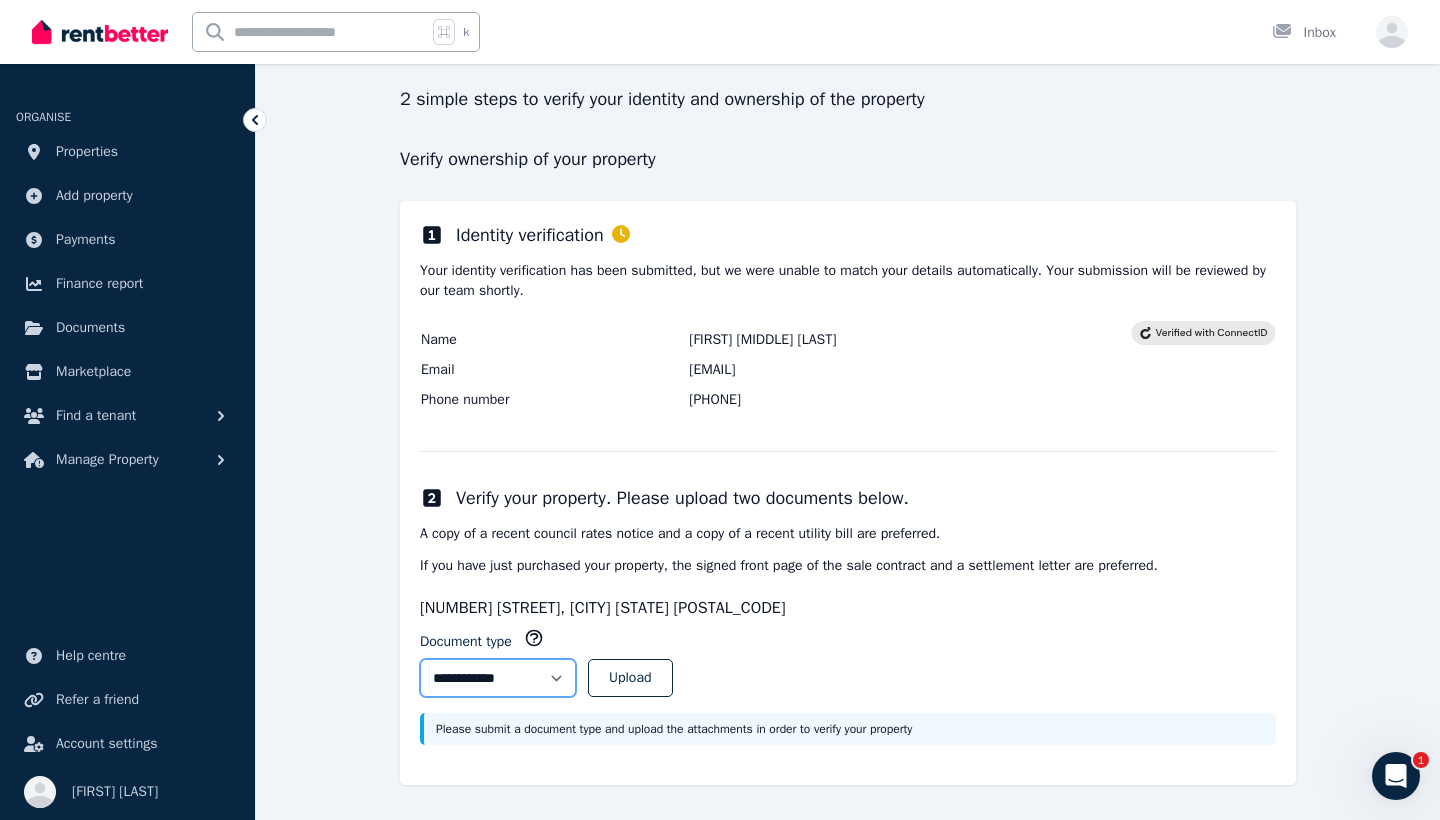 select on "**********" 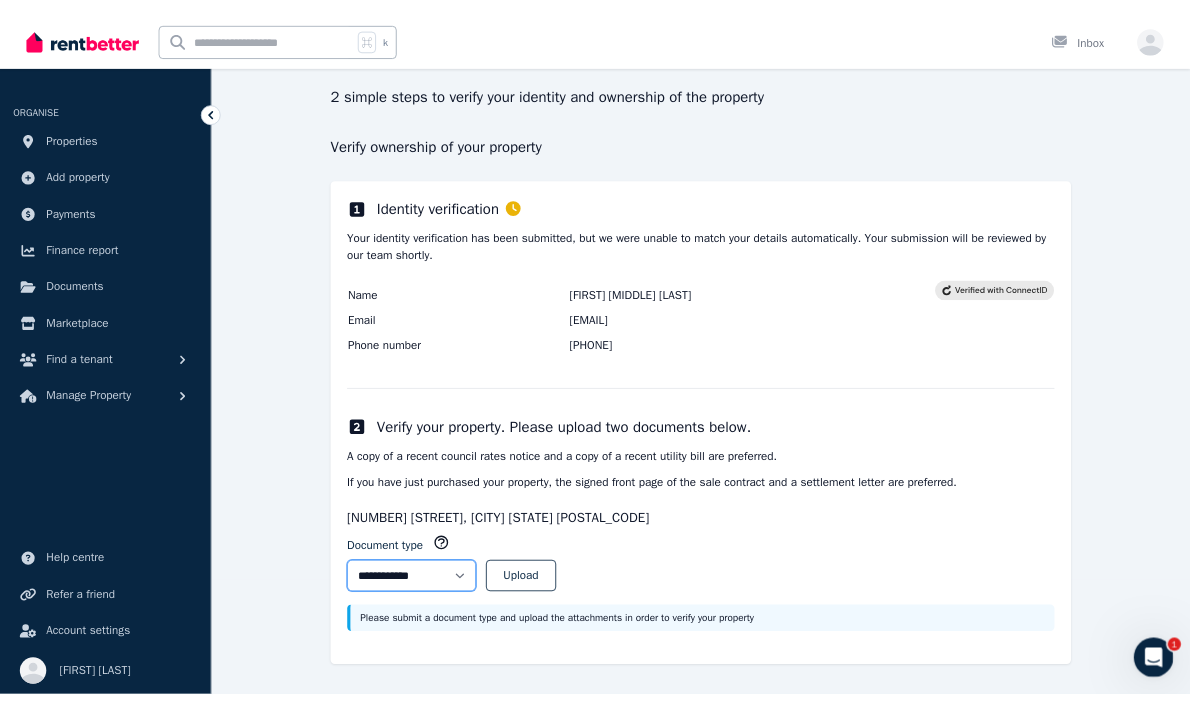 scroll, scrollTop: 137, scrollLeft: 0, axis: vertical 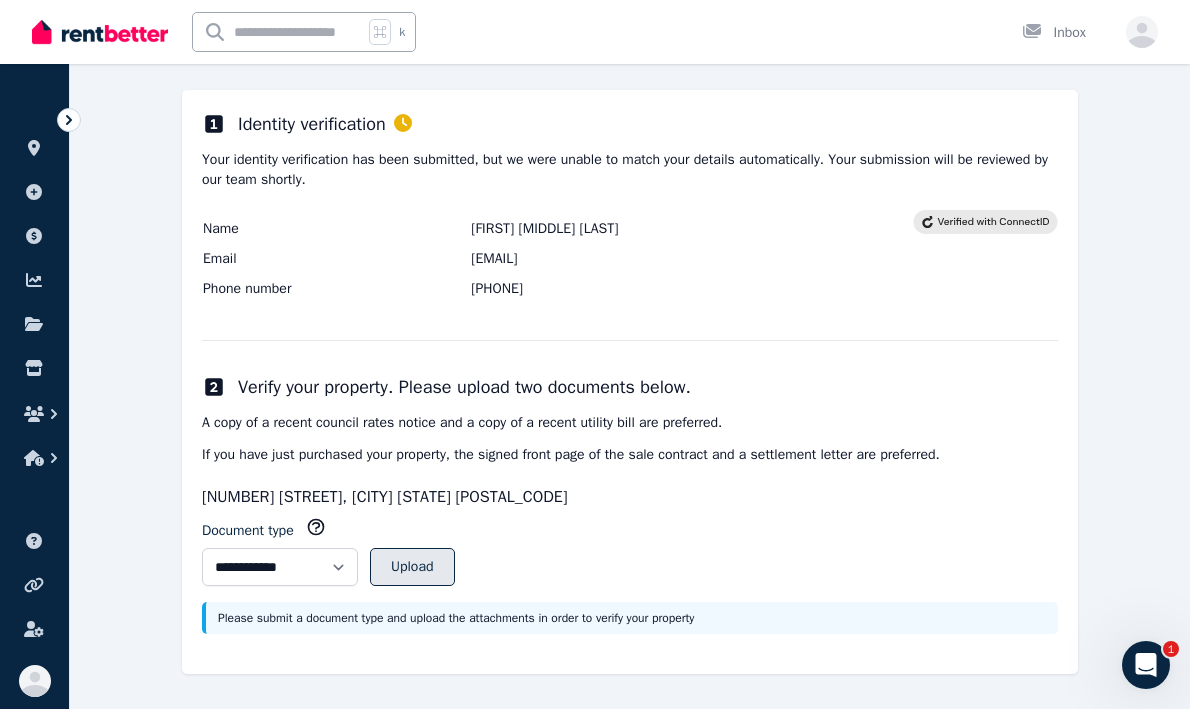 click on "Upload" at bounding box center [412, 567] 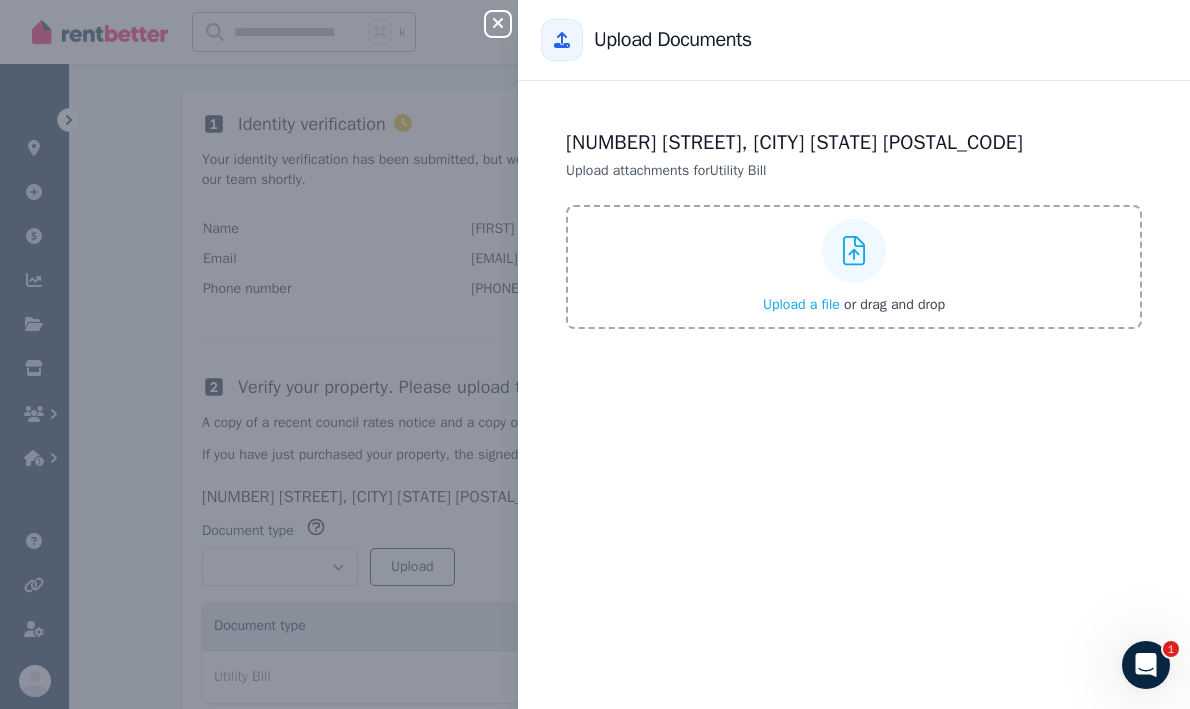 click on "Upload a file" at bounding box center (801, 304) 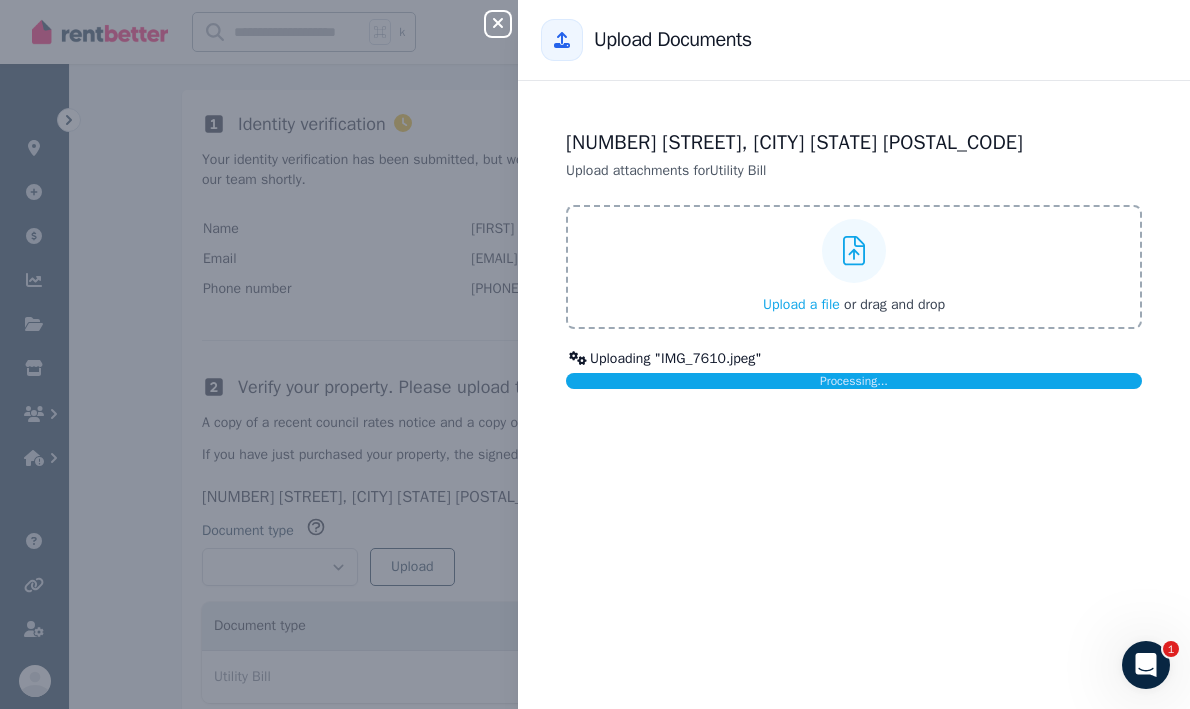 click on "38A Lyrebird Dr, Nowra NSW 2541 Upload attachments for  Utility Bill Upload a file   or drag and drop Uploading   " IMG_7610.jpeg " Processing..." at bounding box center (854, 395) 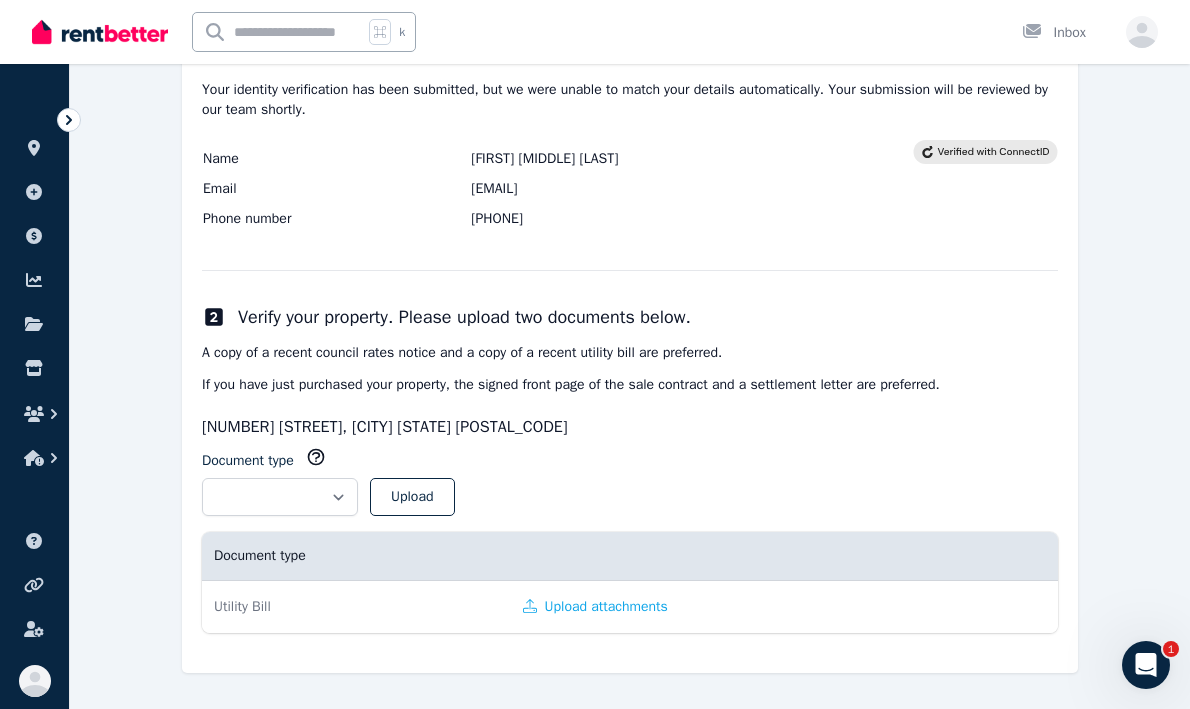 scroll, scrollTop: 317, scrollLeft: 0, axis: vertical 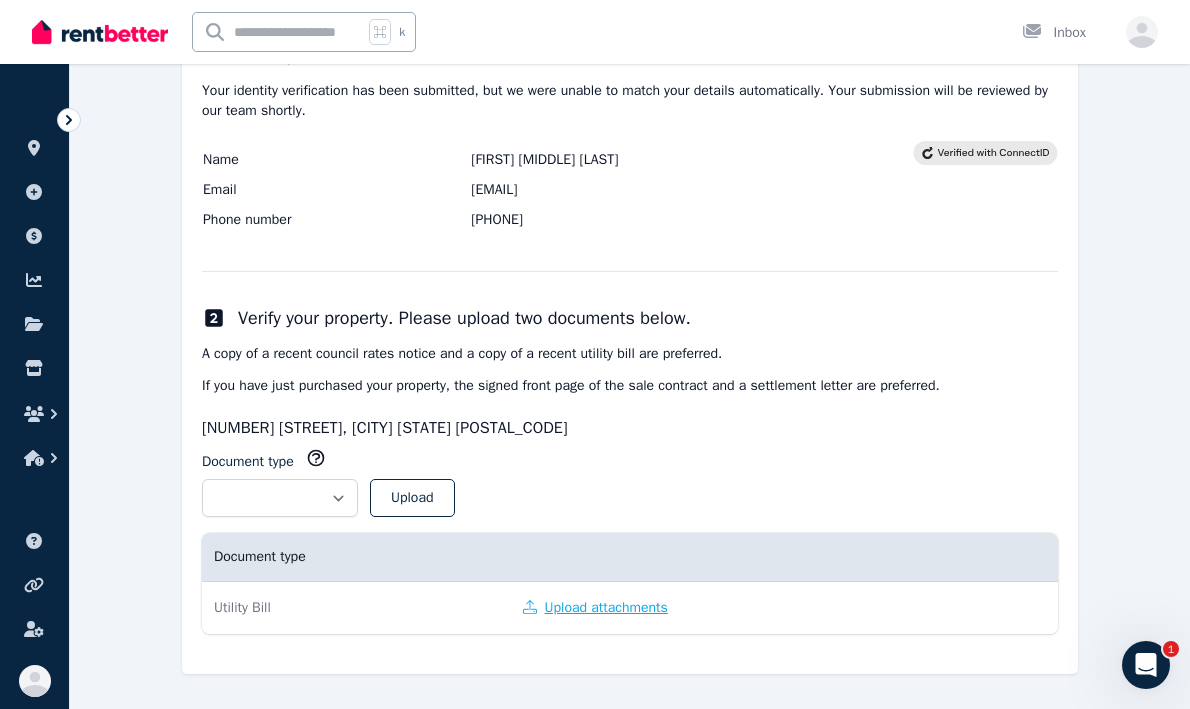 click on "Upload attachments" at bounding box center [595, 608] 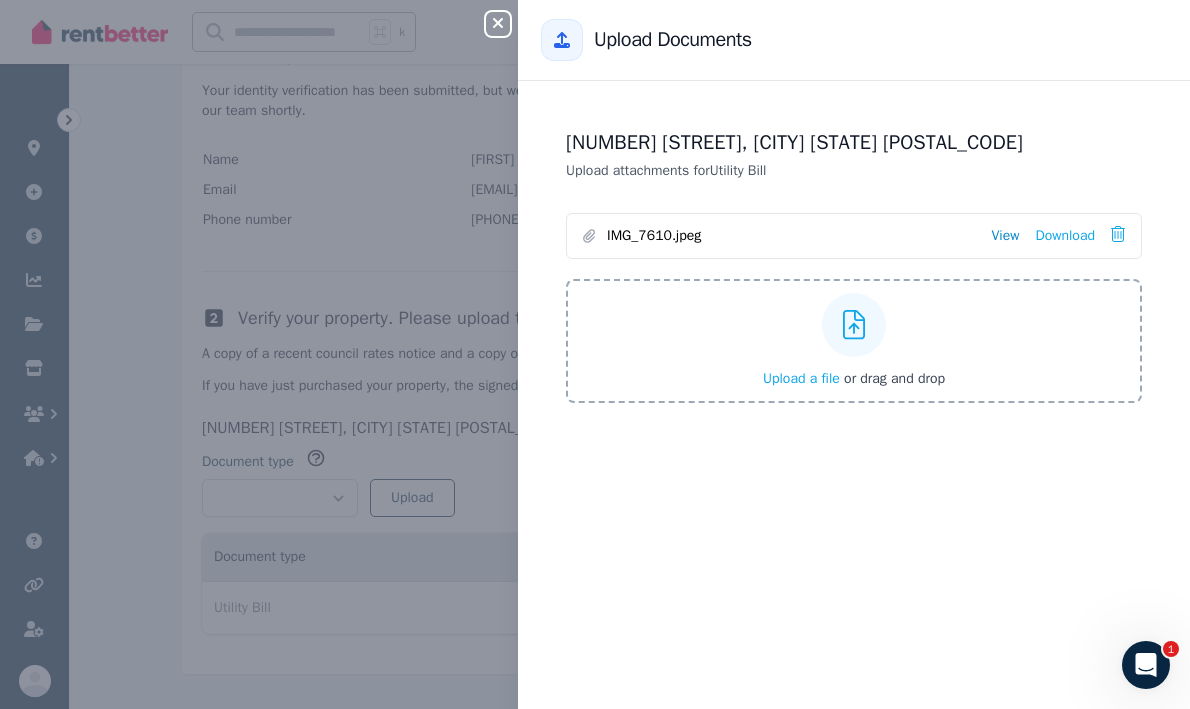 click on "View" at bounding box center [1005, 236] 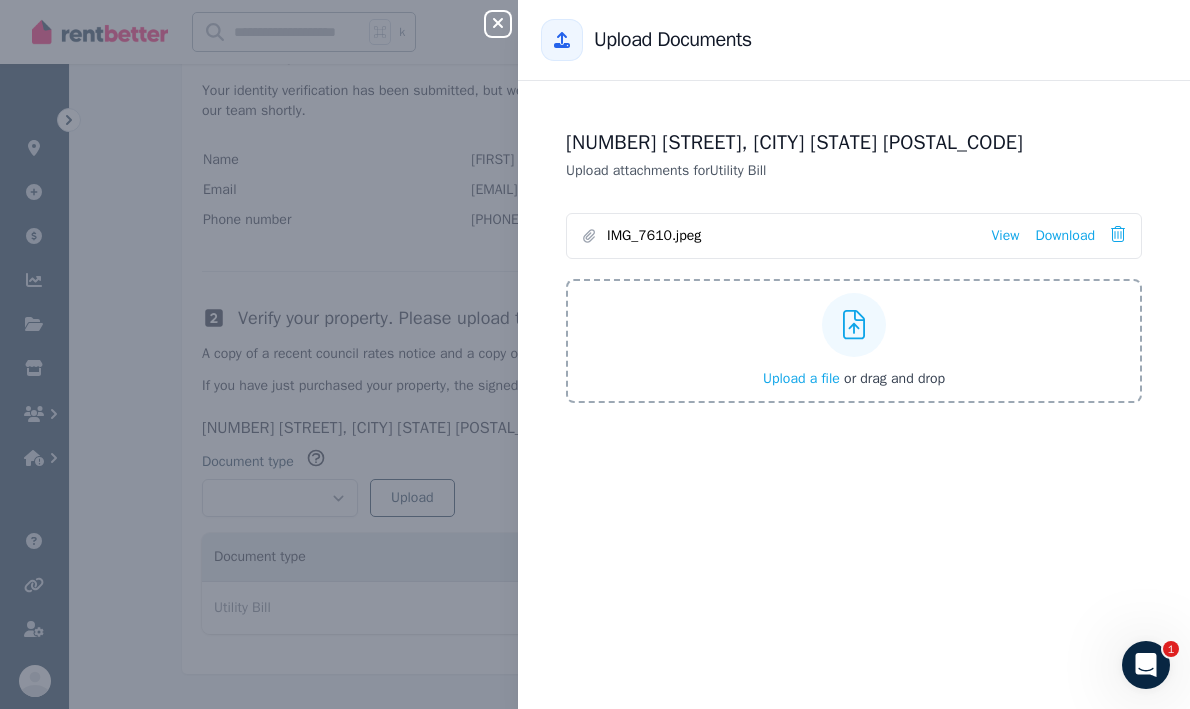 click on "Close panel Back to  Upload Documents 38A Lyrebird Dr, Nowra NSW 2541 Upload attachments for  Utility Bill IMG_7610.jpeg View Download Upload a file   or drag and drop" at bounding box center (595, 354) 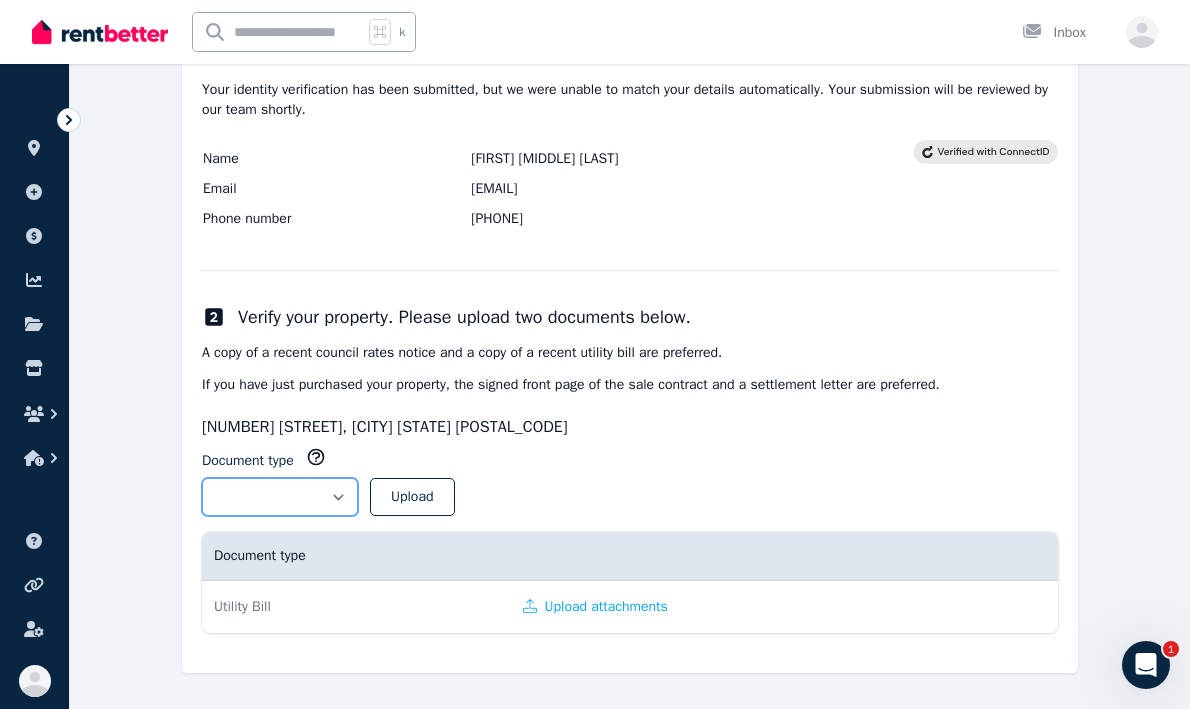 scroll, scrollTop: 317, scrollLeft: 0, axis: vertical 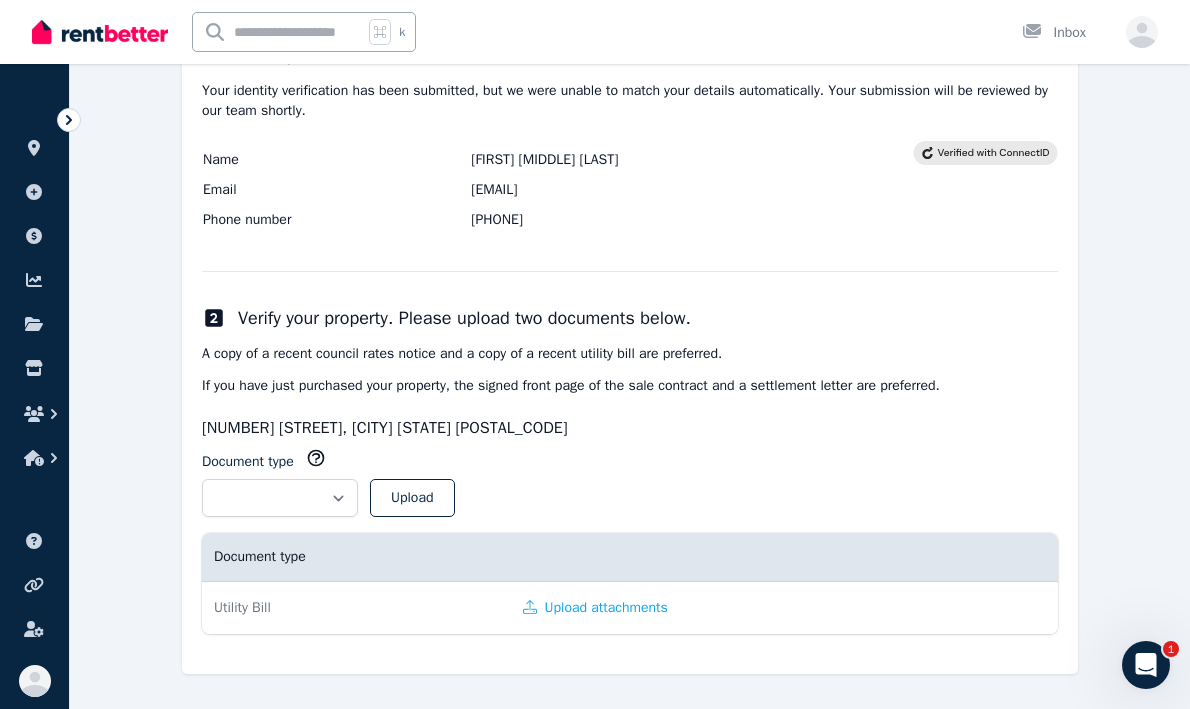 click on "Utility Bill" at bounding box center [356, 608] 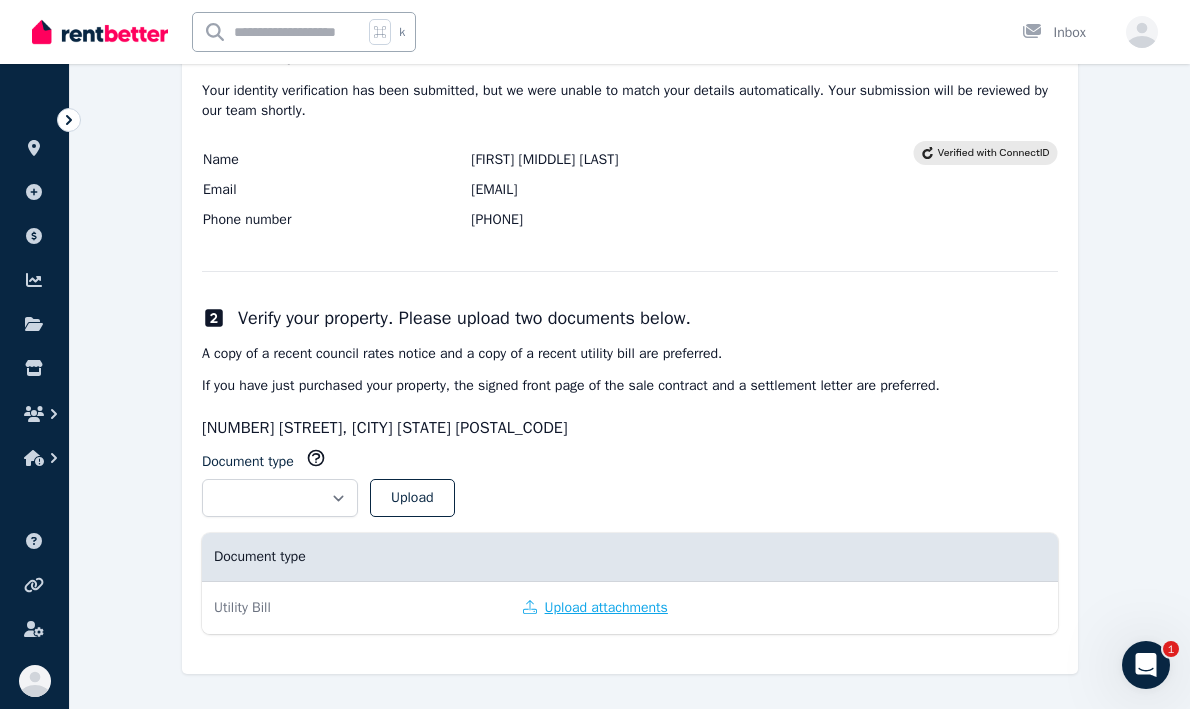 click on "Upload attachments" at bounding box center (595, 608) 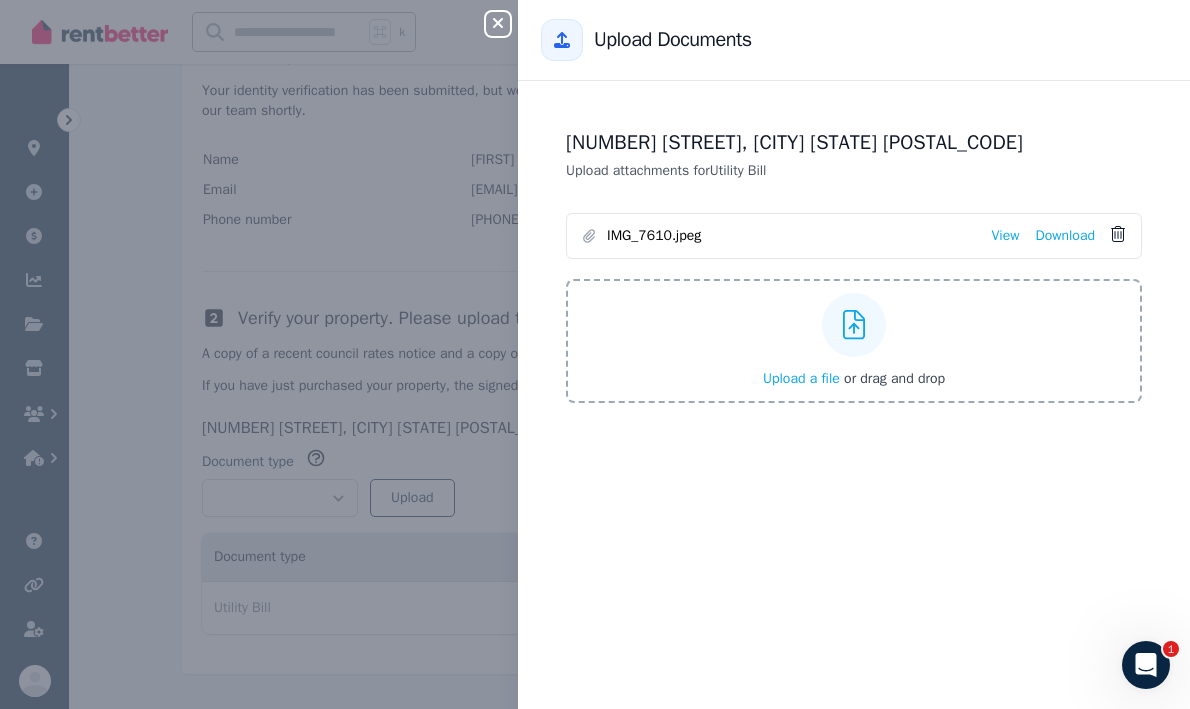 click 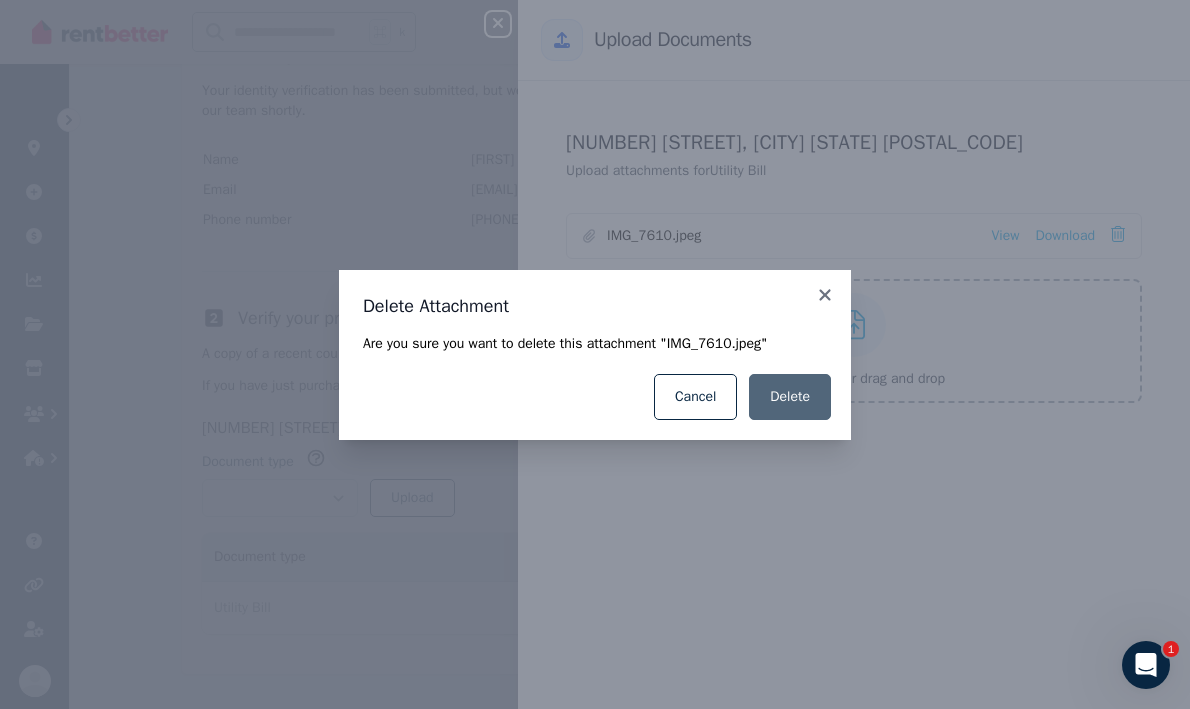 click on "Delete" at bounding box center [790, 397] 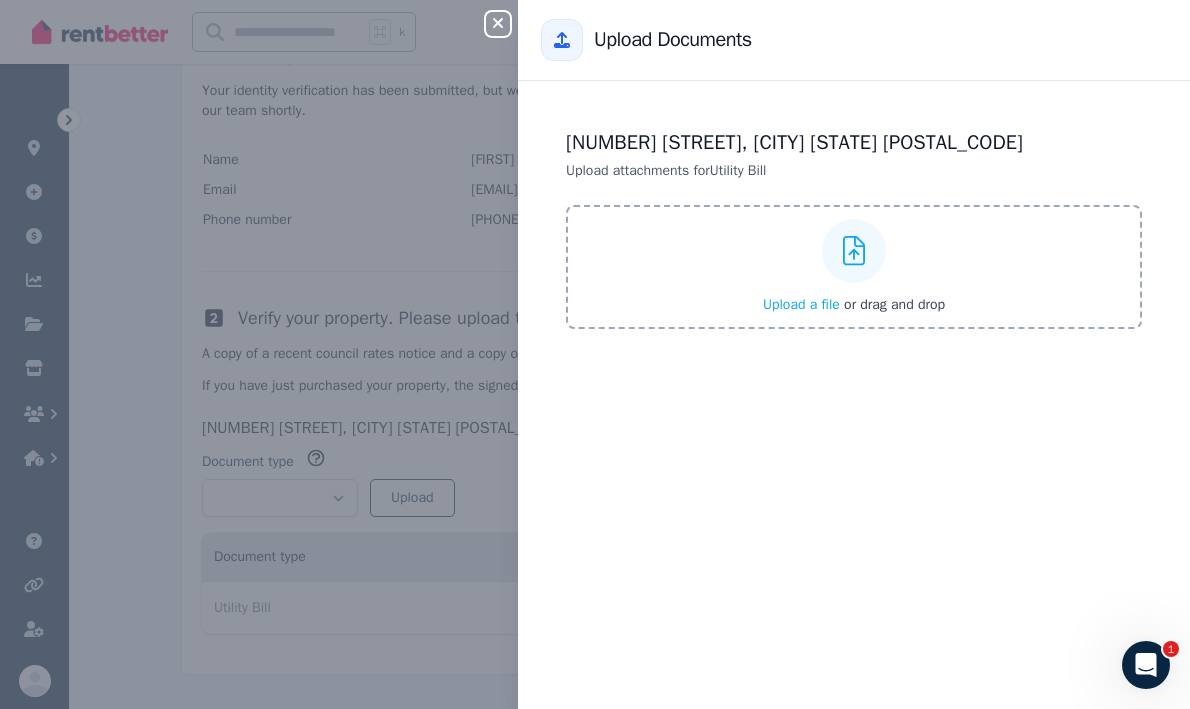 click on "Upload a file" at bounding box center [801, 304] 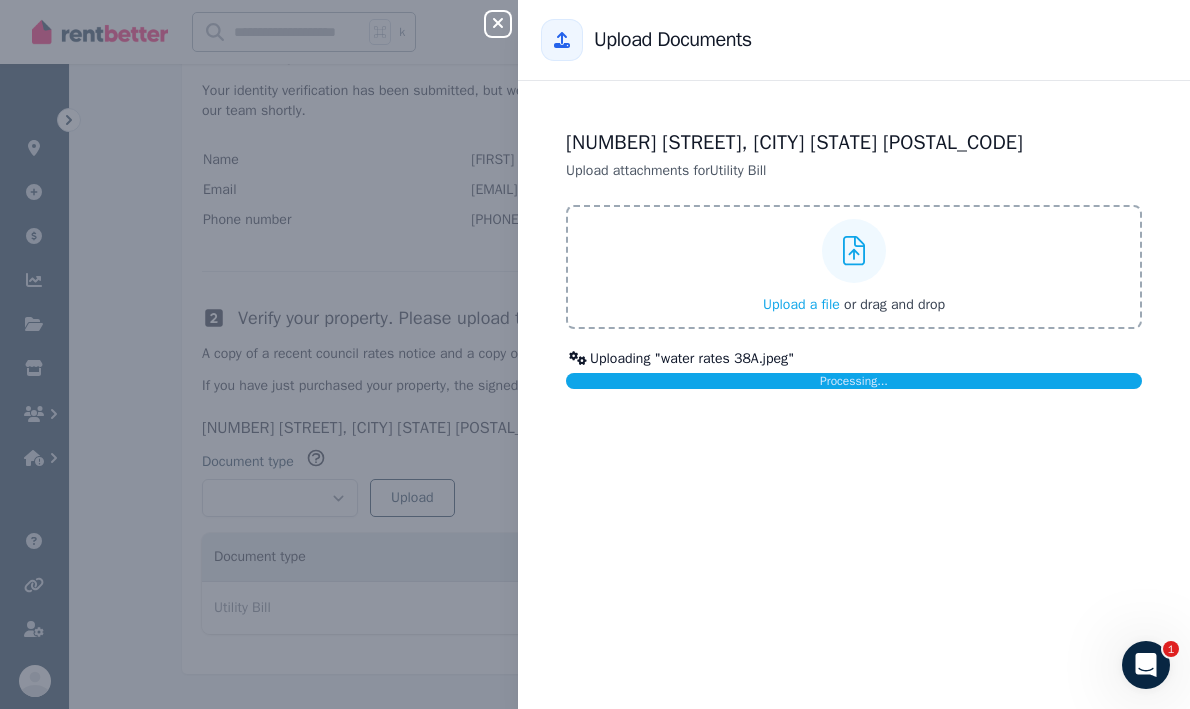 click 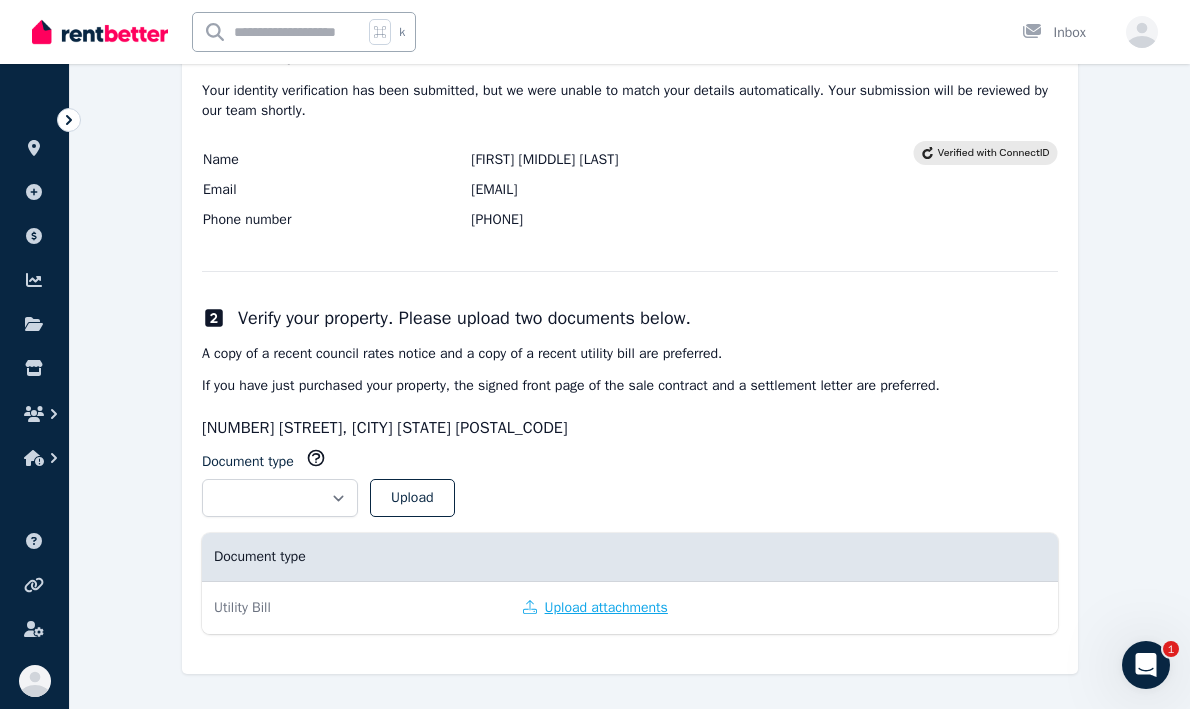 click on "Upload attachments" at bounding box center [595, 608] 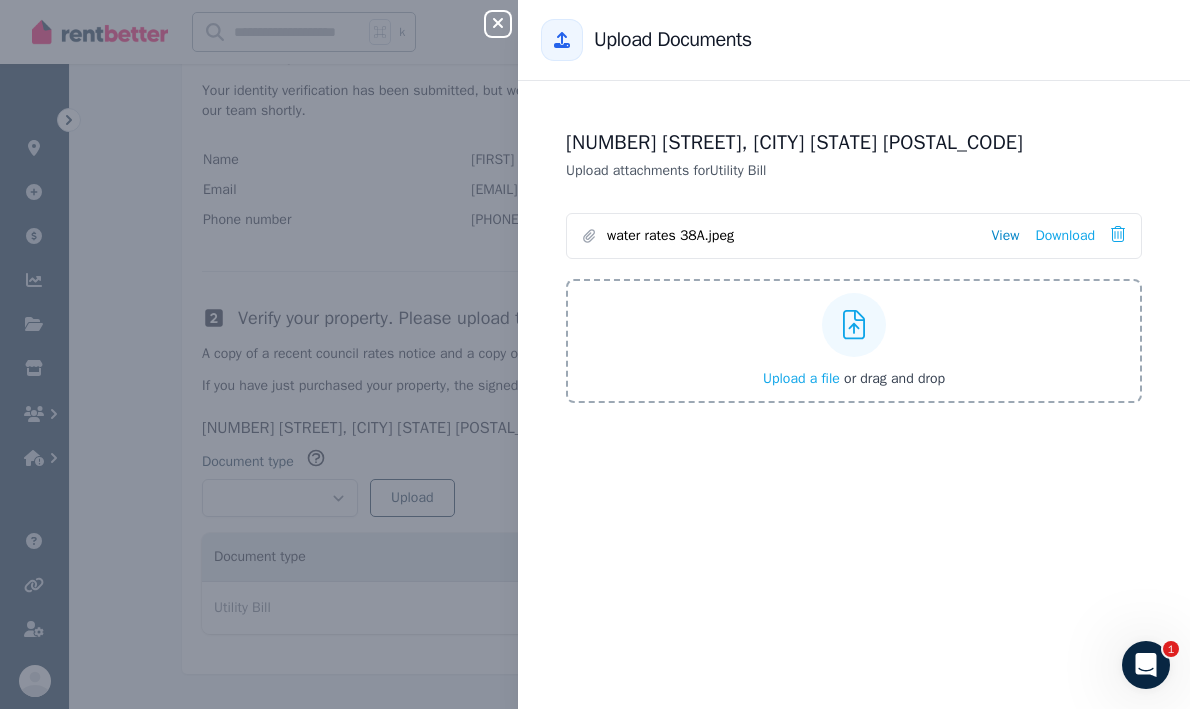 click on "View" at bounding box center (1005, 236) 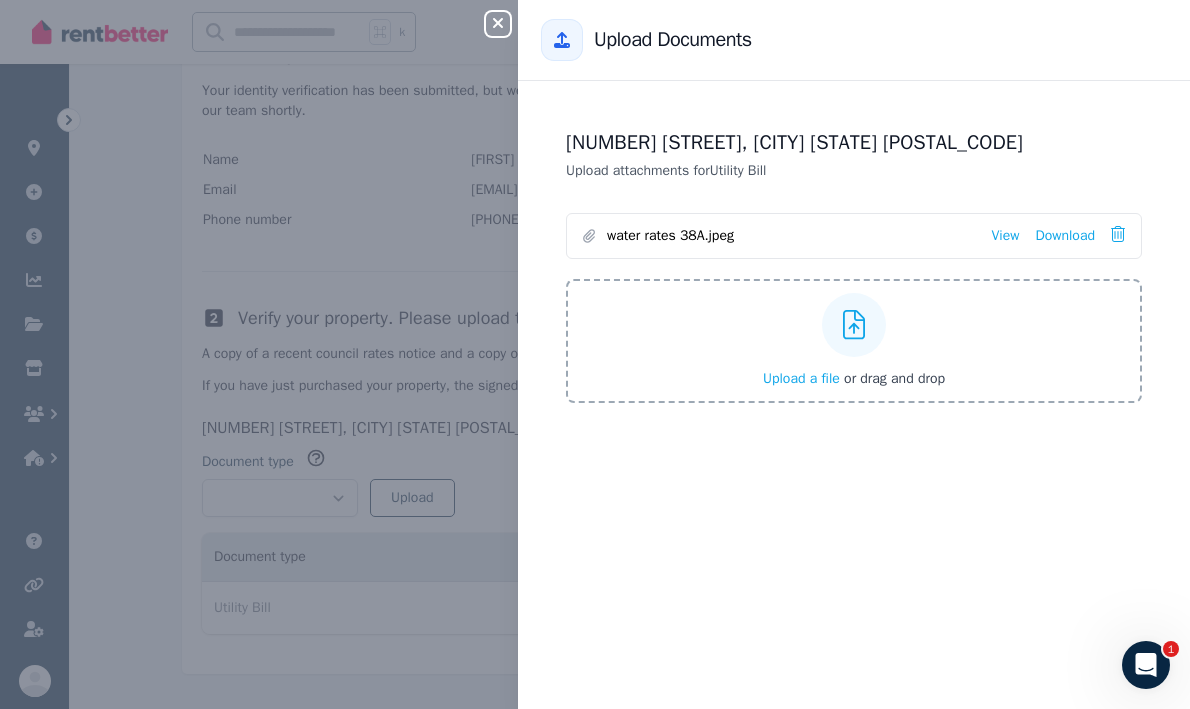 click 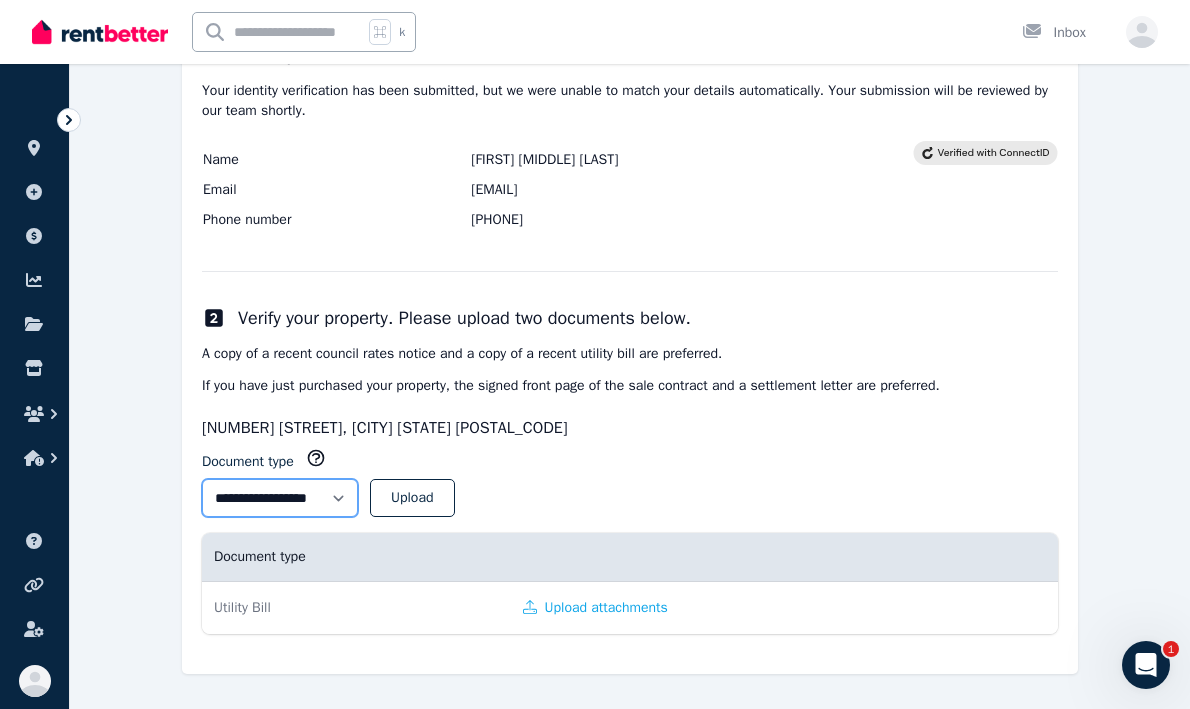 select on "**********" 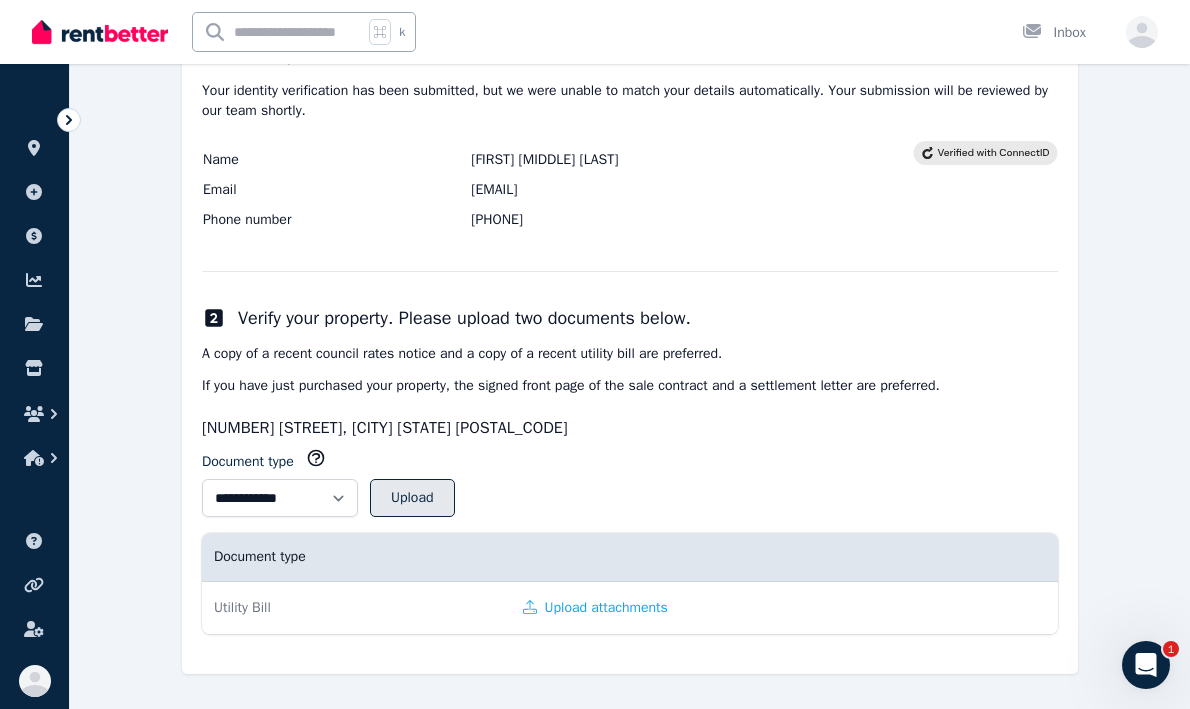 click on "Upload" at bounding box center (412, 498) 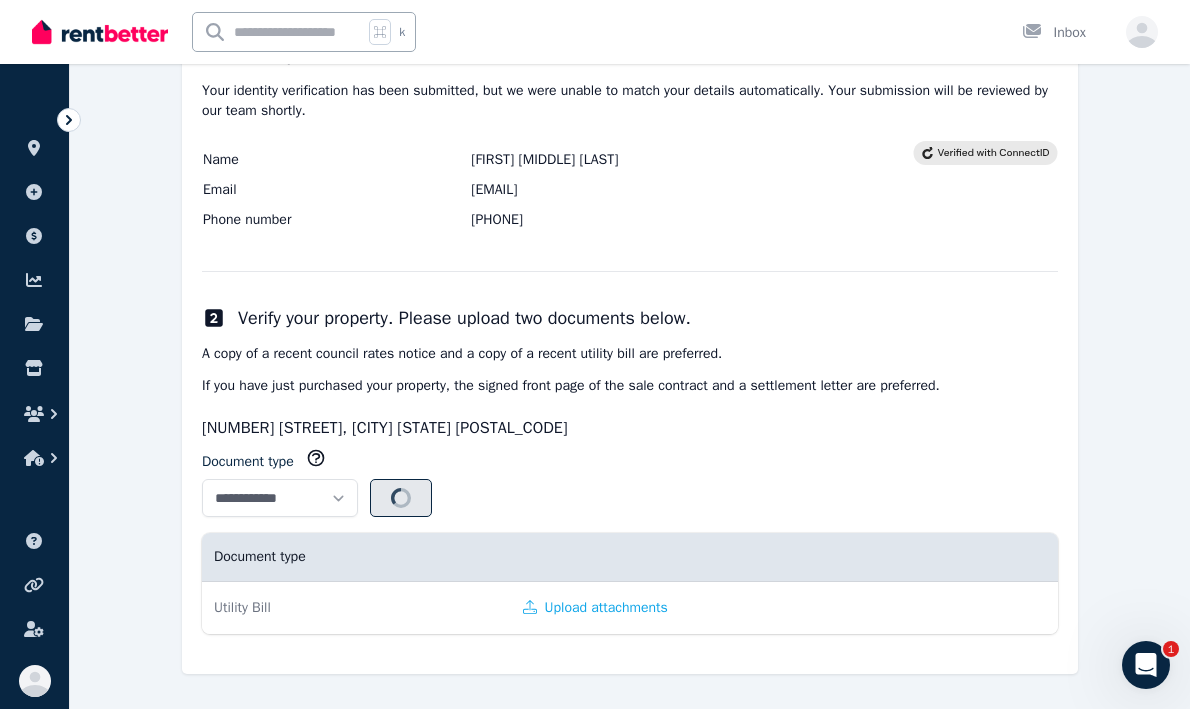 select 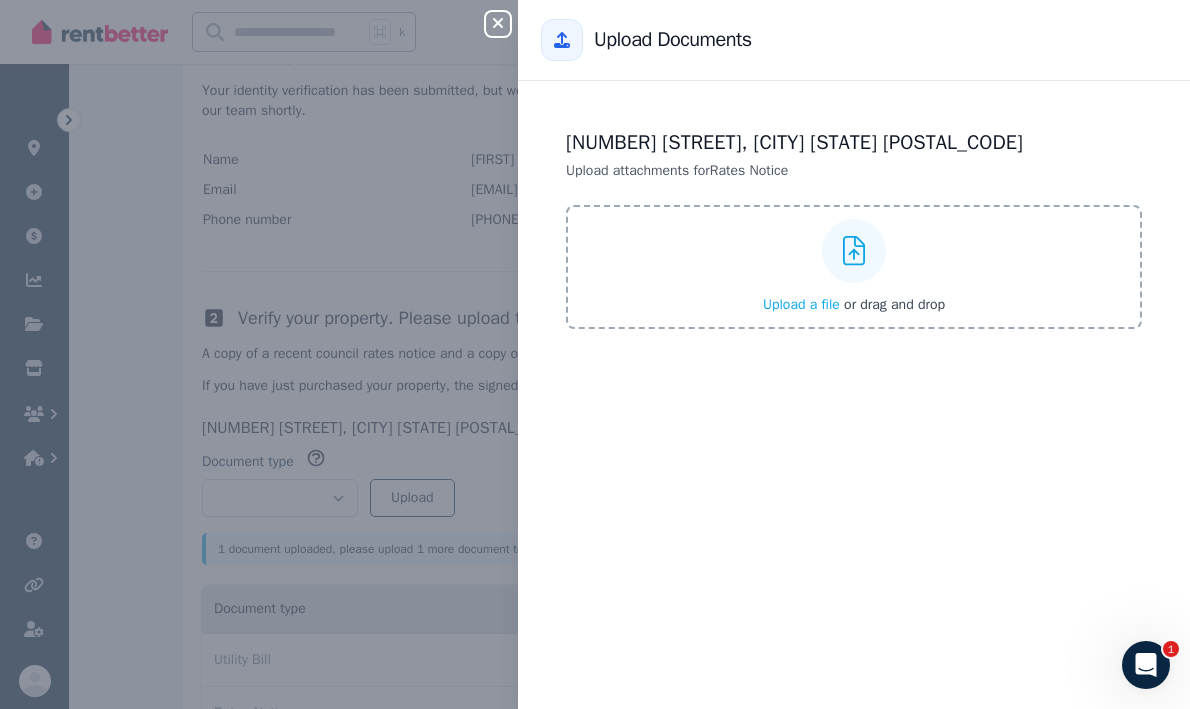 click on "Upload a file" at bounding box center [801, 304] 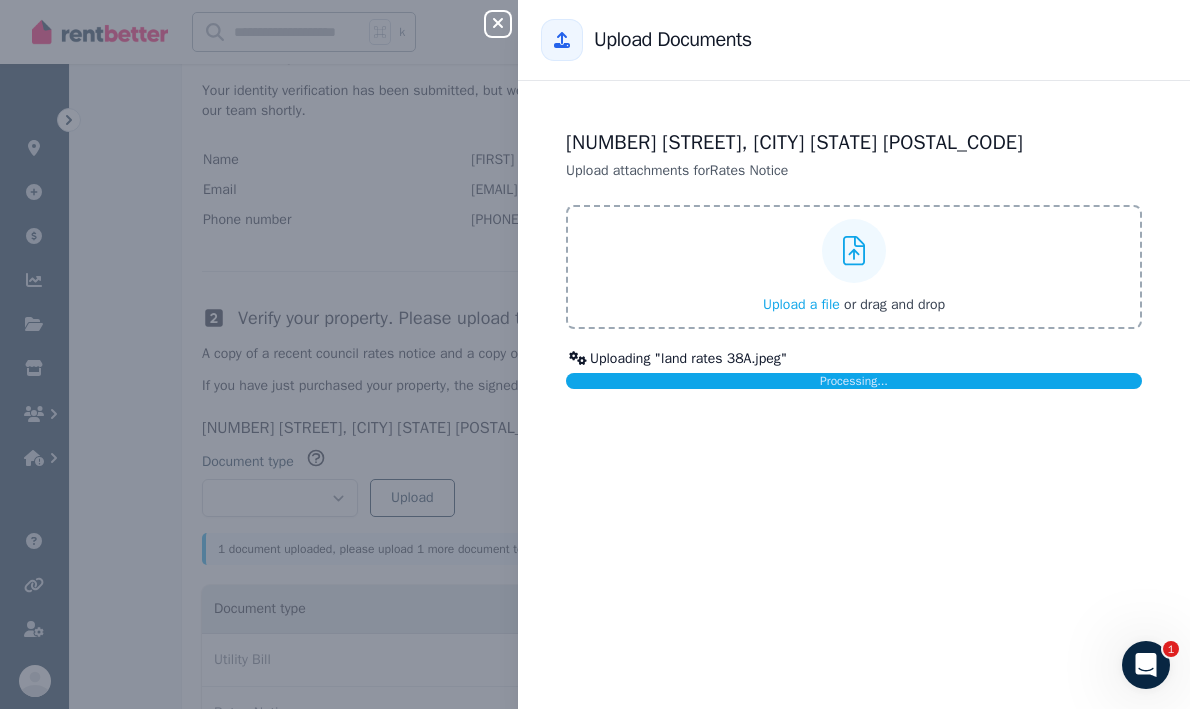 click 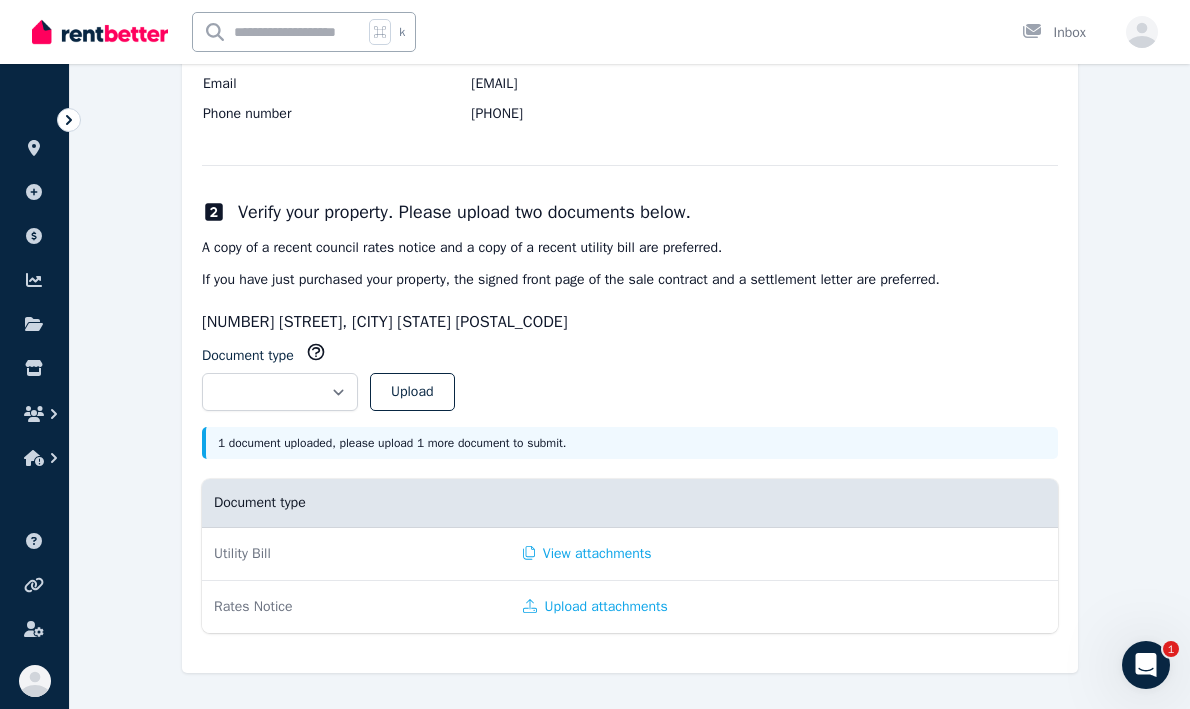 scroll, scrollTop: 422, scrollLeft: 0, axis: vertical 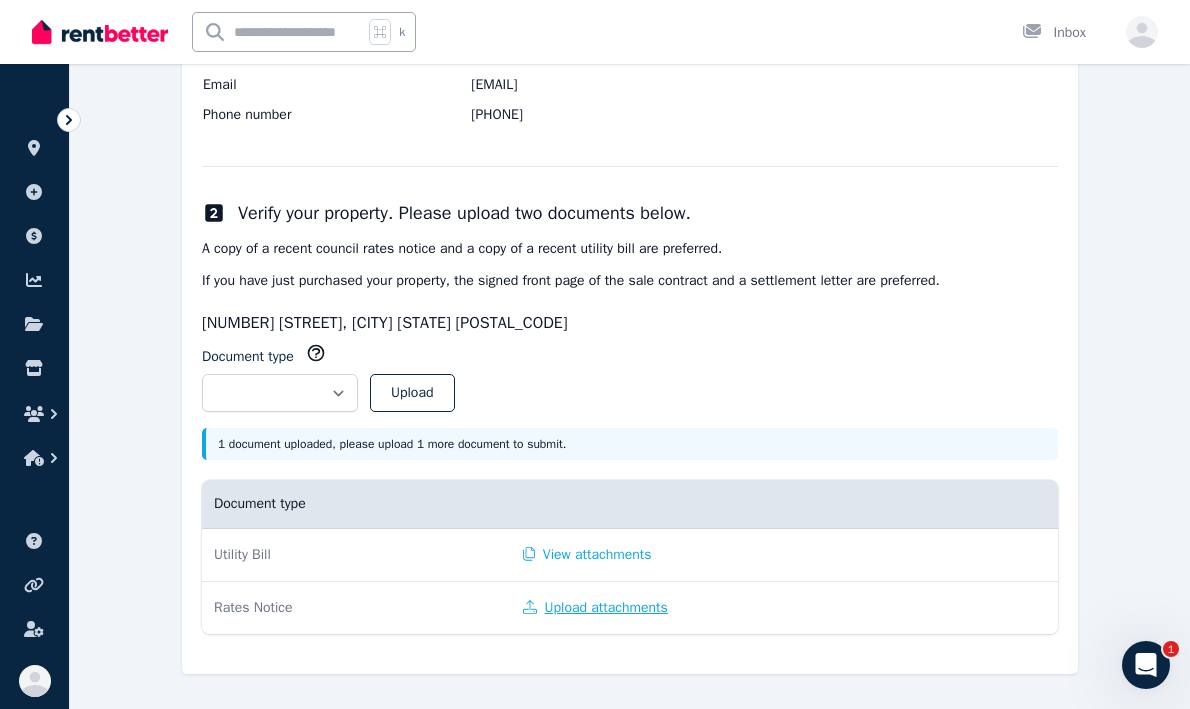 click on "Upload attachments" at bounding box center (595, 608) 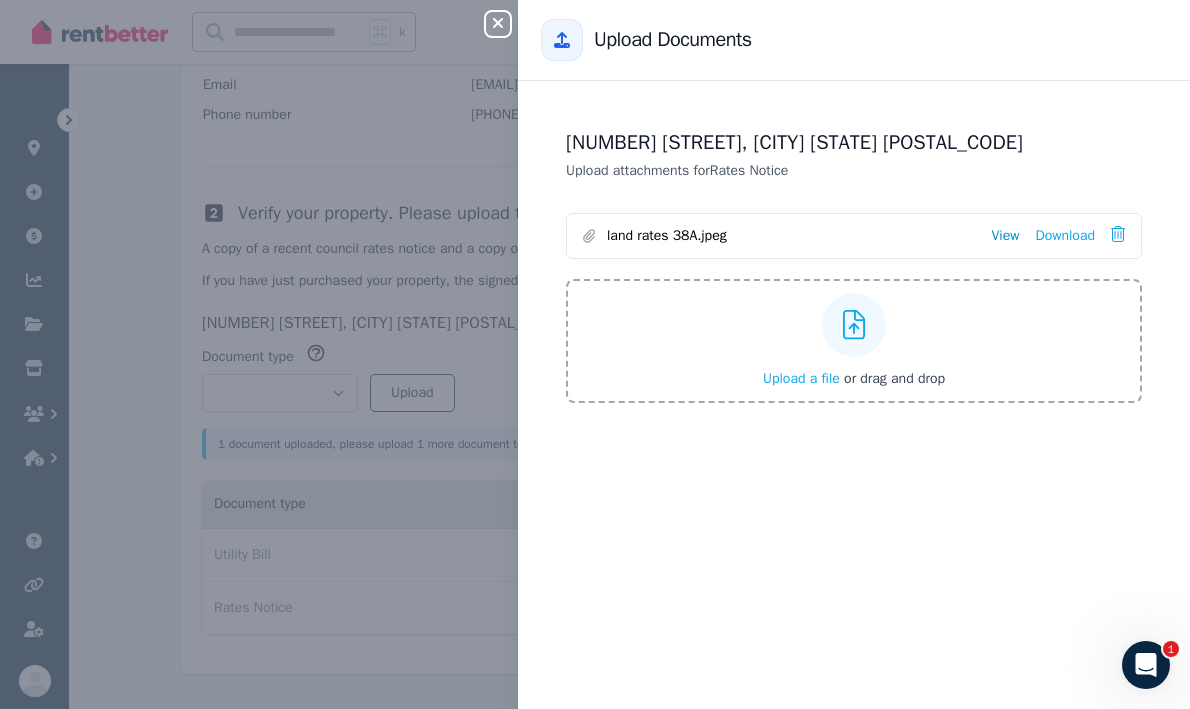 click on "View" at bounding box center (1005, 236) 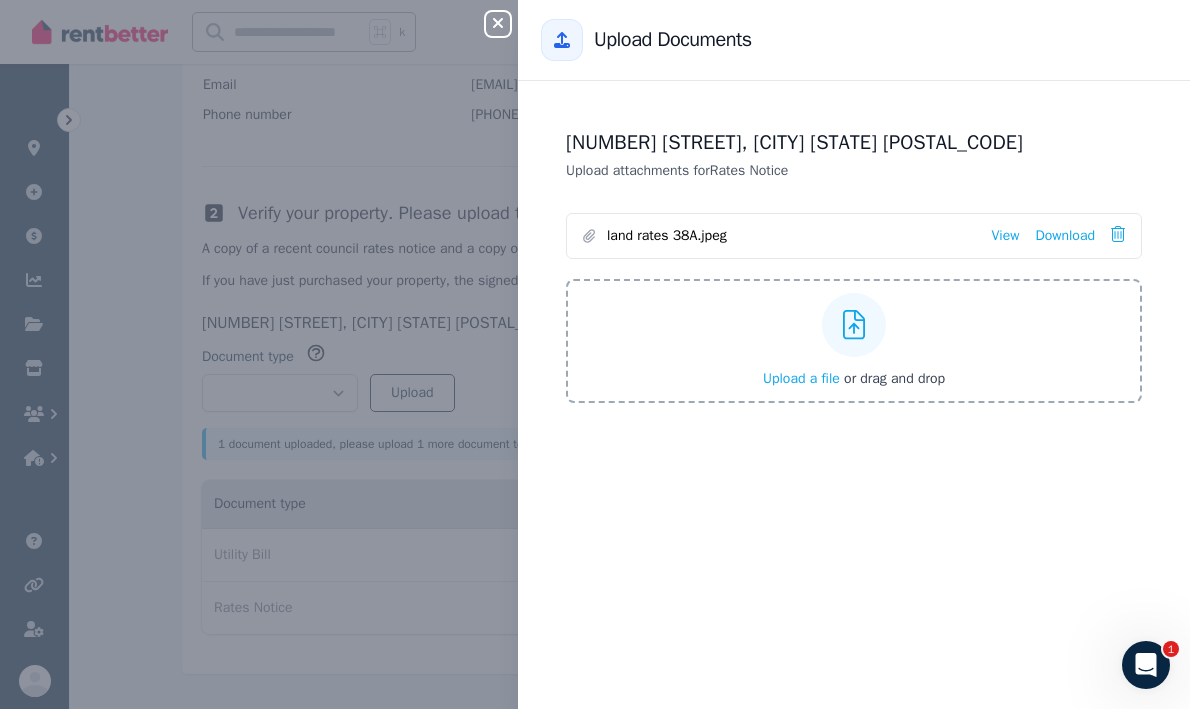 click 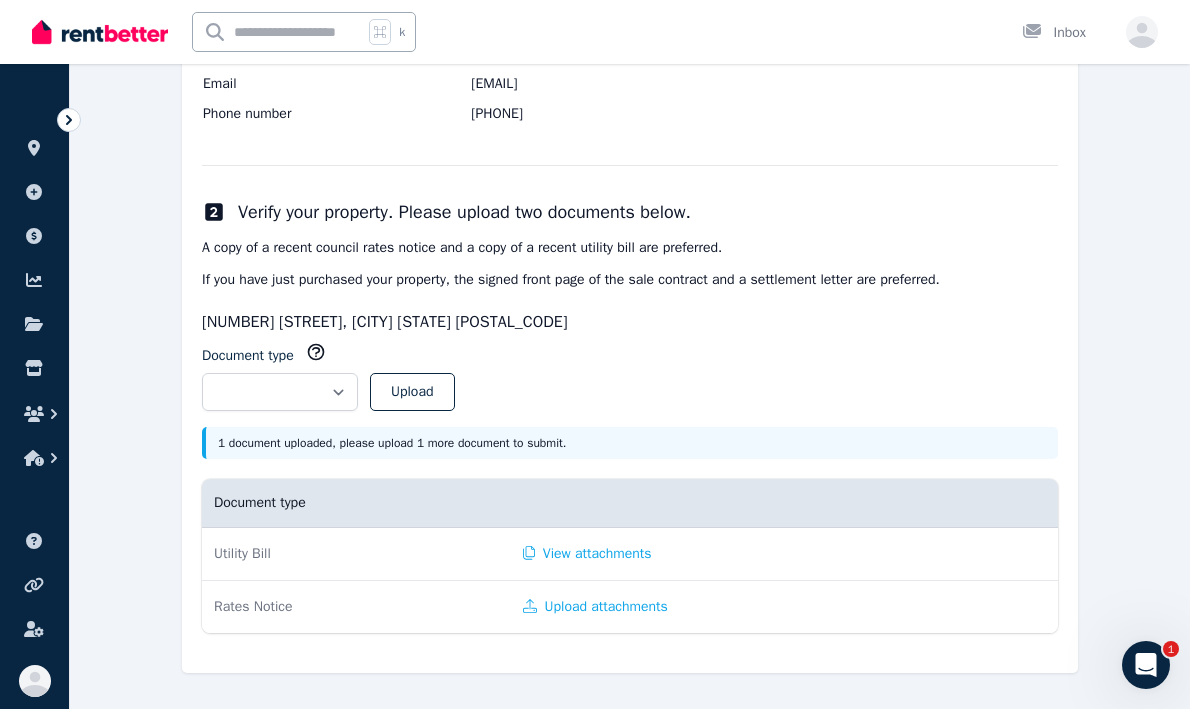 scroll, scrollTop: 422, scrollLeft: 0, axis: vertical 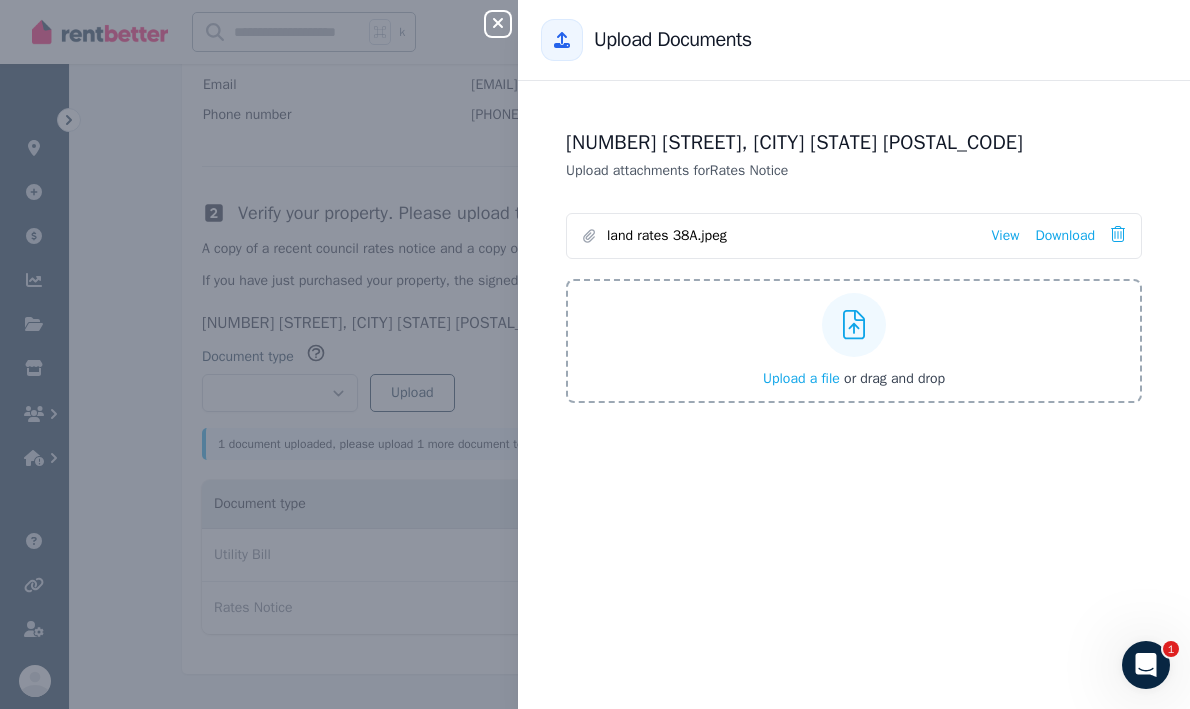 click 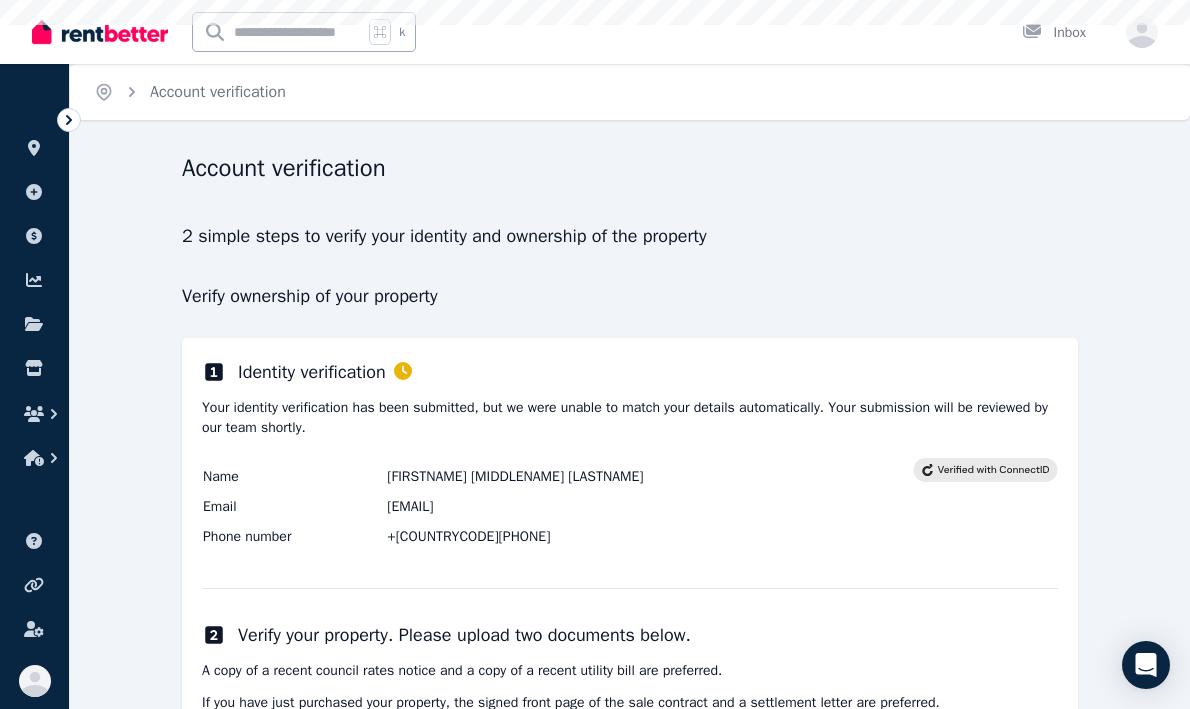 scroll, scrollTop: 0, scrollLeft: 0, axis: both 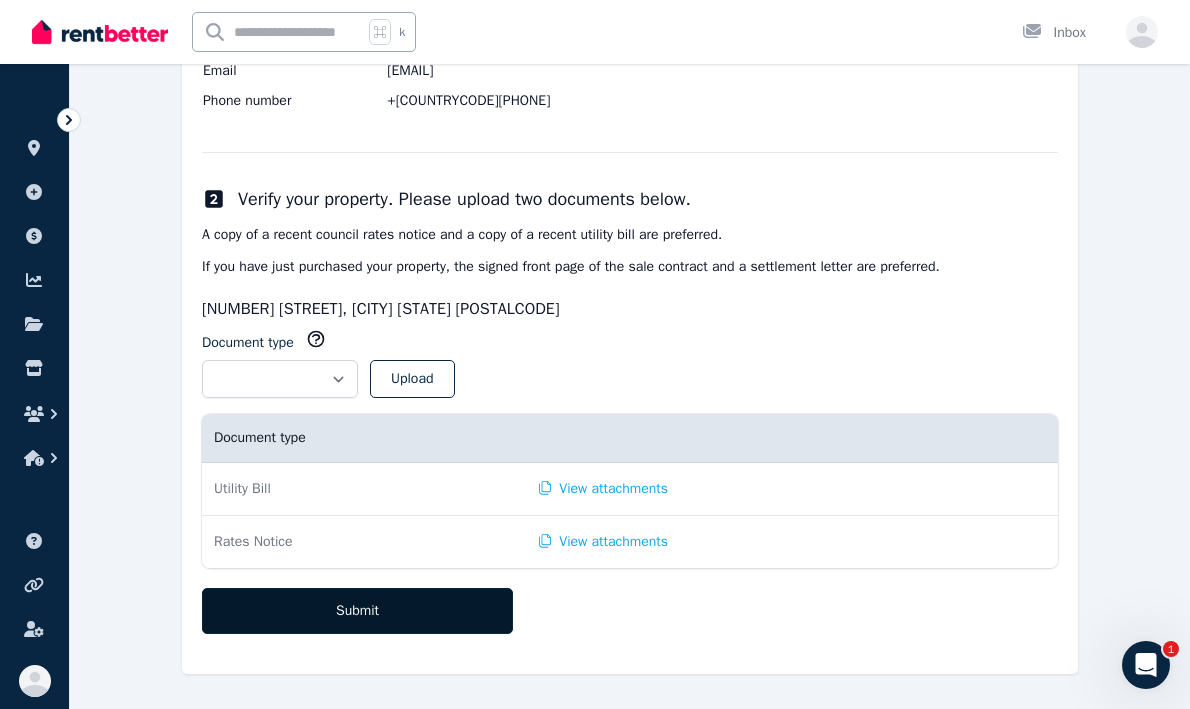 click on "Submit" at bounding box center (357, 611) 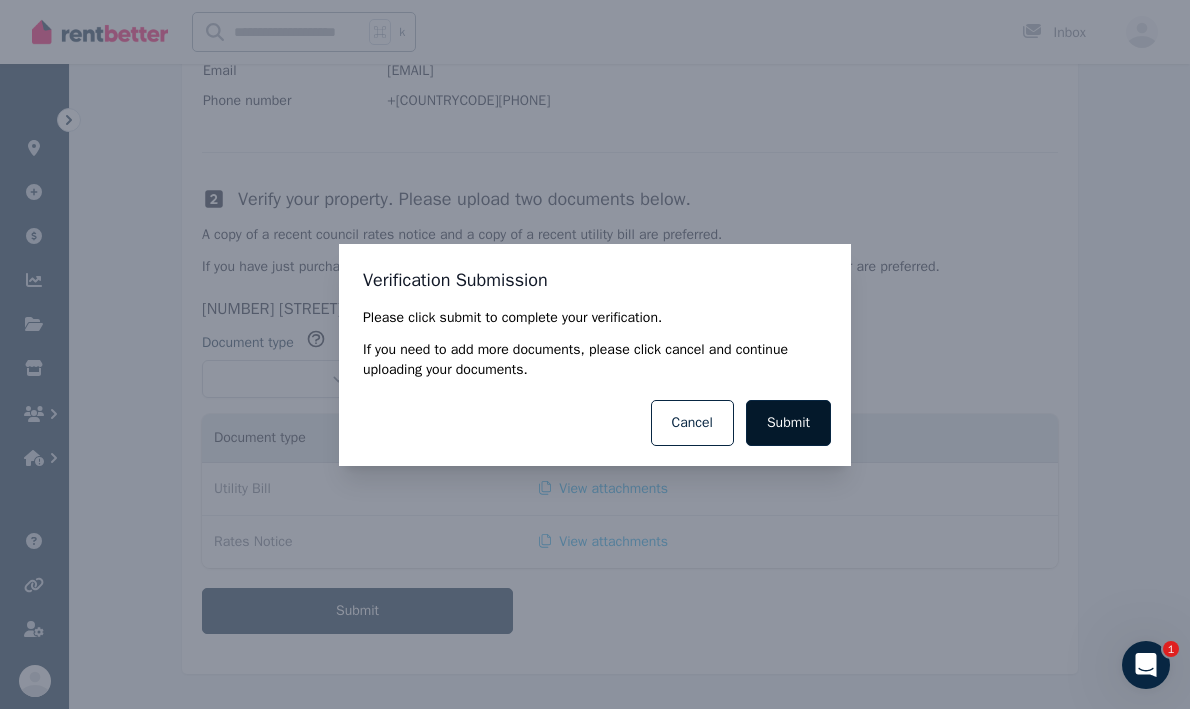 click on "Submit" at bounding box center [788, 423] 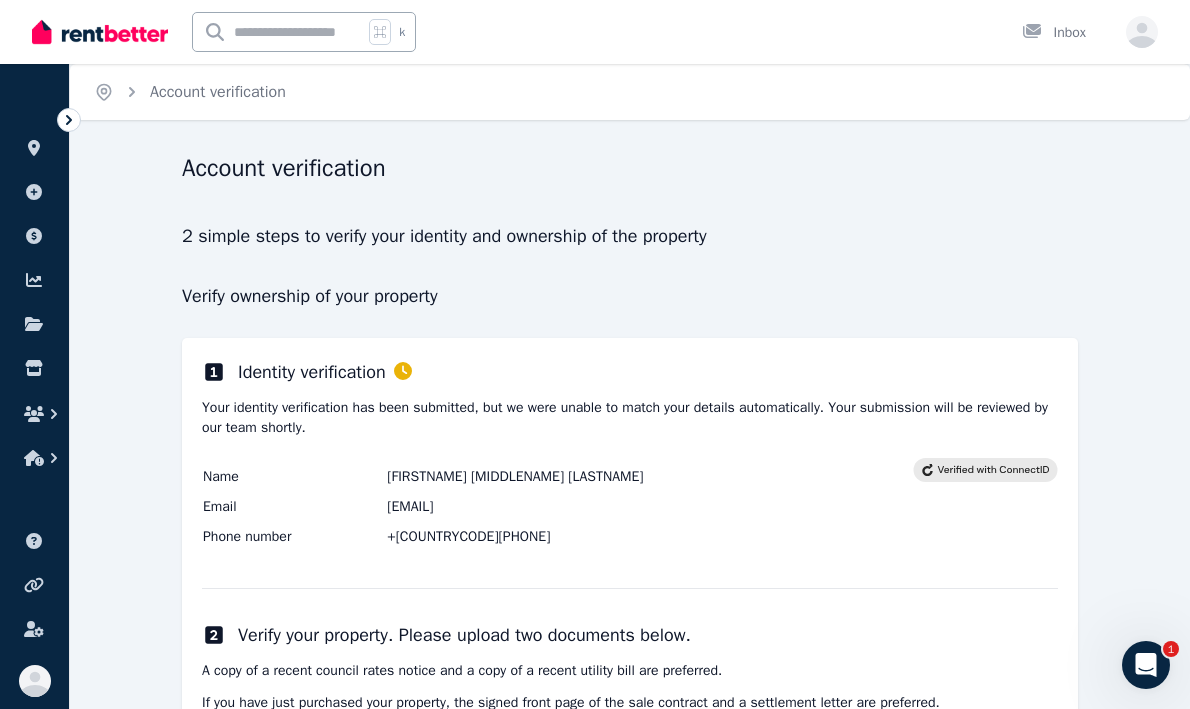 scroll, scrollTop: 0, scrollLeft: 0, axis: both 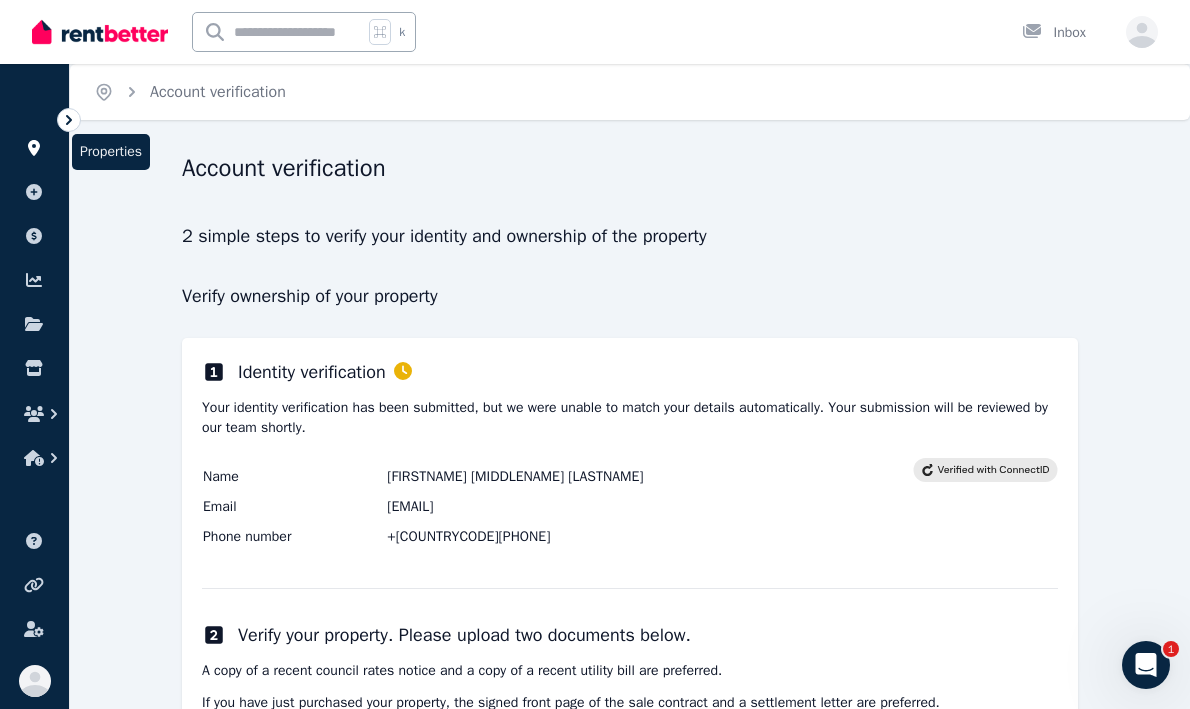 click 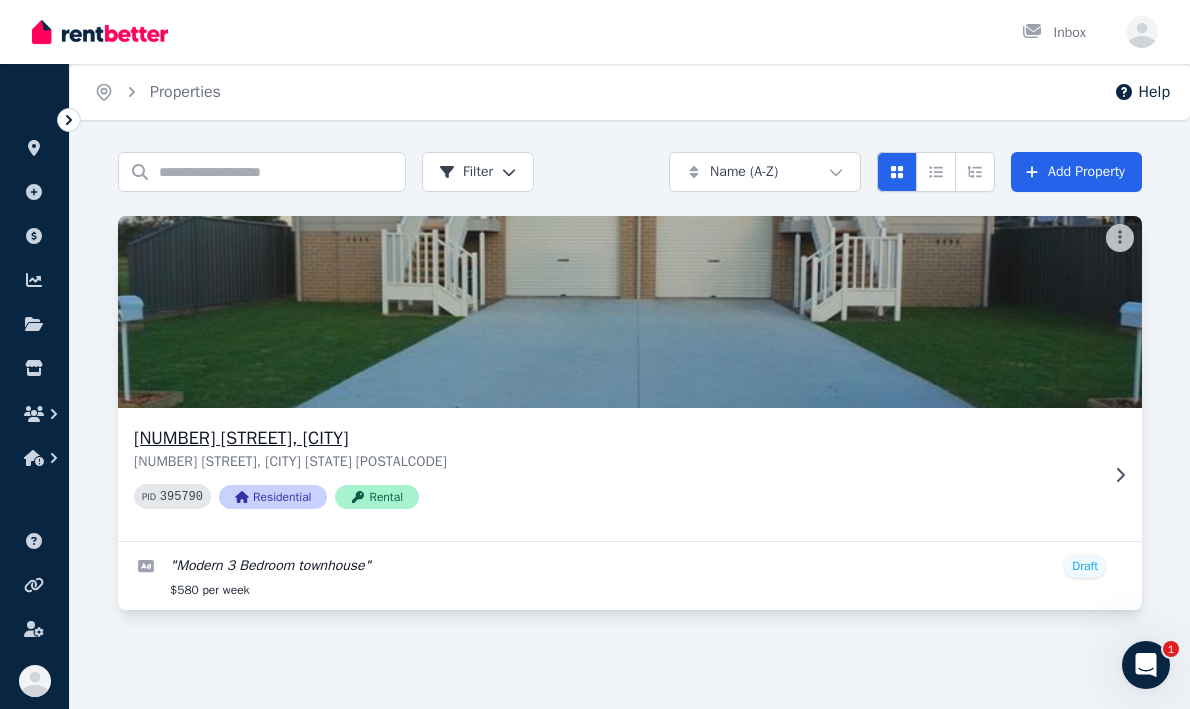 click at bounding box center (629, 312) 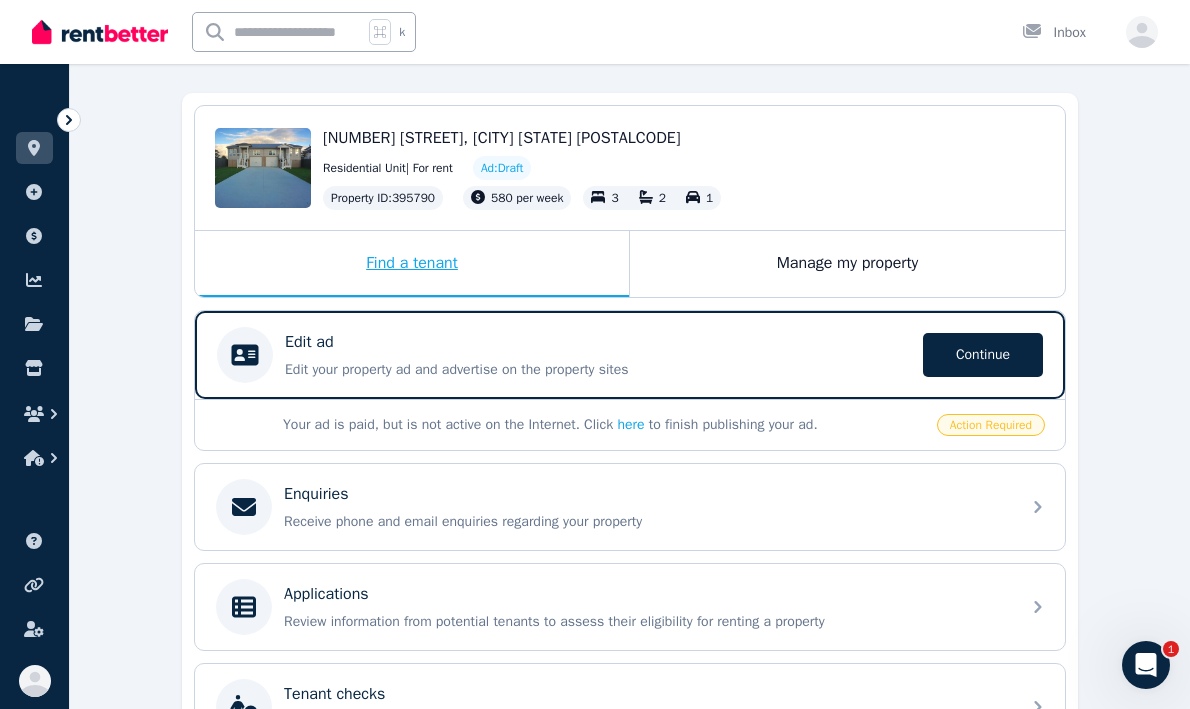 scroll, scrollTop: 260, scrollLeft: 0, axis: vertical 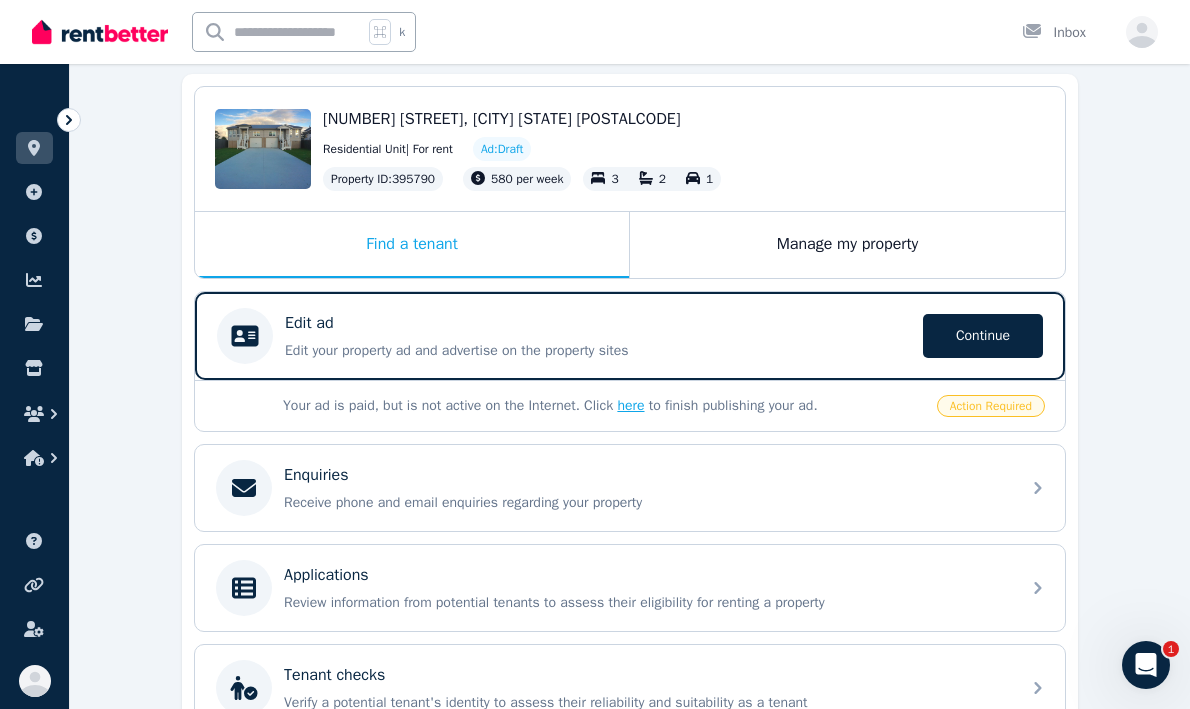 click on "here" at bounding box center (630, 405) 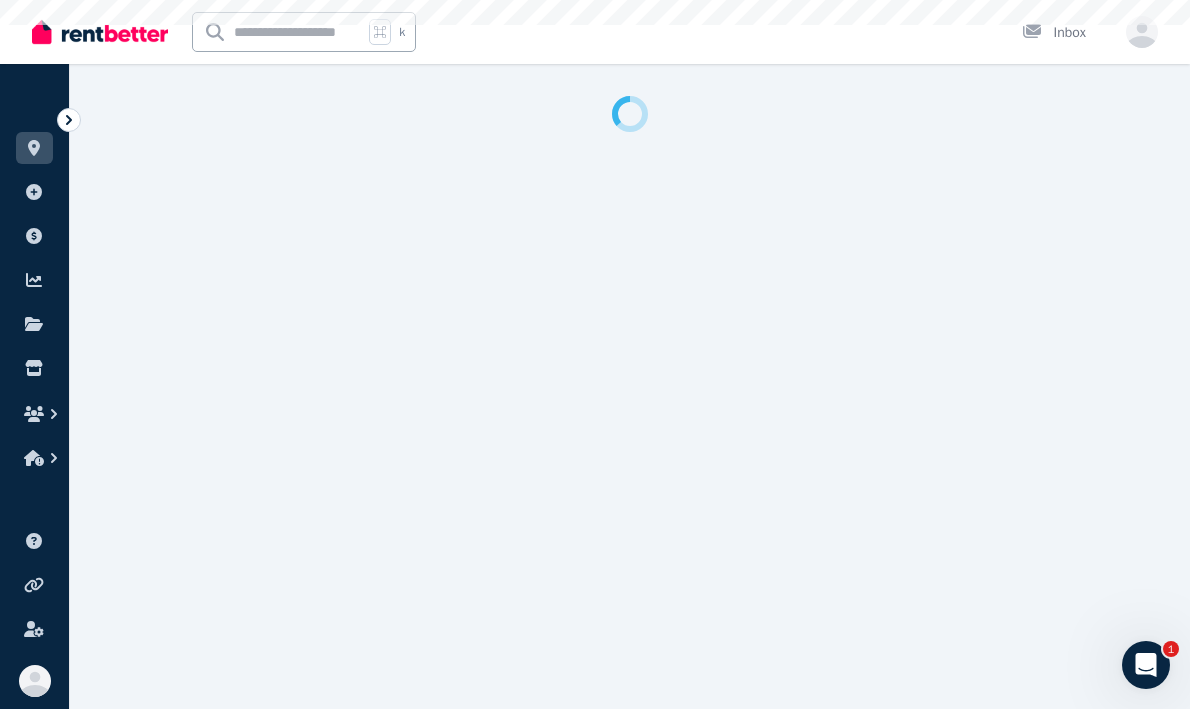 select on "***" 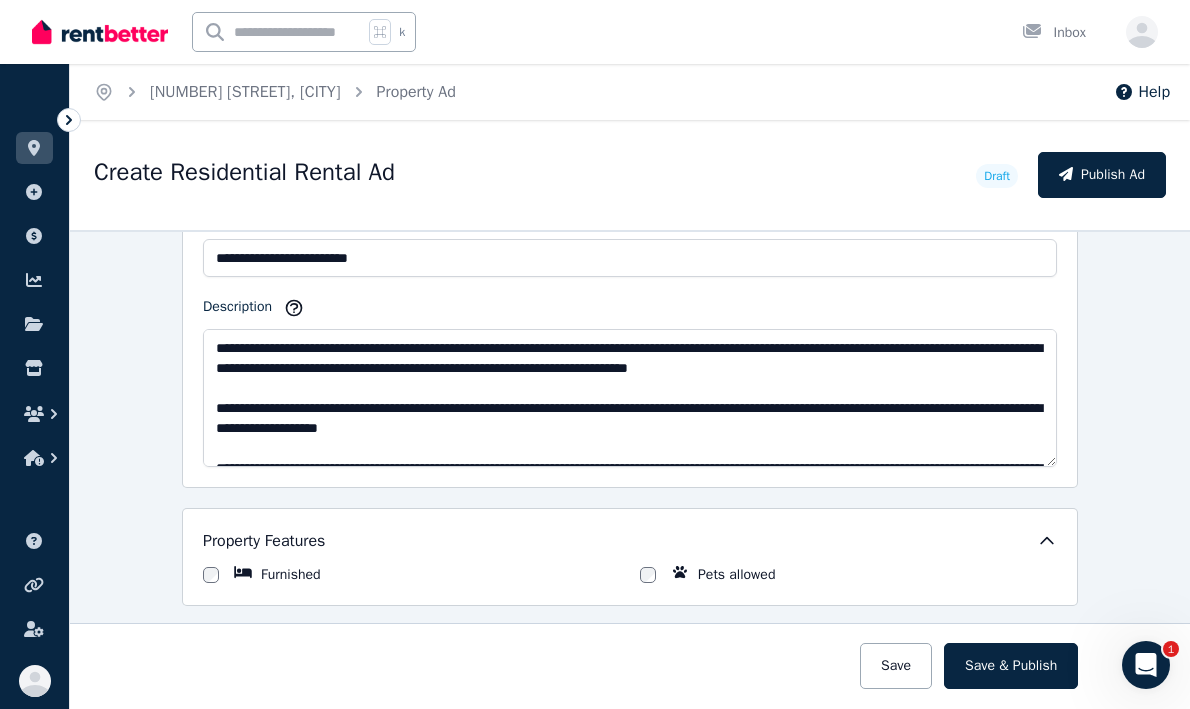 scroll, scrollTop: 1247, scrollLeft: 0, axis: vertical 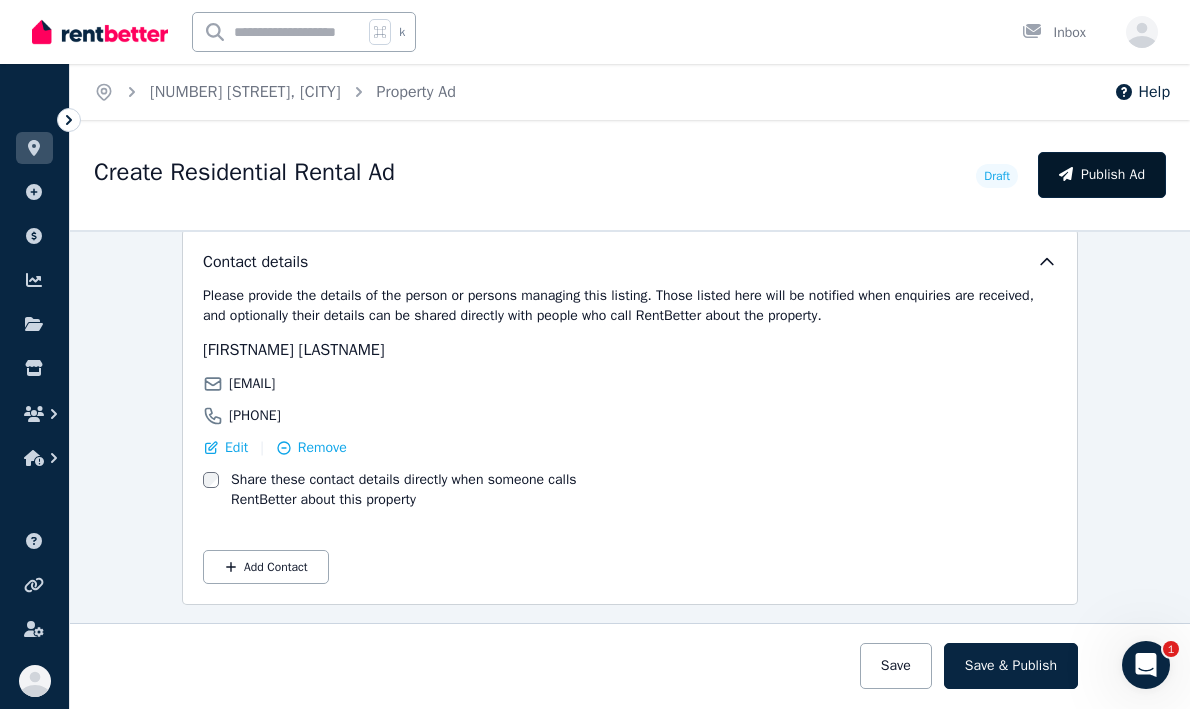 click on "Publish Ad" at bounding box center [1102, 175] 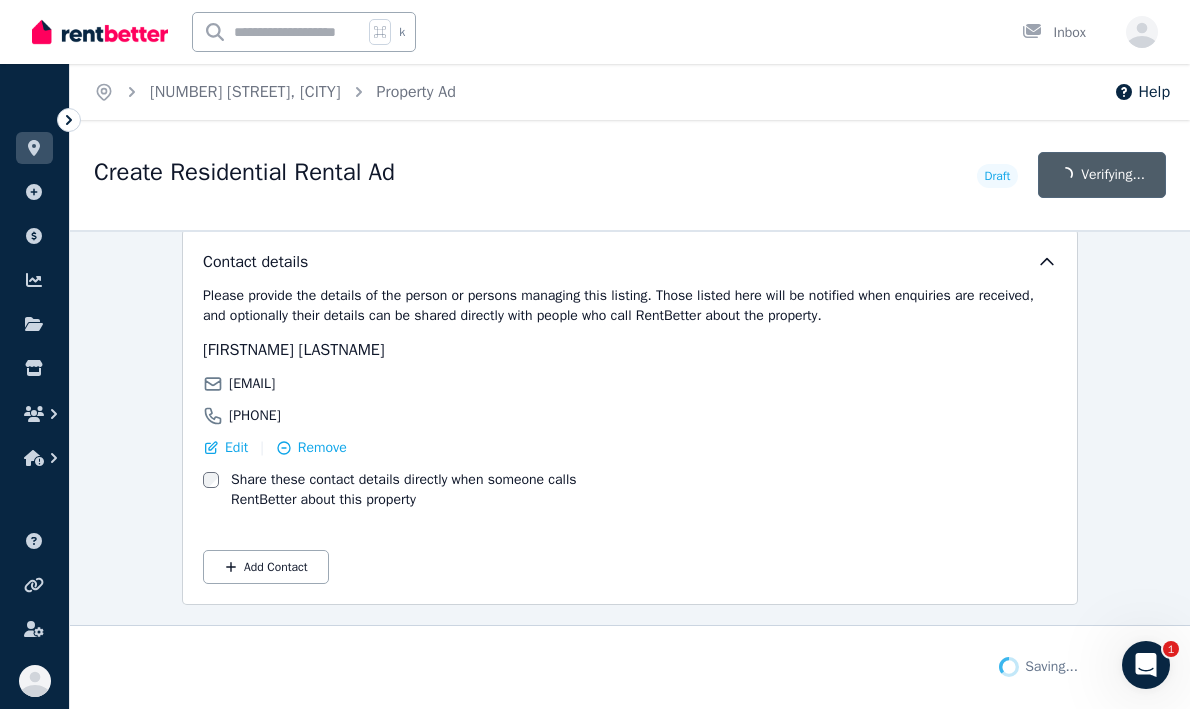 scroll, scrollTop: 3559, scrollLeft: 0, axis: vertical 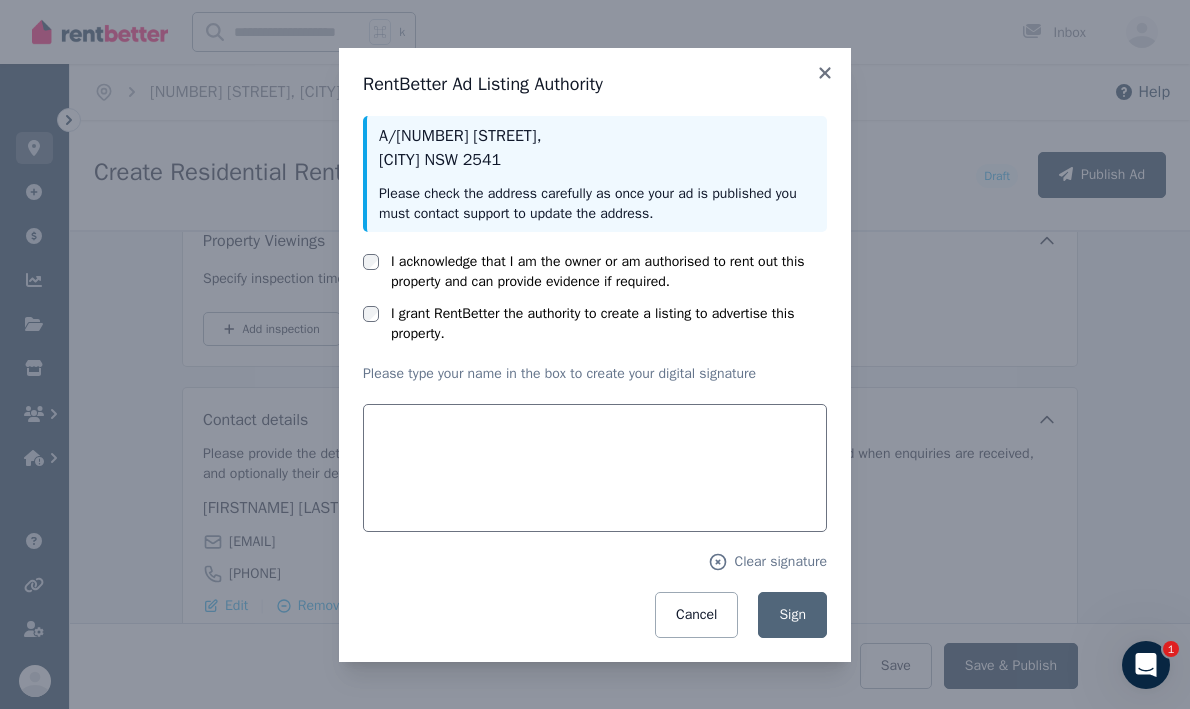 click on "I acknowledge that I am the owner or am authorised to rent out this property and can provide evidence if required." at bounding box center [609, 272] 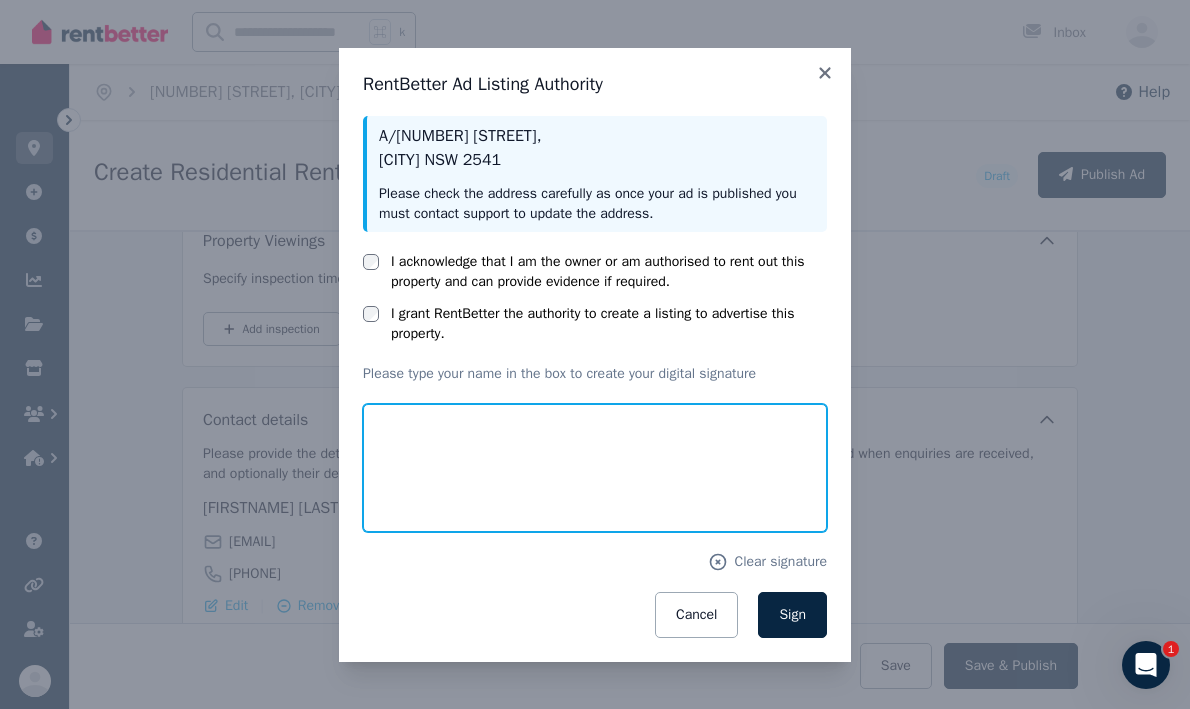 click at bounding box center (595, 468) 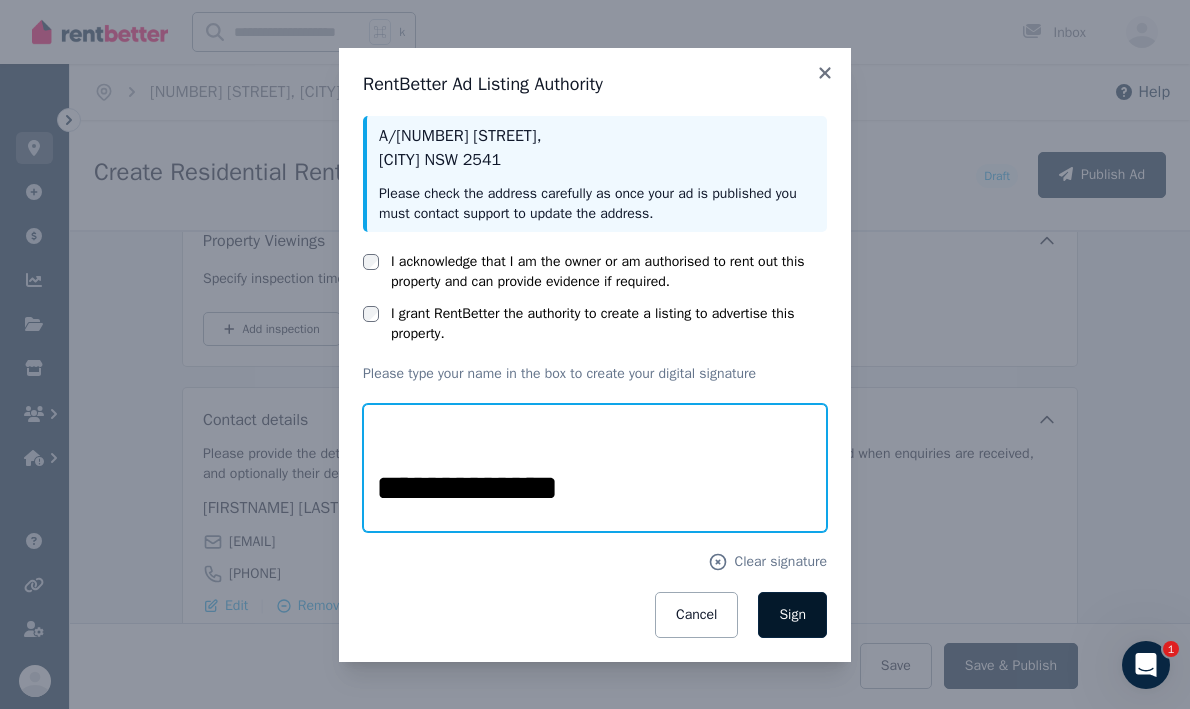 type on "**********" 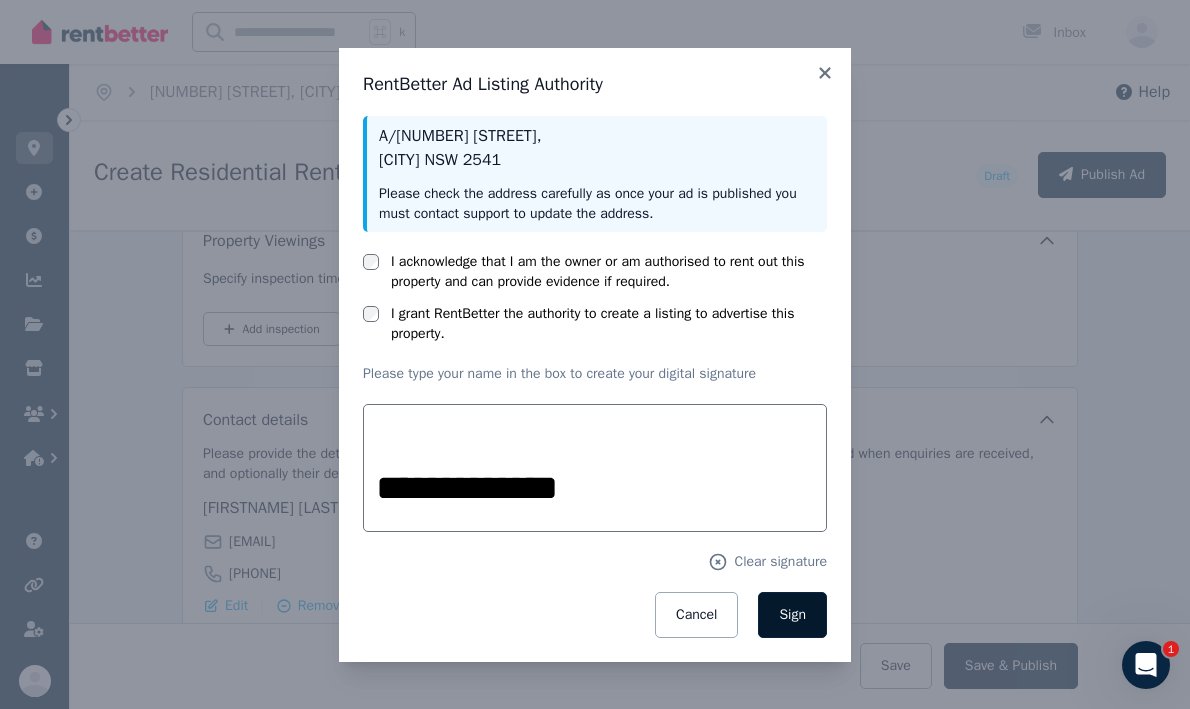 click on "Sign" at bounding box center (792, 615) 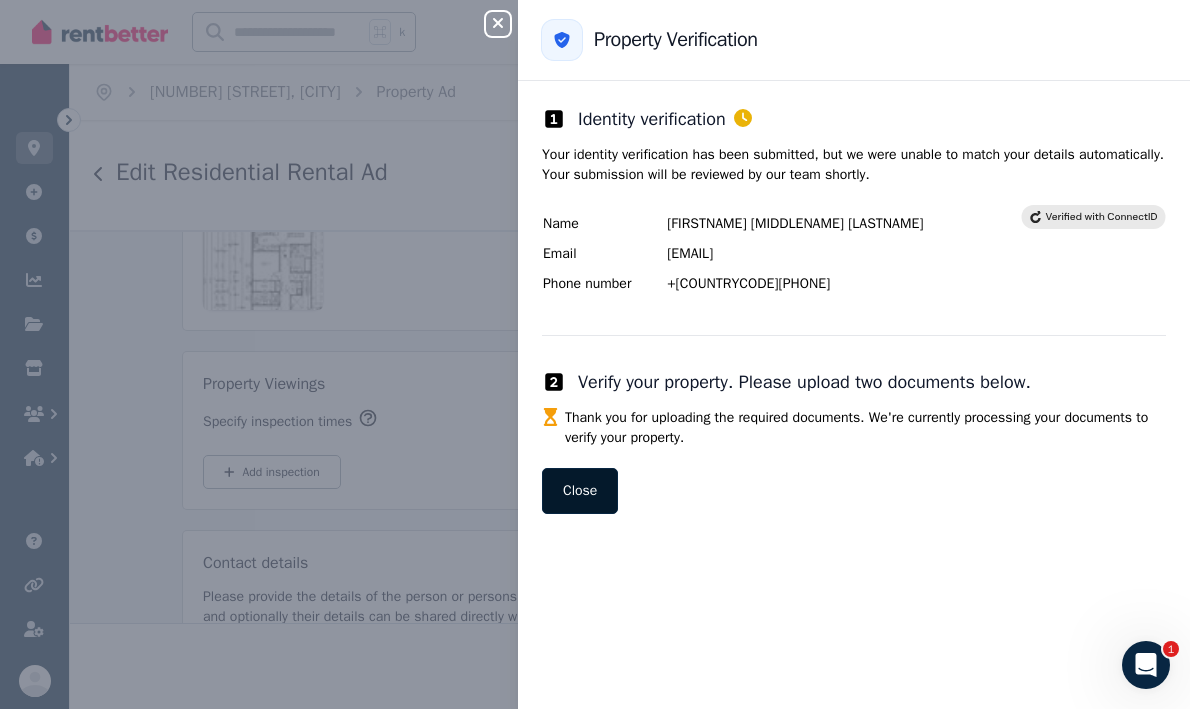 click on "Close" at bounding box center (580, 491) 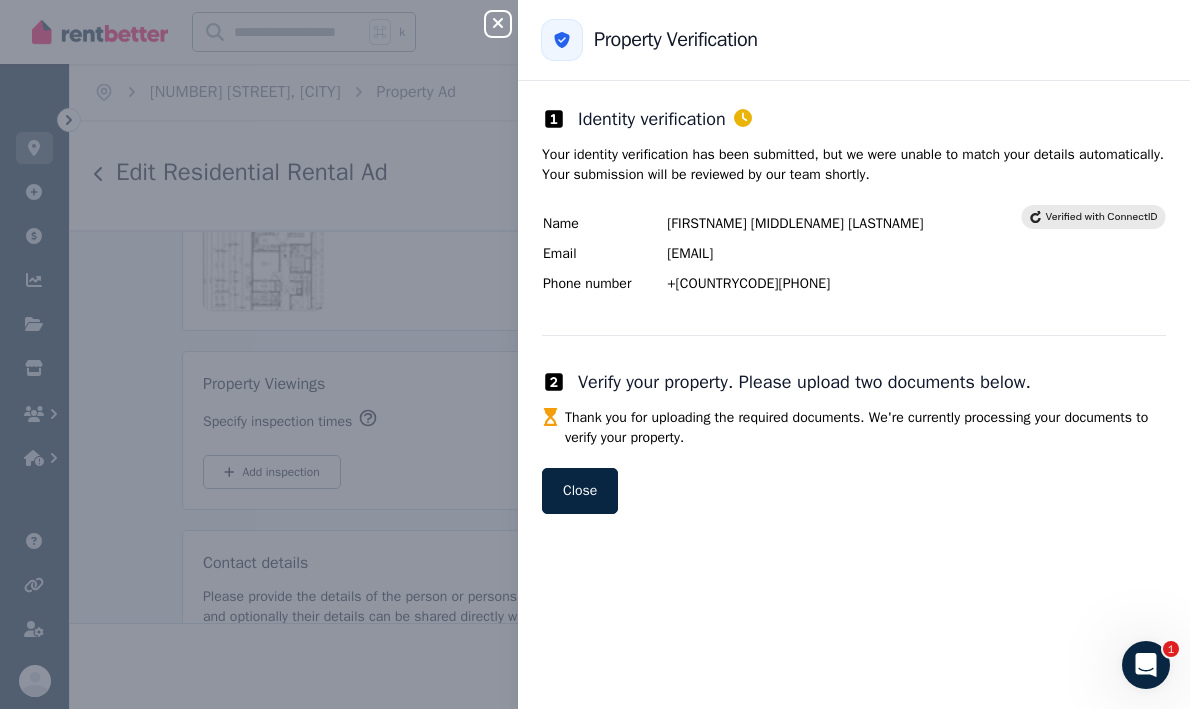 click 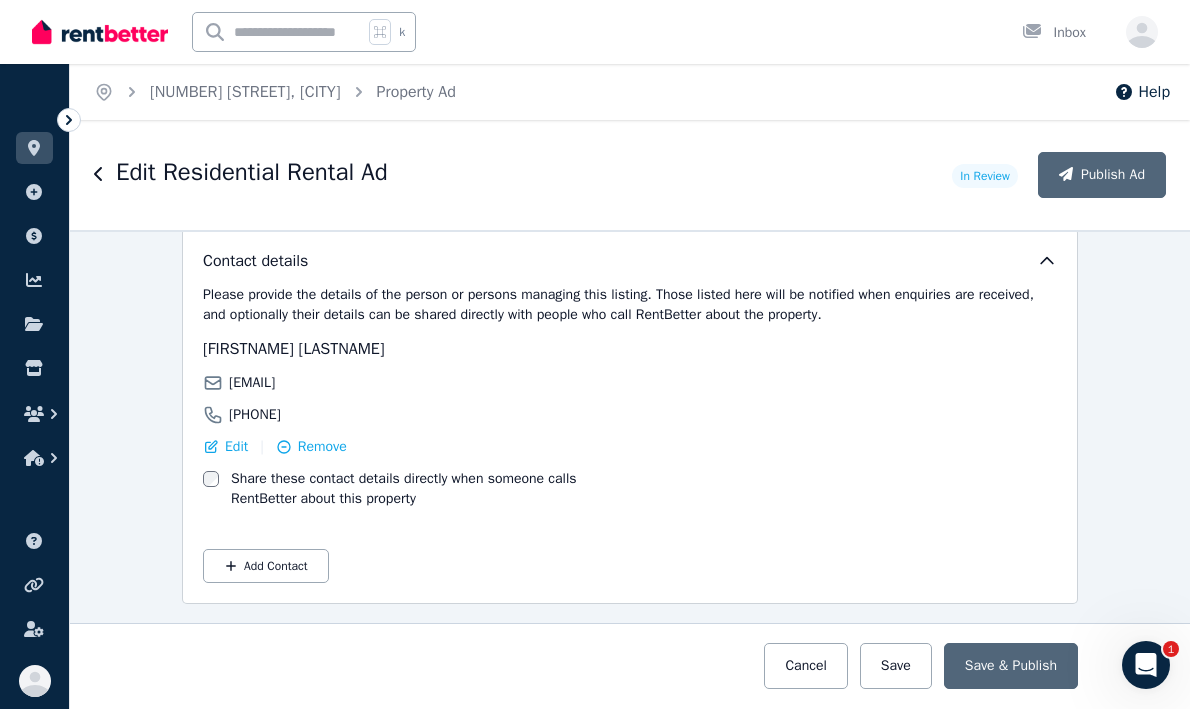 scroll, scrollTop: 3860, scrollLeft: 0, axis: vertical 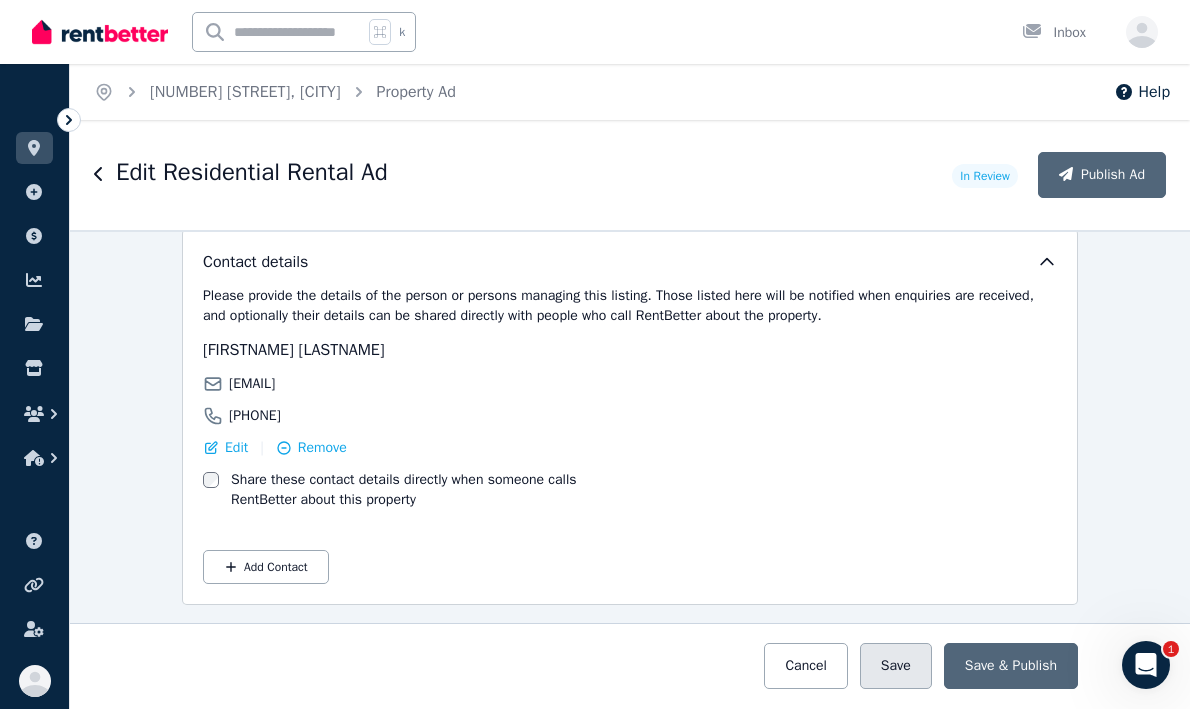 click on "Save" at bounding box center (896, 666) 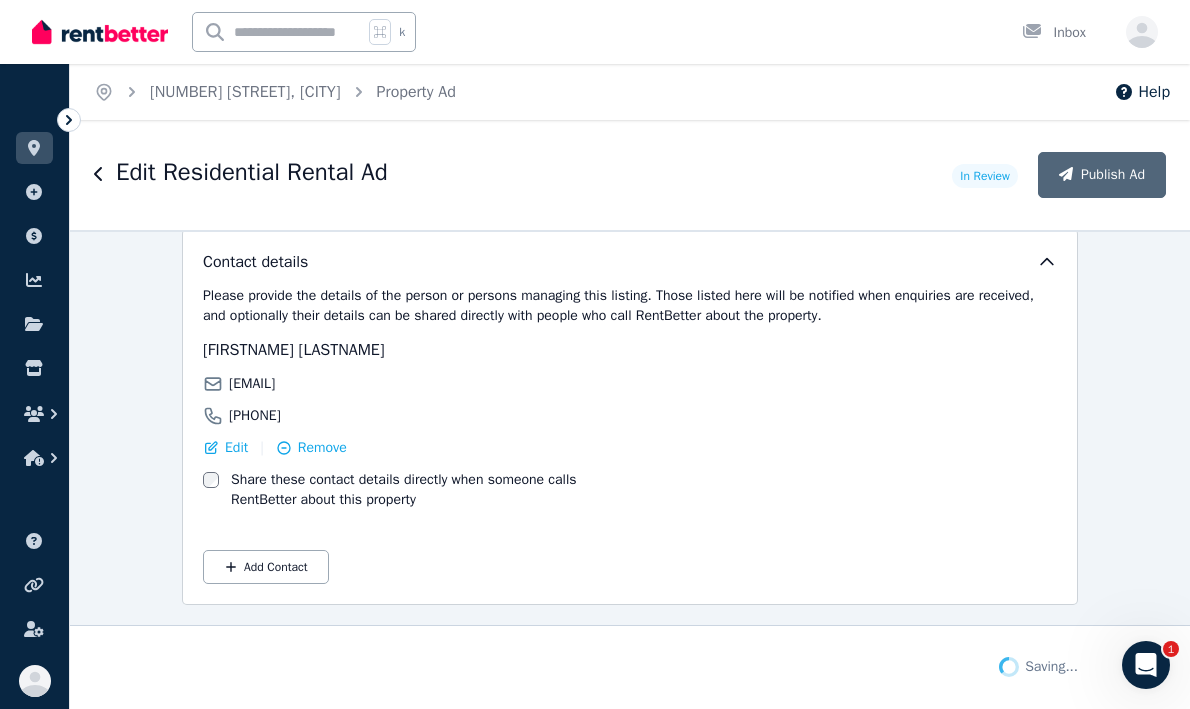 scroll, scrollTop: 3858, scrollLeft: 0, axis: vertical 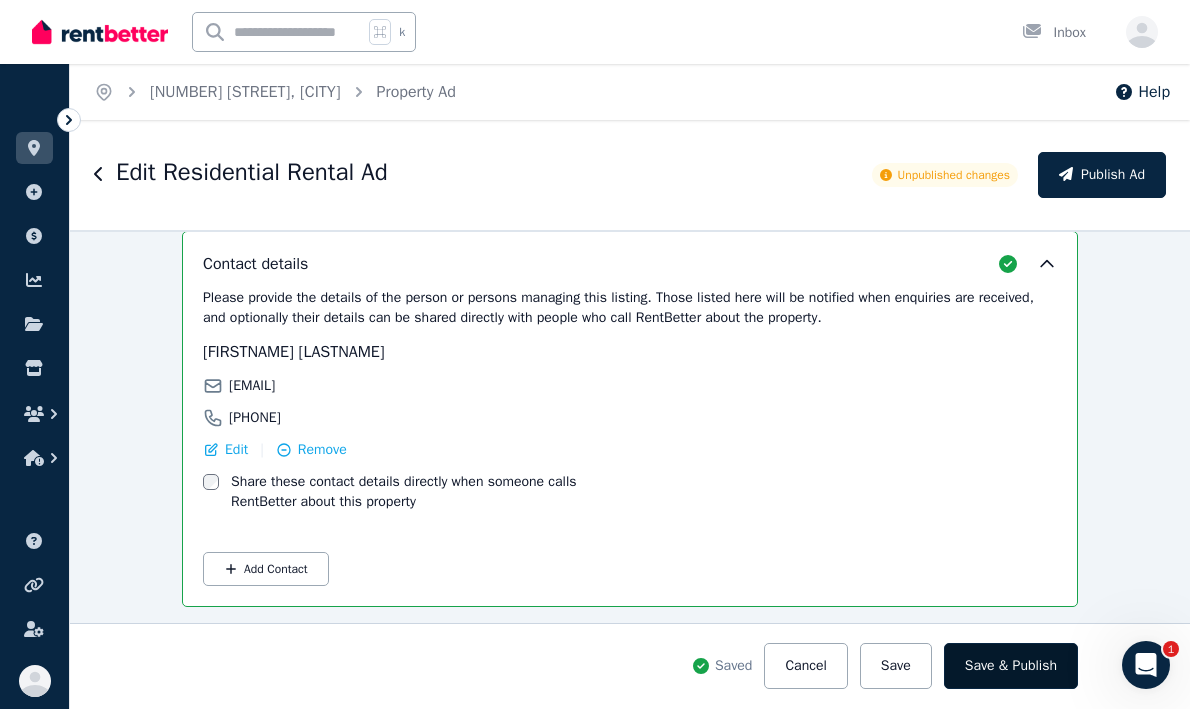 click on "Save & Publish" at bounding box center (1011, 666) 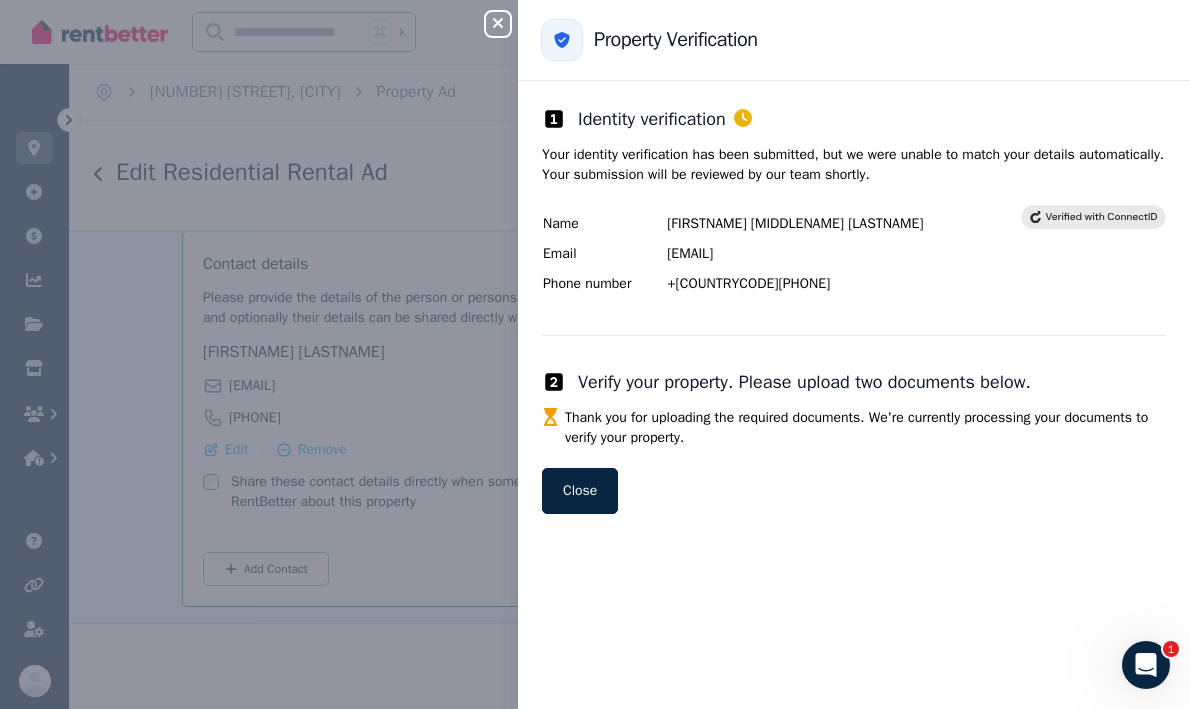 click 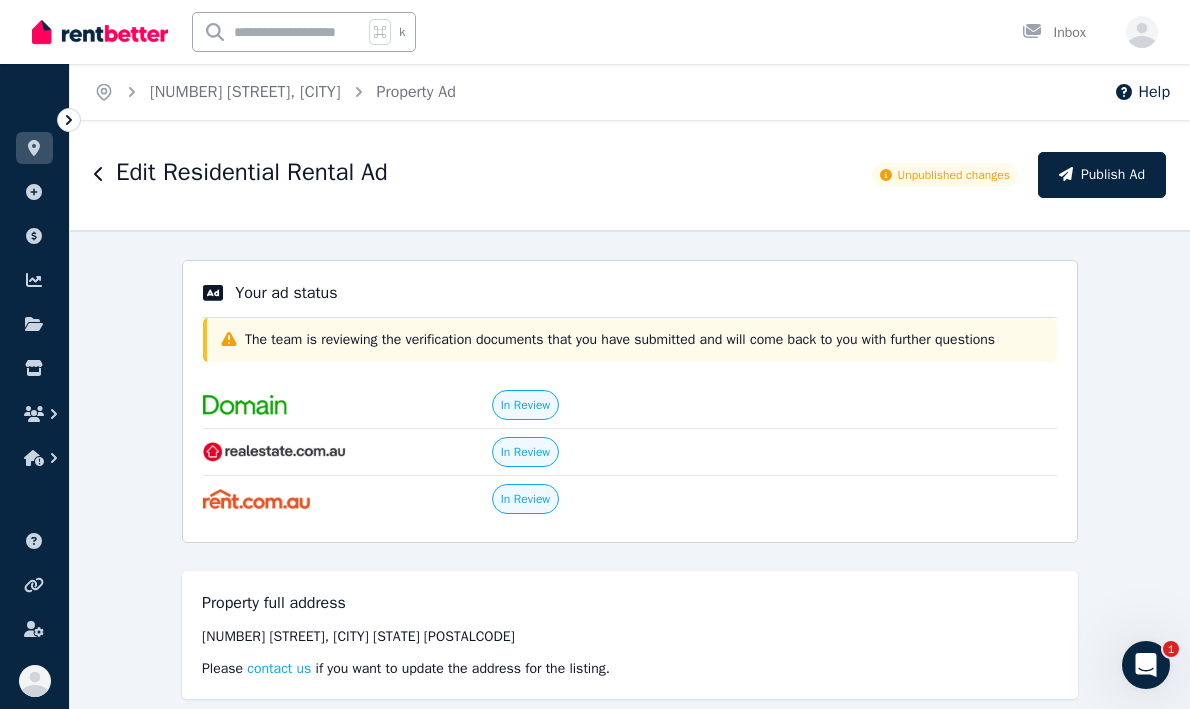 scroll, scrollTop: 0, scrollLeft: 0, axis: both 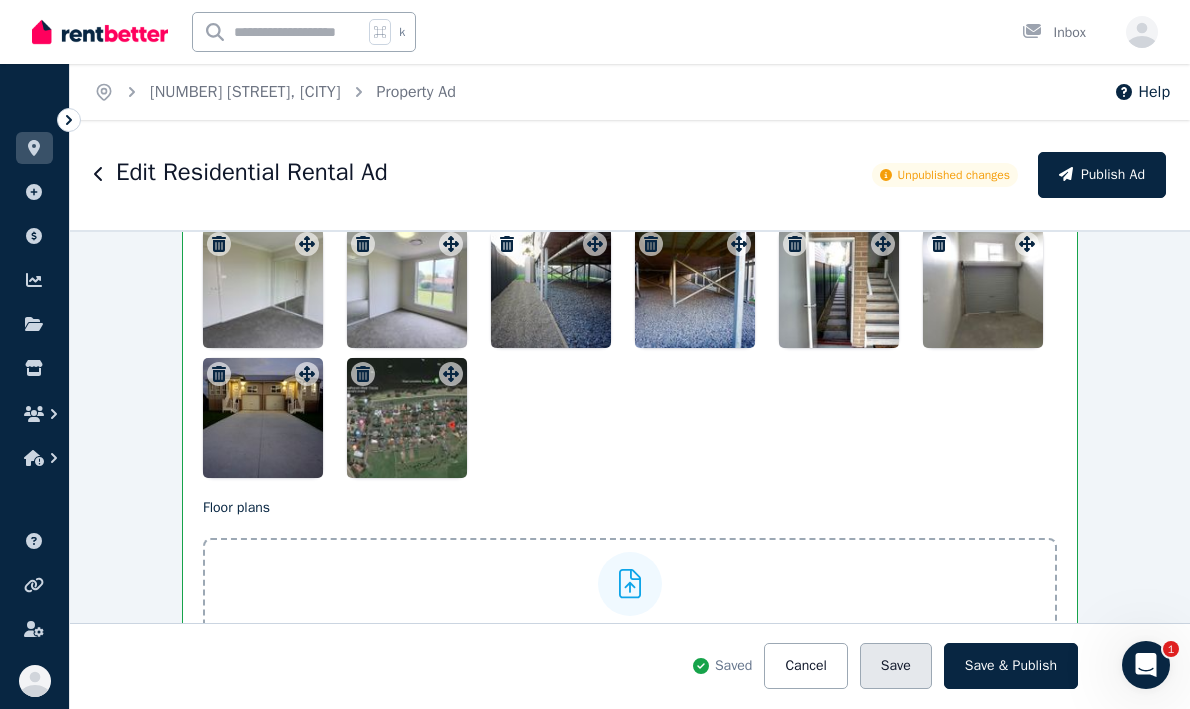 click on "Save" at bounding box center (896, 666) 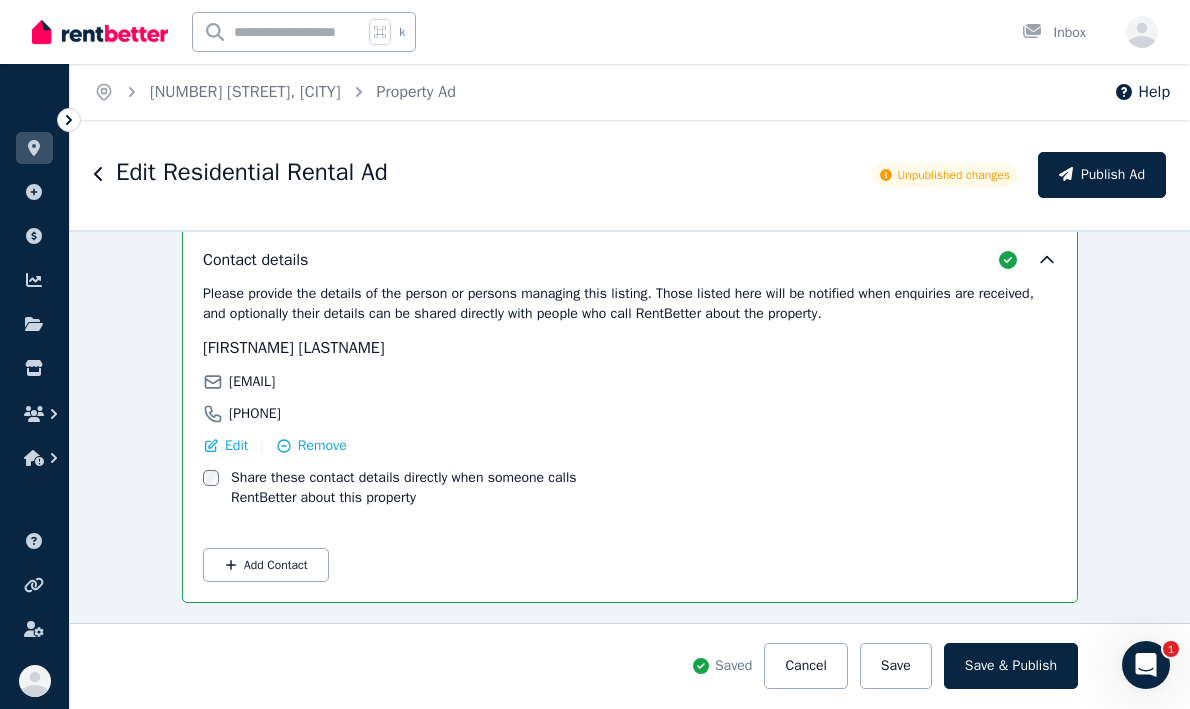 scroll, scrollTop: 3860, scrollLeft: 0, axis: vertical 